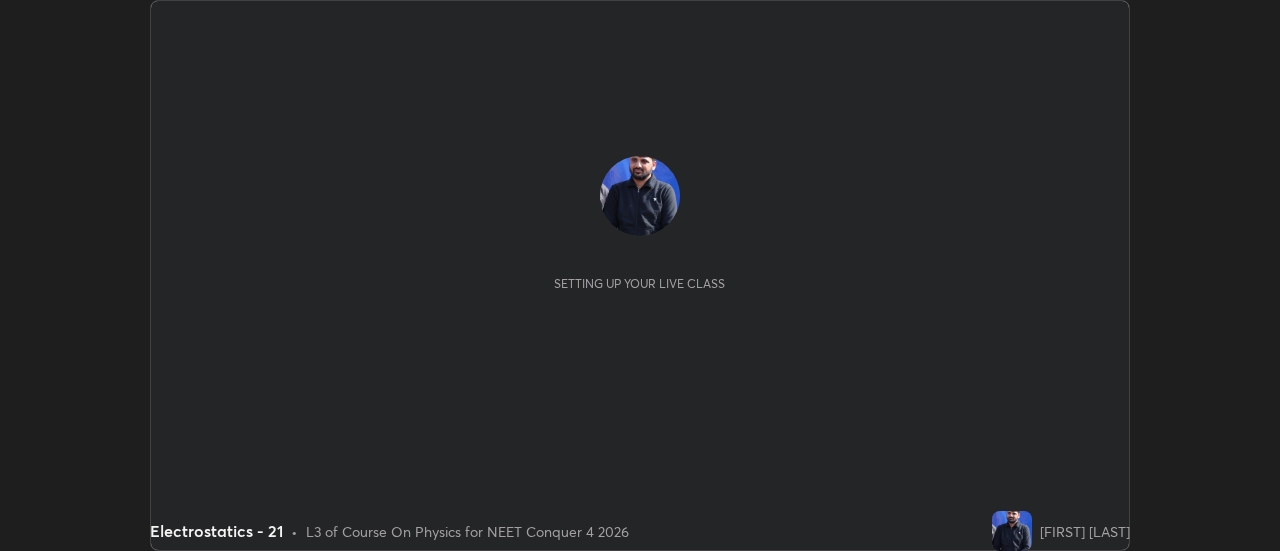 scroll, scrollTop: 0, scrollLeft: 0, axis: both 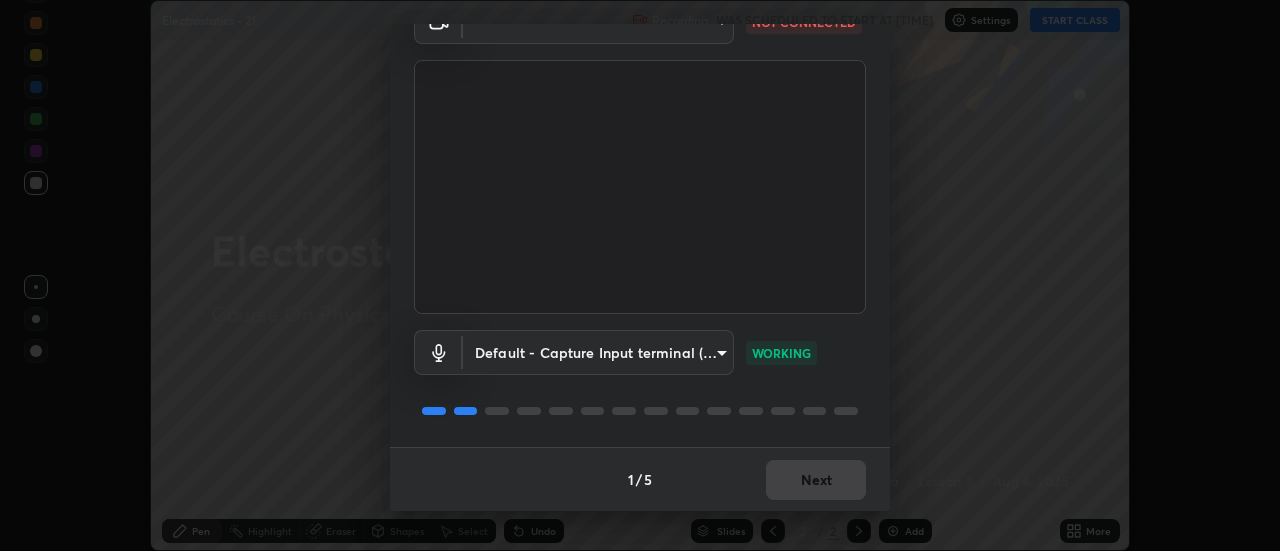 click on "Erase all Electrostatics - 21 Recording WAS SCHEDULED TO START AT  [TIME] Settings START CLASS Setting up your live class Electrostatics - 21 • L3 of Course On Physics for NEET Conquer 4 2026 [FIRST] [LAST] Pen Highlight Eraser Shapes Select Undo Slides 2 / 2 Add More No doubts shared Encourage your learners to ask a doubt for better clarity Report an issue Reason for reporting Buffering Chat not working Audio - Video sync issue Educator video quality low ​ Attach an image Report Media settings ​ NOT CONNECTED Default - Capture Input terminal (Digital Array MIC) default WORKING 1 / 5 Next" at bounding box center (640, 275) 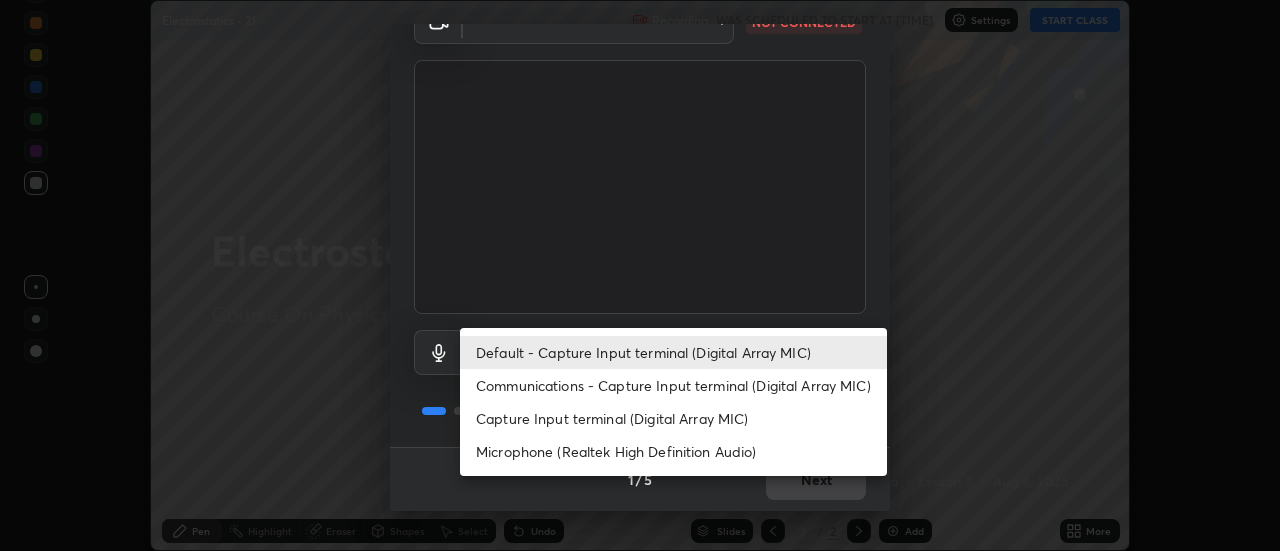 click on "Default - Capture Input terminal (Digital Array MIC)" at bounding box center [673, 352] 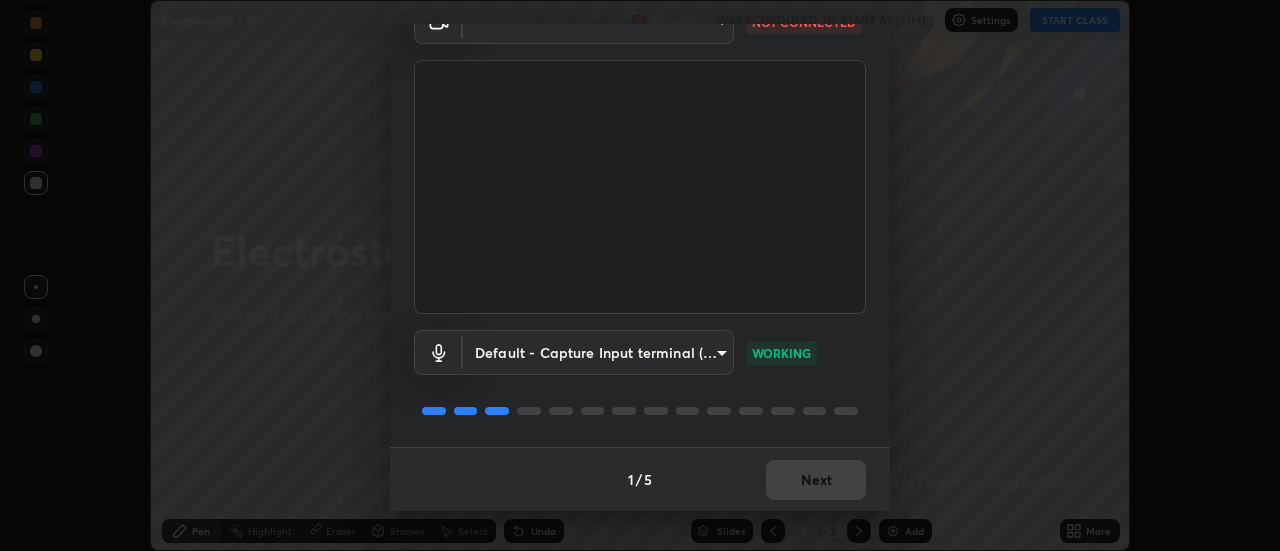 click on "Erase all Electrostatics - 21 Recording WAS SCHEDULED TO START AT  [TIME] Settings START CLASS Setting up your live class Electrostatics - 21 • L3 of Course On Physics for NEET Conquer 4 2026 [FIRST] [LAST] Pen Highlight Eraser Shapes Select Undo Slides 2 / 2 Add More No doubts shared Encourage your learners to ask a doubt for better clarity Report an issue Reason for reporting Buffering Chat not working Audio - Video sync issue Educator video quality low ​ Attach an image Report Media settings ​ NOT CONNECTED Default - Capture Input terminal (Digital Array MIC) default WORKING 1 / 5 Next" at bounding box center [640, 275] 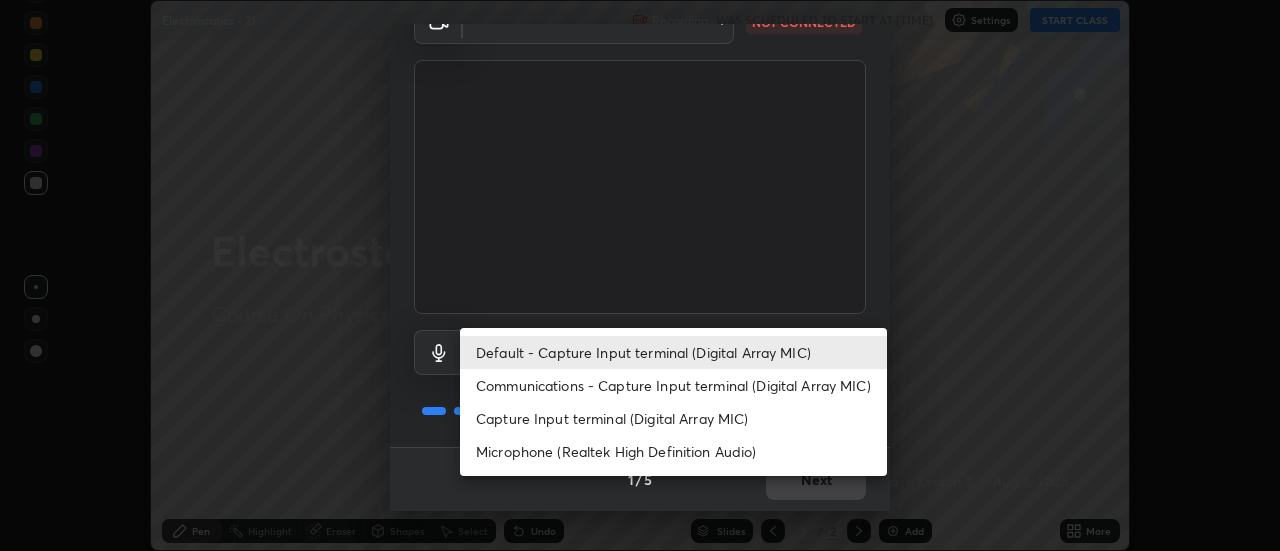 click on "Capture Input terminal (Digital Array MIC)" at bounding box center [673, 418] 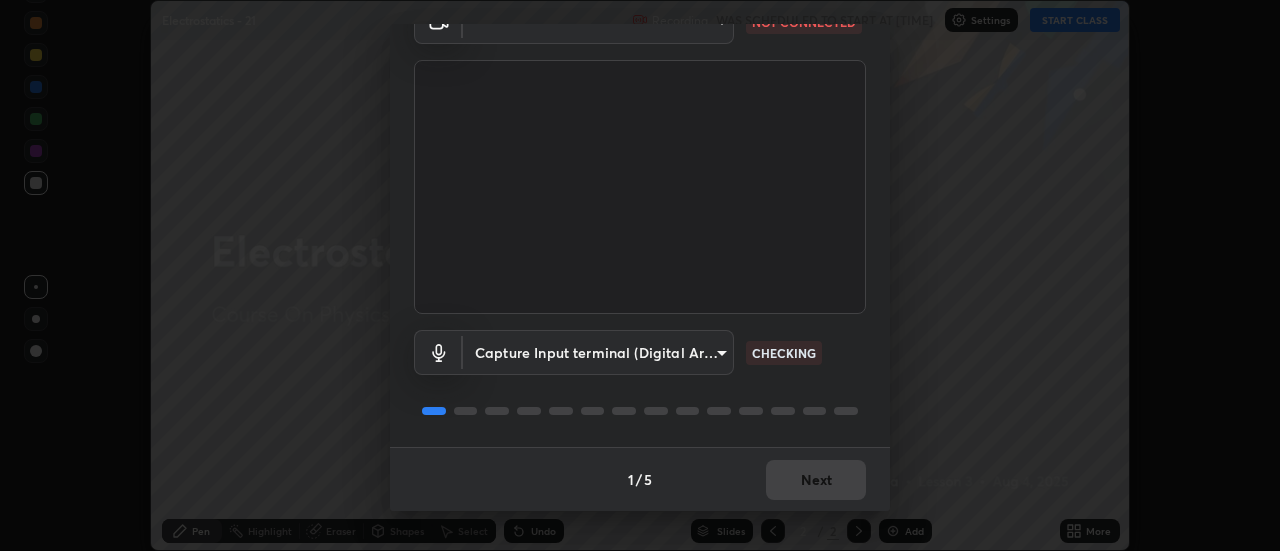 click on "Erase all Electrostatics - 21 Recording WAS SCHEDULED TO START AT  [TIME] Settings START CLASS Setting up your live class Electrostatics - 21 • L3 of Course On Physics for NEET Conquer 4 2026 [FIRST] [LAST] Pen Highlight Eraser Shapes Select Undo Slides 2 / 2 Add More No doubts shared Encourage your learners to ask a doubt for better clarity Report an issue Reason for reporting Buffering Chat not working Audio - Video sync issue Educator video quality low ​ Attach an image Report Media settings ​ NOT CONNECTED Capture Input terminal (Digital Array MIC) [HASH] CHECKING 1 / 5 Next" at bounding box center [640, 275] 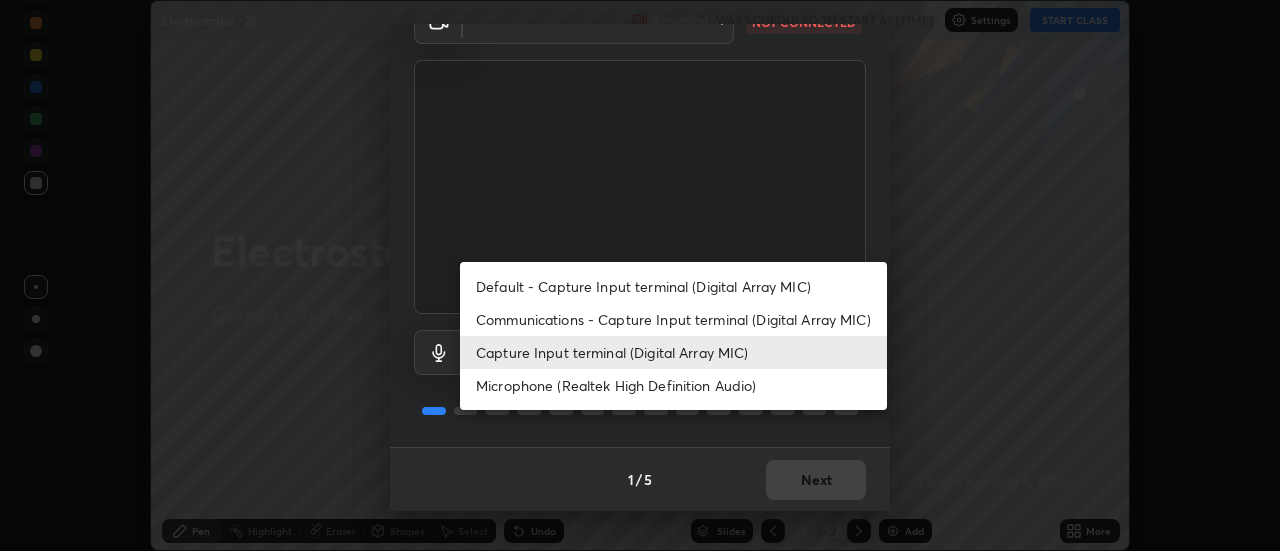 click on "Default - Capture Input terminal (Digital Array MIC)" at bounding box center [673, 286] 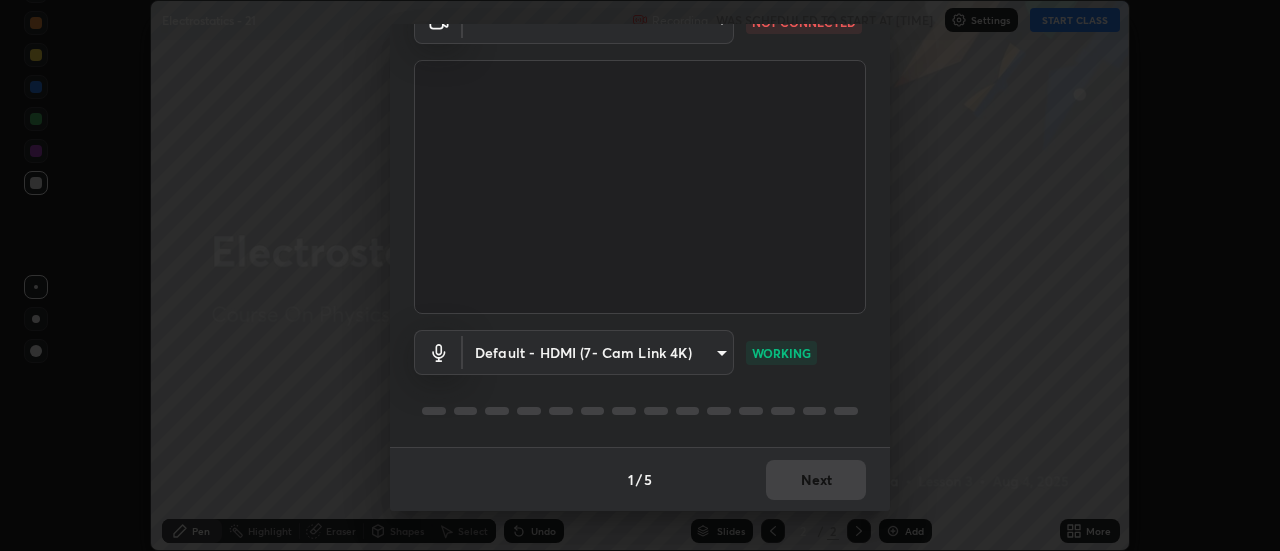 click at bounding box center (640, 187) 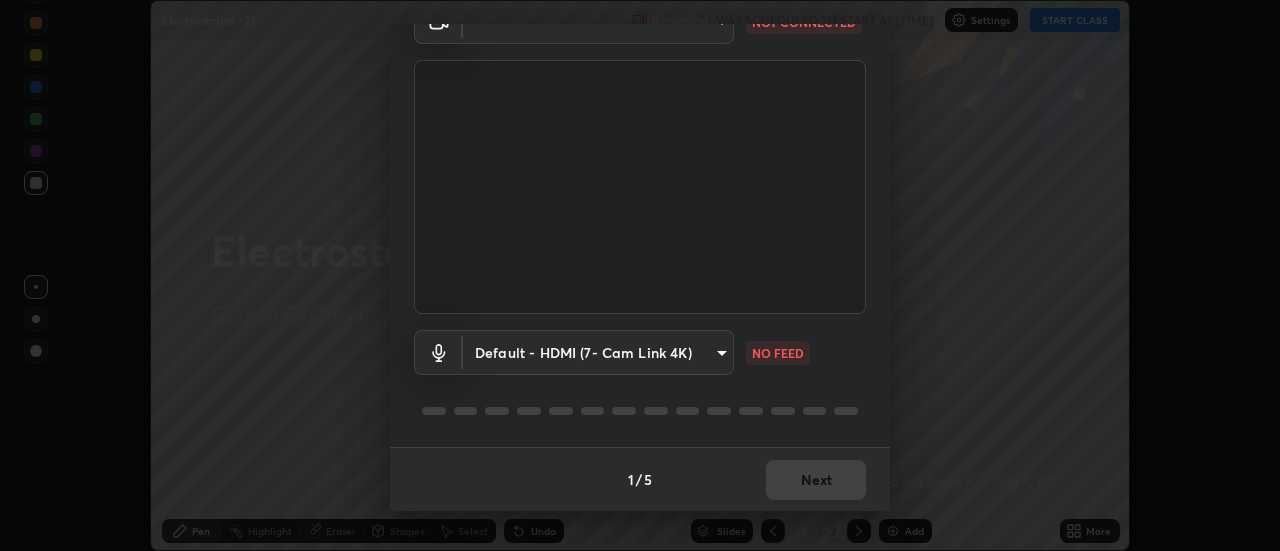 click at bounding box center [640, 187] 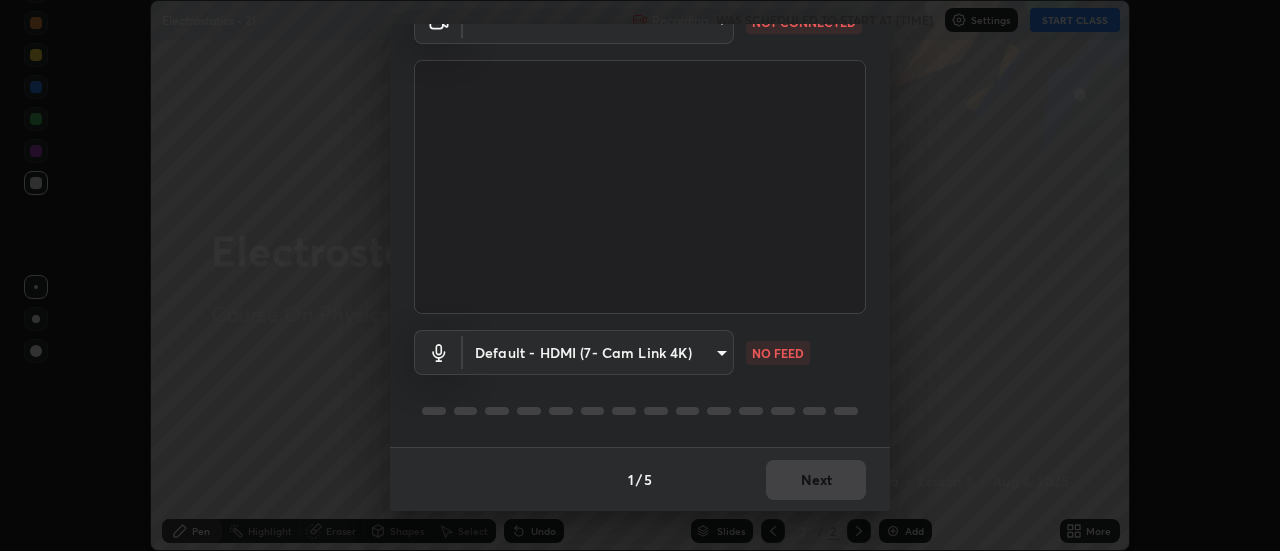 click at bounding box center [640, 187] 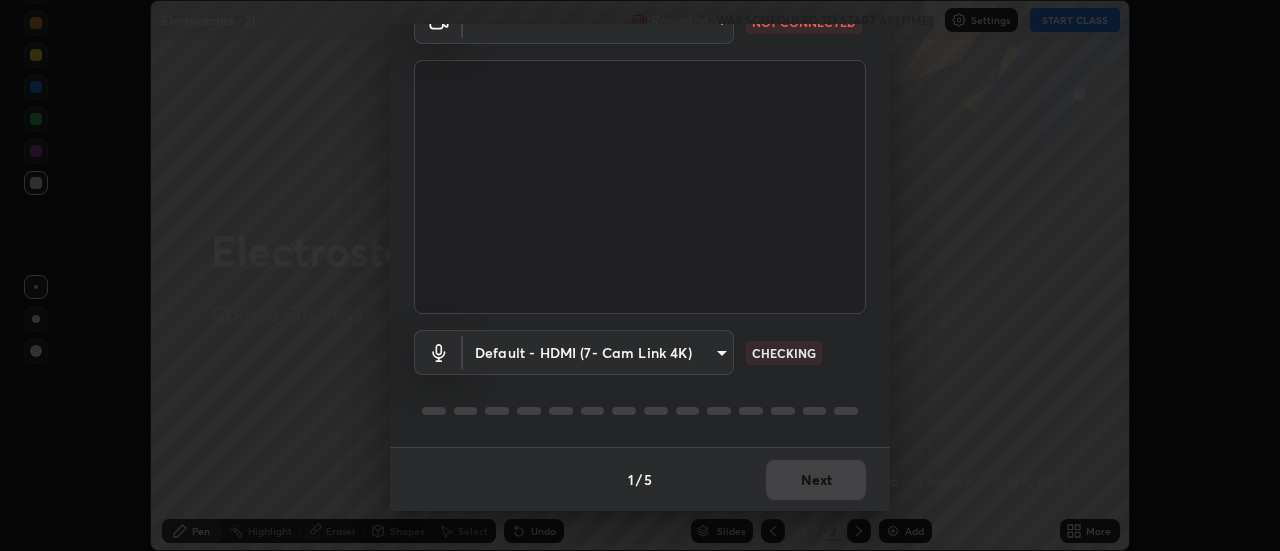 click on "Erase all Electrostatics - 21 Recording WAS SCHEDULED TO START AT  7:10 PM Settings START CLASS Setting up your live class Electrostatics - 21 • L3 of Course On Physics for NEET Conquer 4 2026 Manoj Kumar Mahariya Pen Highlight Eraser Shapes Select Undo Slides 2 / 2 Add More No doubts shared Encourage your learners to ask a doubt for better clarity Report an issue Reason for reporting Buffering Chat not working Audio - Video sync issue Educator video quality low ​ Attach an image Report Media settings ​ NOT CONNECTED Default - HDMI (7- Cam Link 4K) default CHECKING 1 / 5 Next" at bounding box center [640, 275] 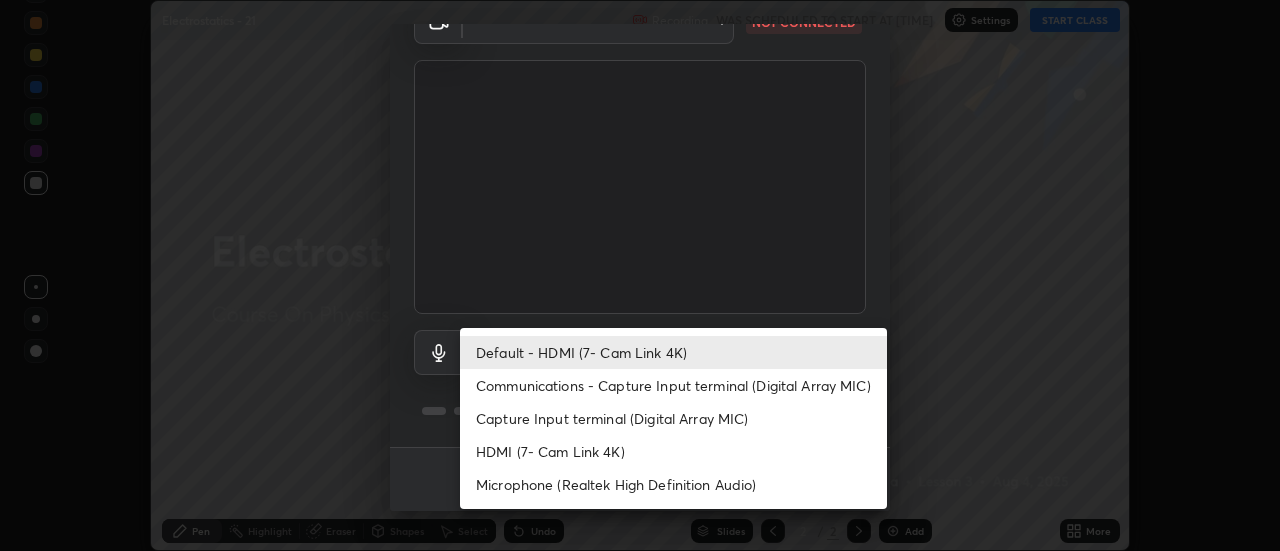 click on "Capture Input terminal (Digital Array MIC)" at bounding box center (673, 418) 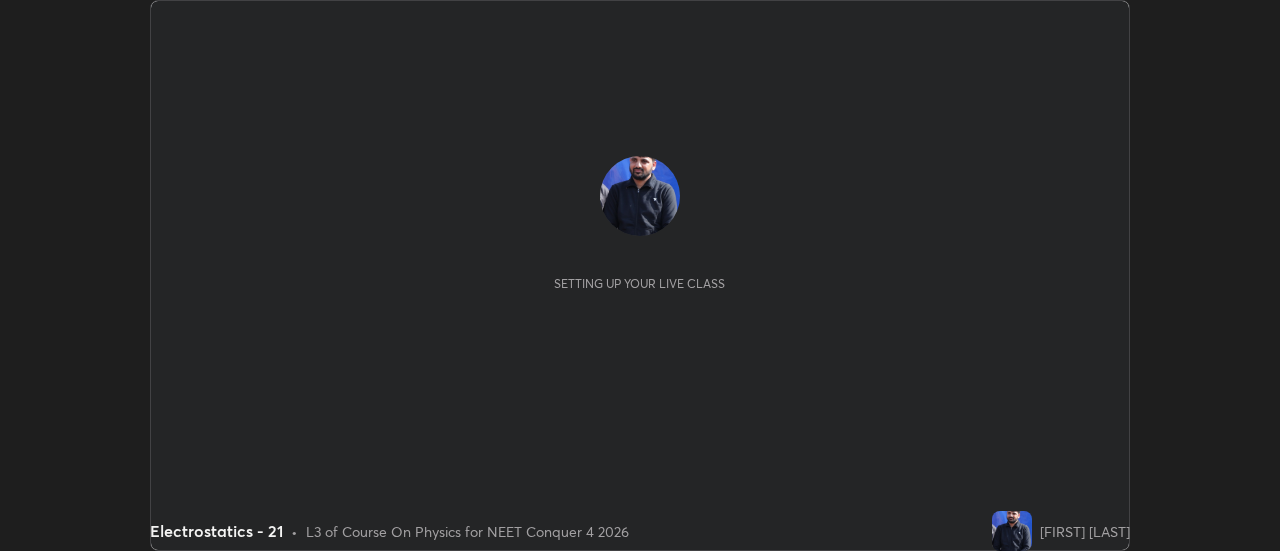 scroll, scrollTop: 0, scrollLeft: 0, axis: both 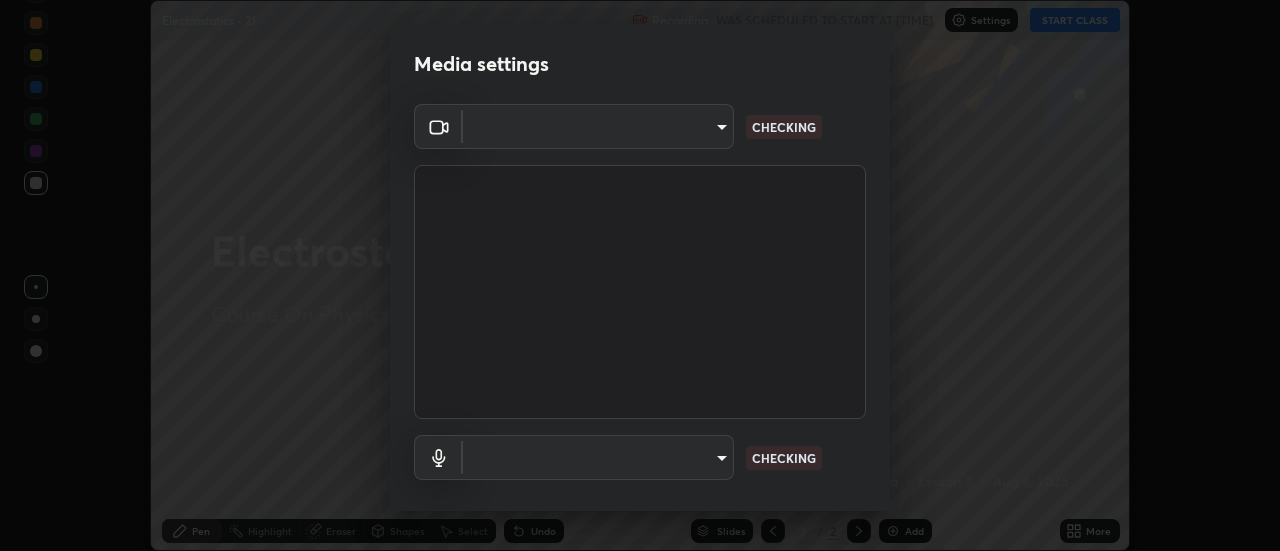 type on "b824b6a50507c2aa7935cbbe04181019069ab9832a06c4c86264e2e57790493c" 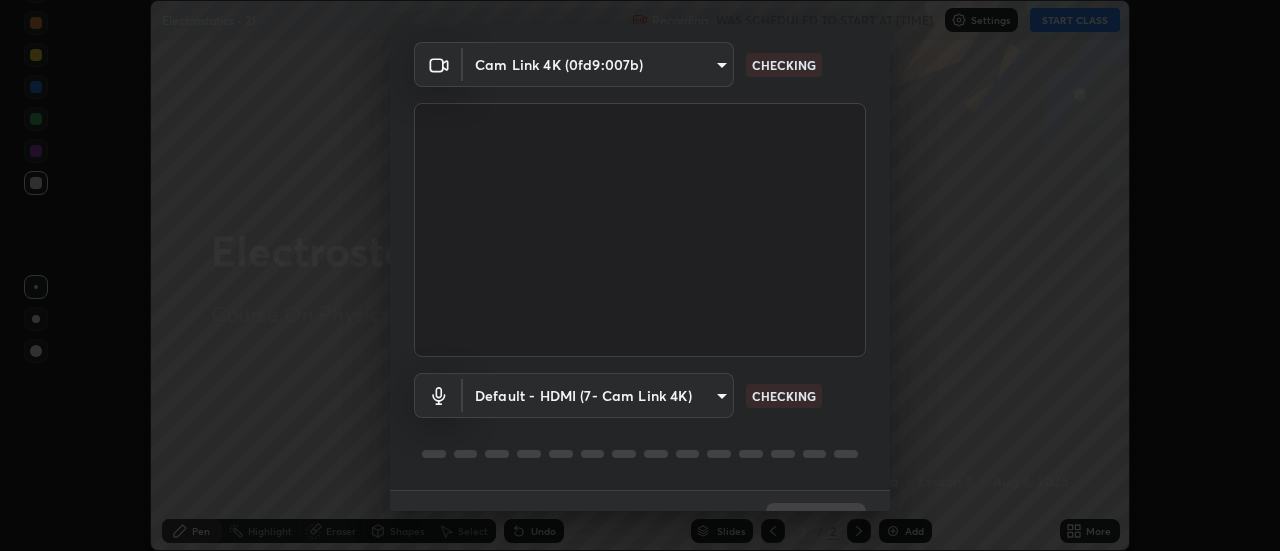 scroll, scrollTop: 105, scrollLeft: 0, axis: vertical 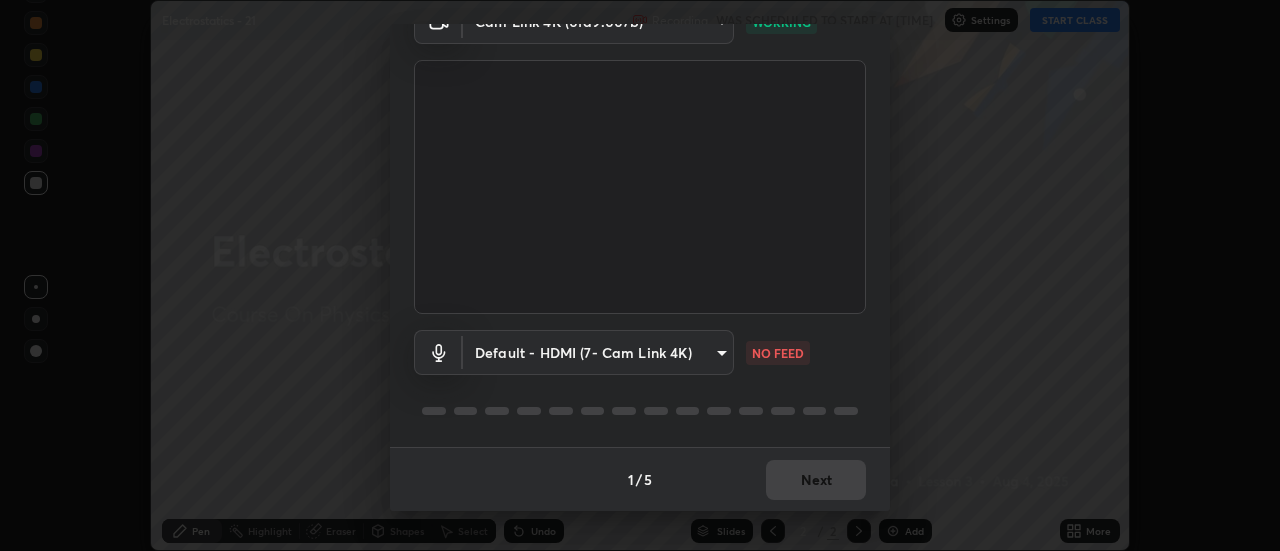 click on "Erase all Electrostatics - 21 Recording WAS SCHEDULED TO START AT  [TIME] Settings START CLASS Setting up your live class Electrostatics - 21 • L3 of Course On Physics for NEET Conquer 4 2026 [FIRST] [LAST] Pen Highlight Eraser Shapes Select Undo Slides 2 / 2 Add More No doubts shared Encourage your learners to ask a doubt for better clarity Report an issue Reason for reporting Buffering Chat not working Audio - Video sync issue Educator video quality low ​ Attach an image Report Media settings Cam Link 4K (0fd9:007b) b824b6a50507c2aa7935cbbe04181019069ab9832a06c4c86264e2e57790493c WORKING Default - HDMI (7- Cam Link 4K) default NO FEED 1 / 5 Next" at bounding box center (640, 275) 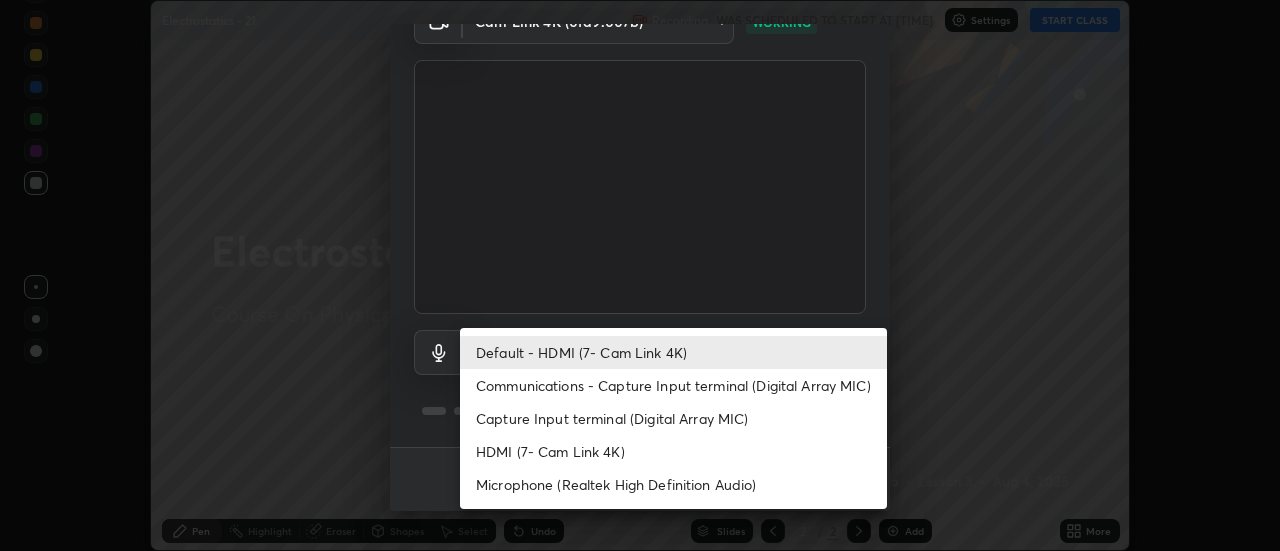 click on "Capture Input terminal (Digital Array MIC)" at bounding box center [673, 418] 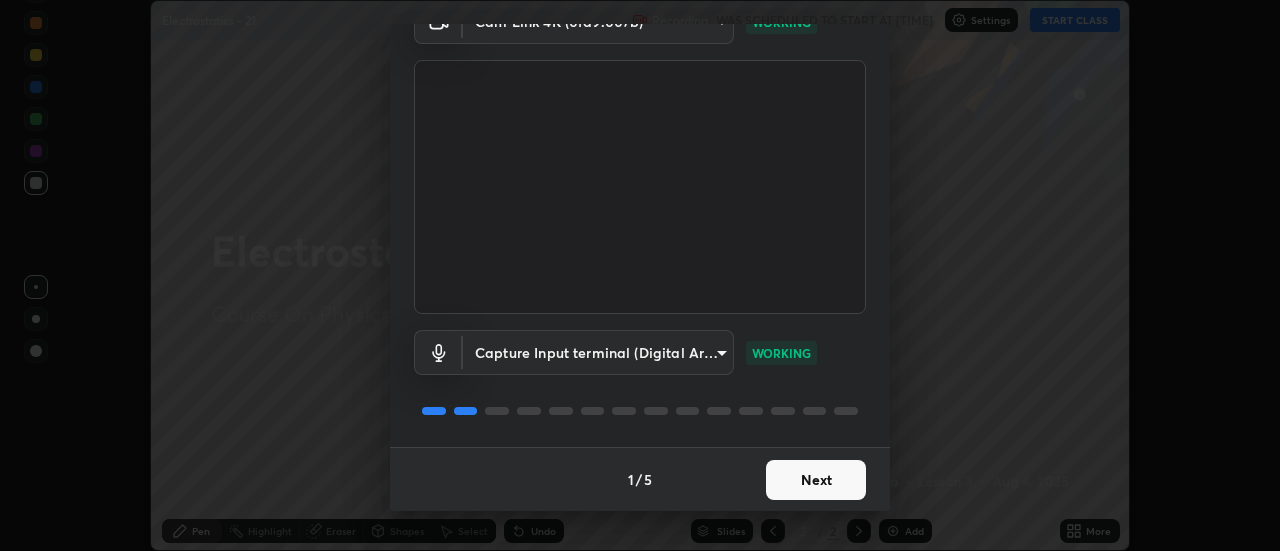 click on "Next" at bounding box center (816, 480) 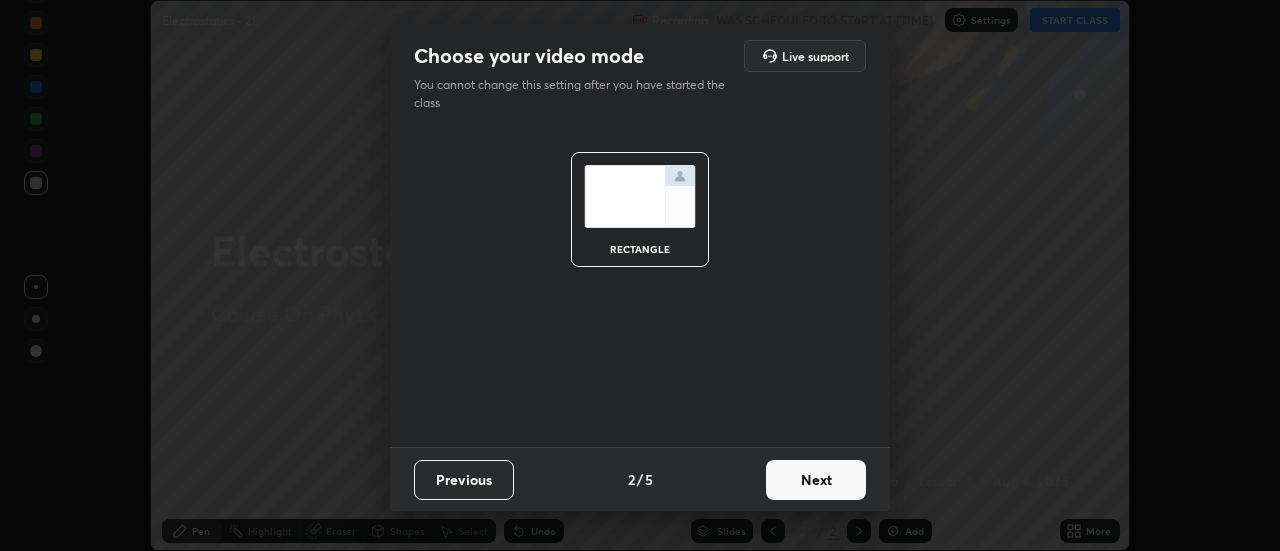 click on "Next" at bounding box center [816, 480] 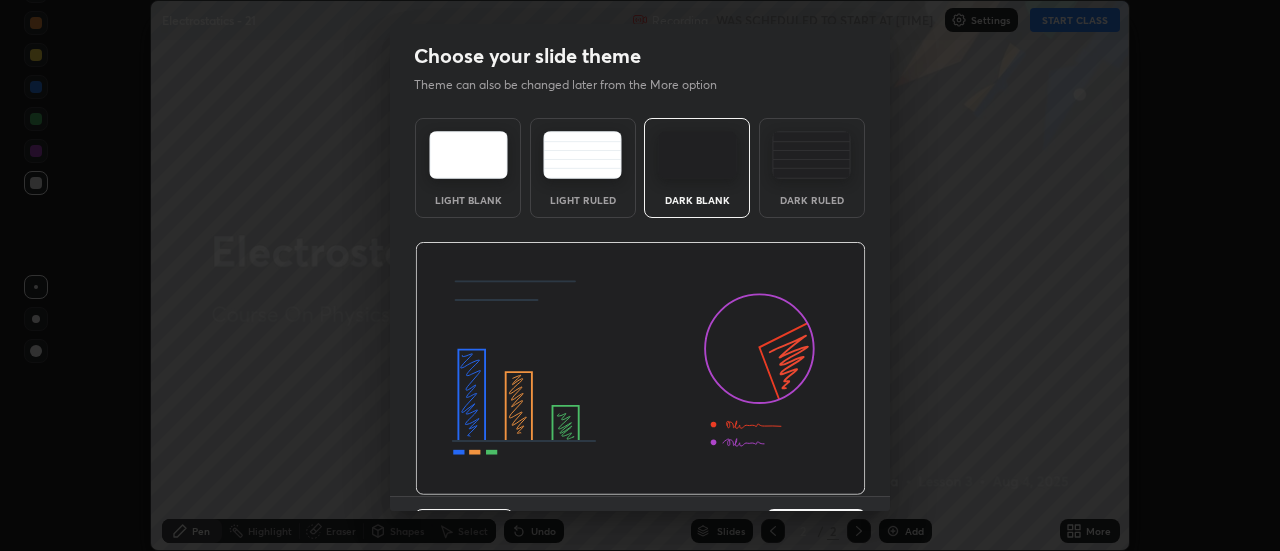 scroll, scrollTop: 49, scrollLeft: 0, axis: vertical 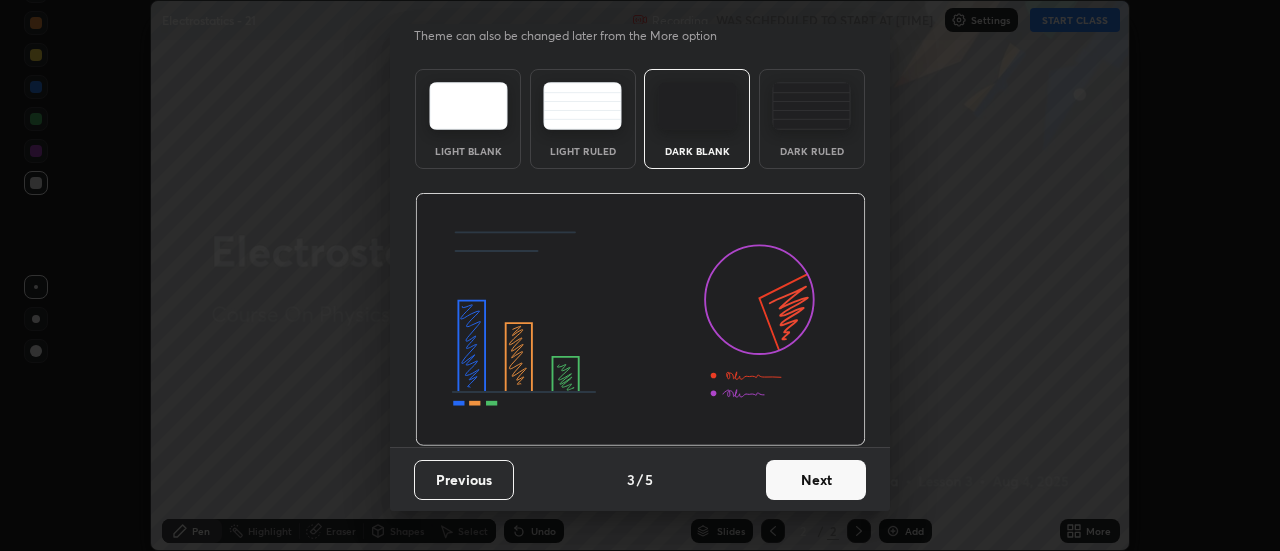 click on "Next" at bounding box center (816, 480) 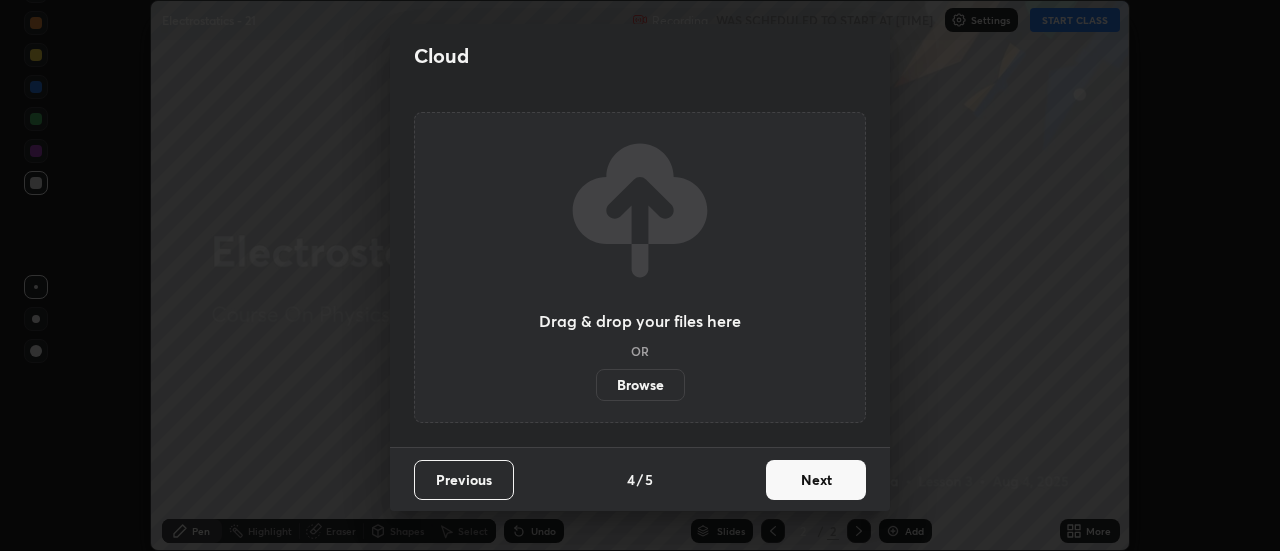 scroll, scrollTop: 0, scrollLeft: 0, axis: both 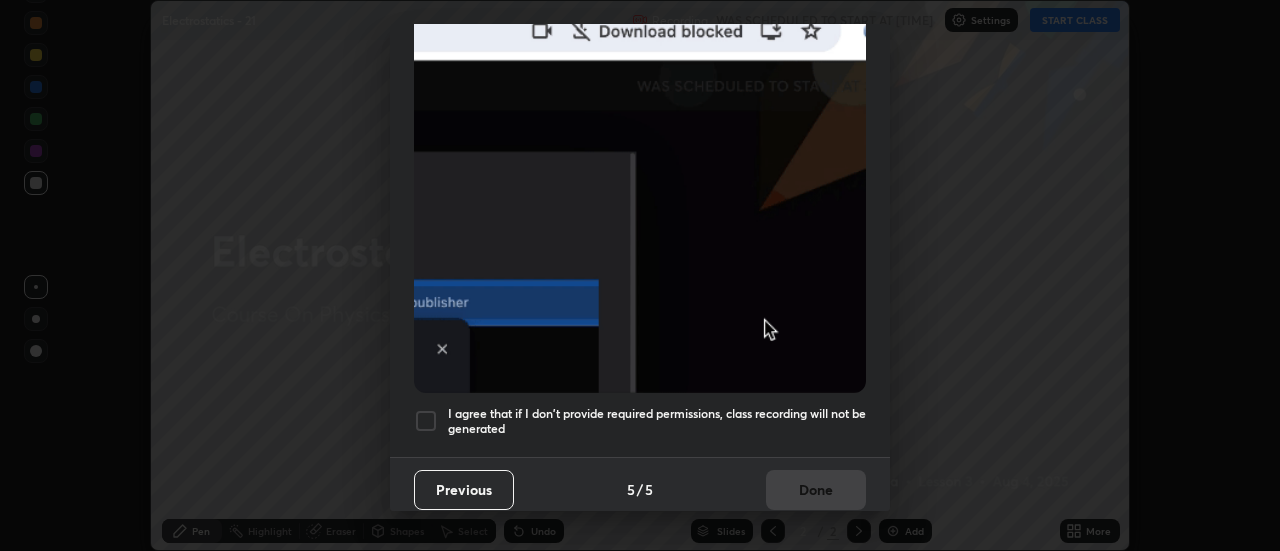 click on "Allow "Download multiple files" if prompted: If download blocked popup comes, open it and then "Always allow": I agree that if I don't provide required permissions, class recording will not be generated" at bounding box center [640, 36] 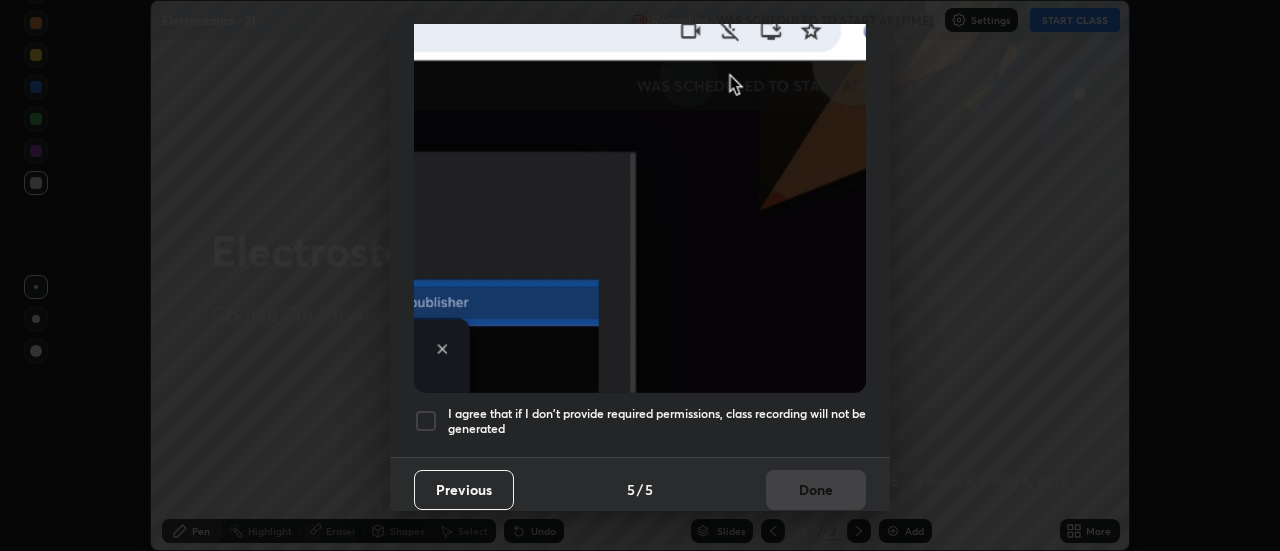 click on "I agree that if I don't provide required permissions, class recording will not be generated" at bounding box center (657, 421) 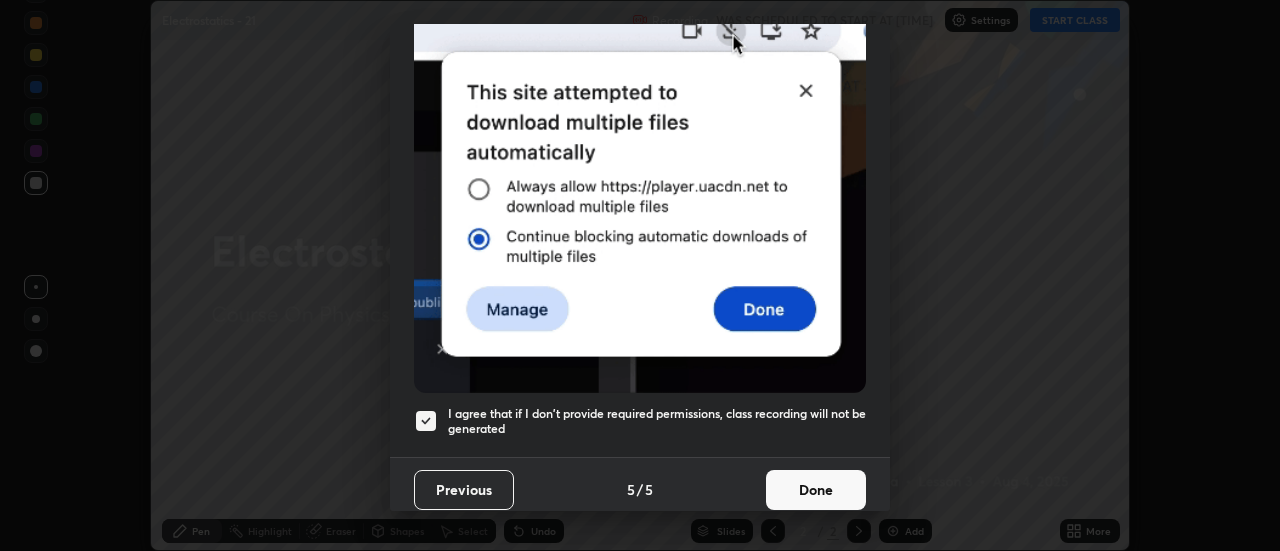 click on "Done" at bounding box center [816, 490] 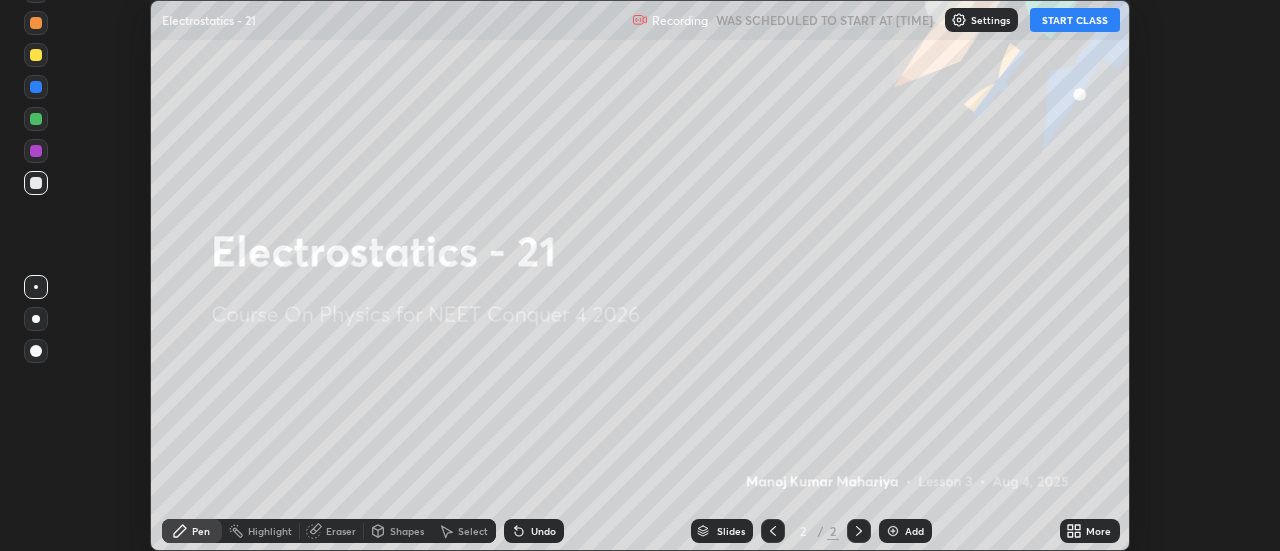click 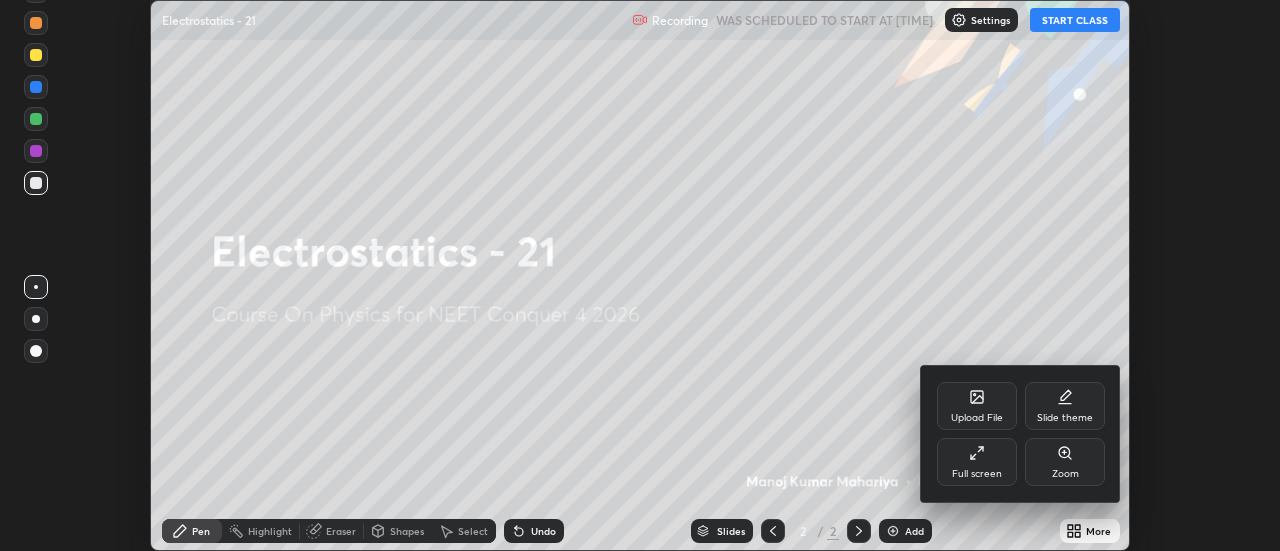 click 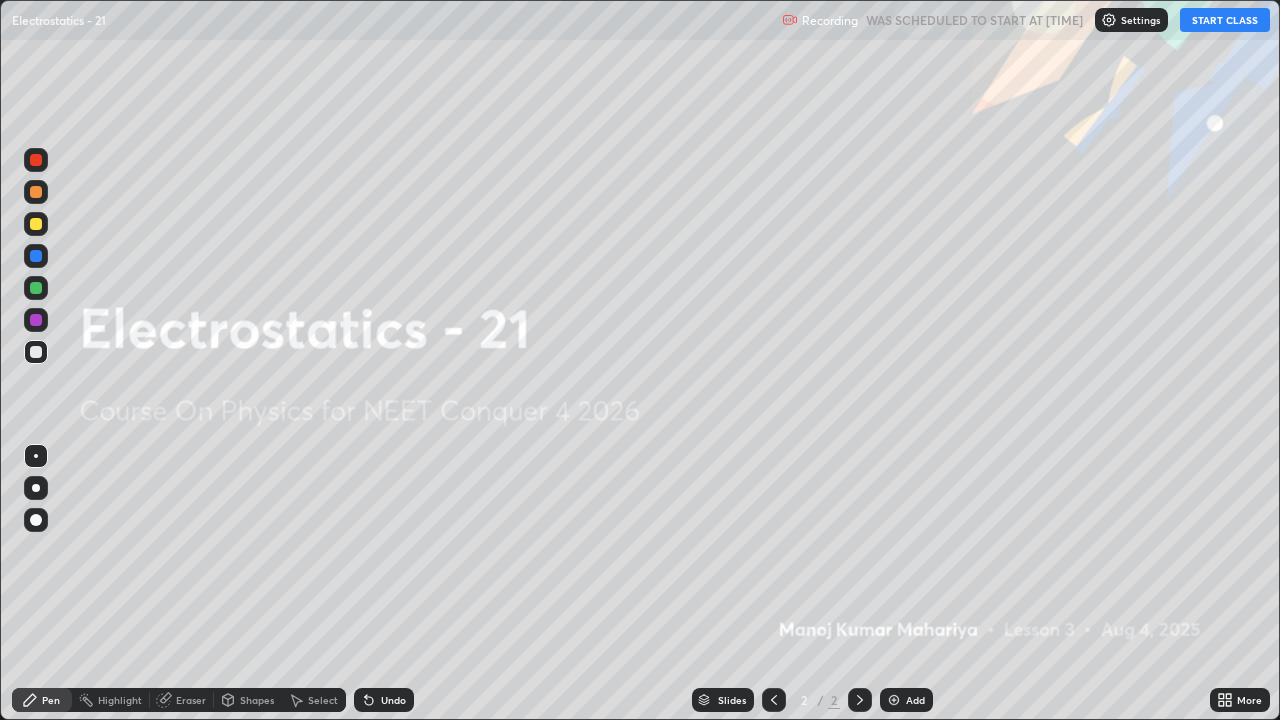 scroll, scrollTop: 99280, scrollLeft: 98720, axis: both 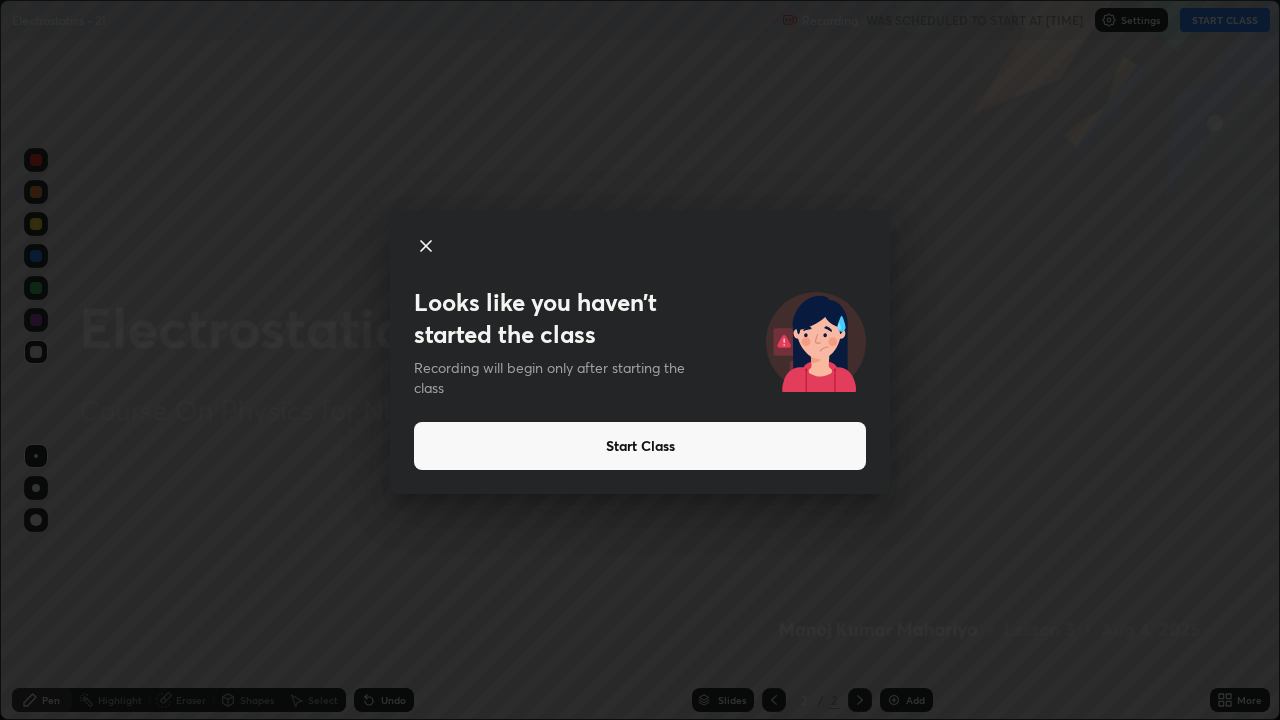 click 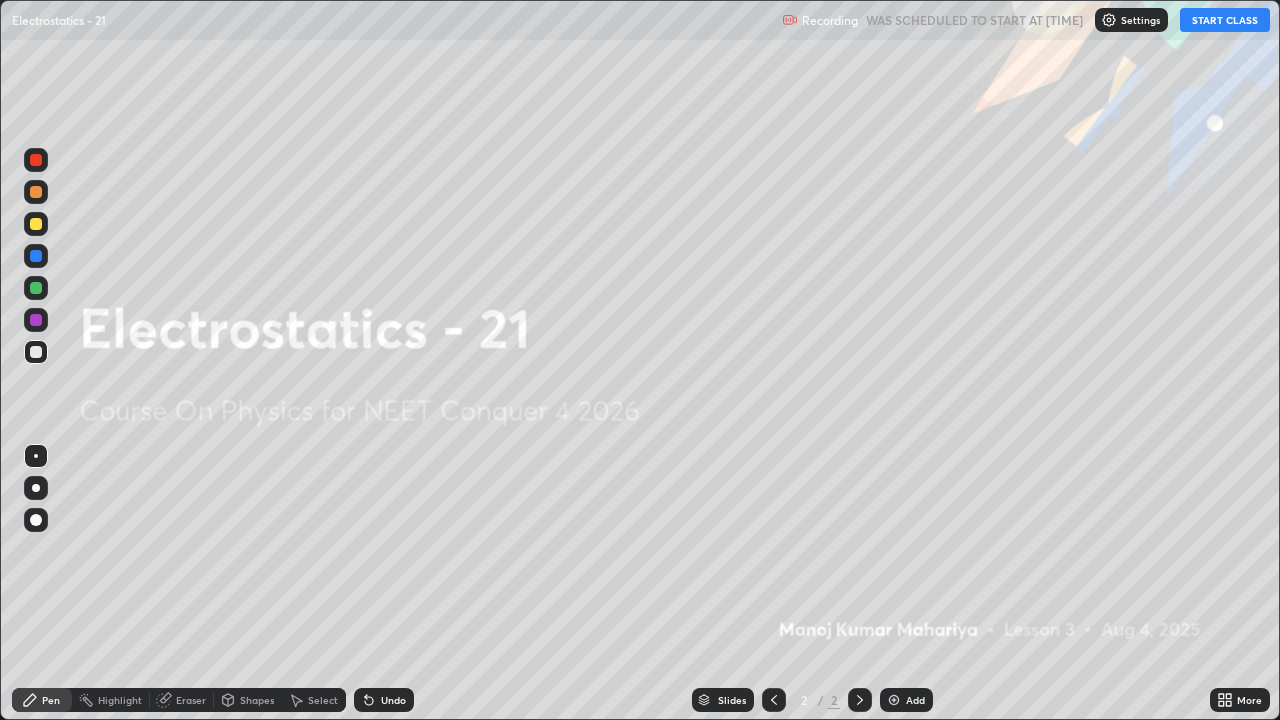 click at bounding box center [894, 700] 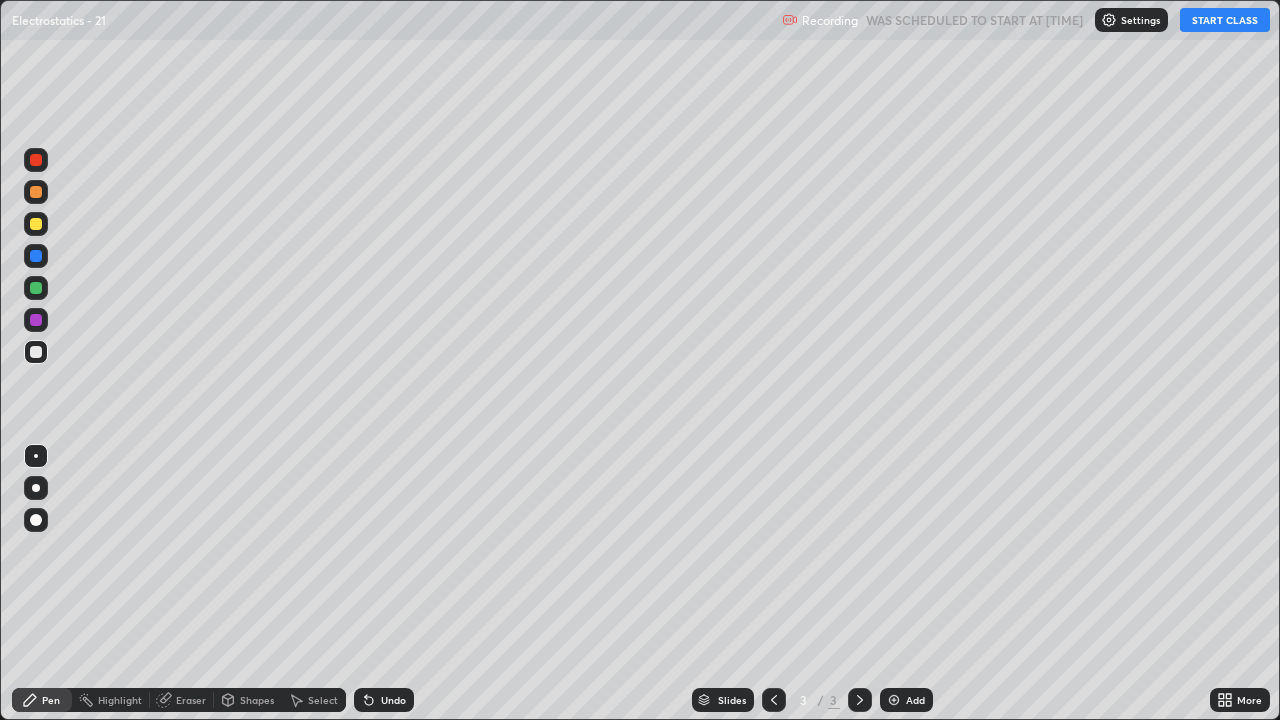 click at bounding box center (36, 352) 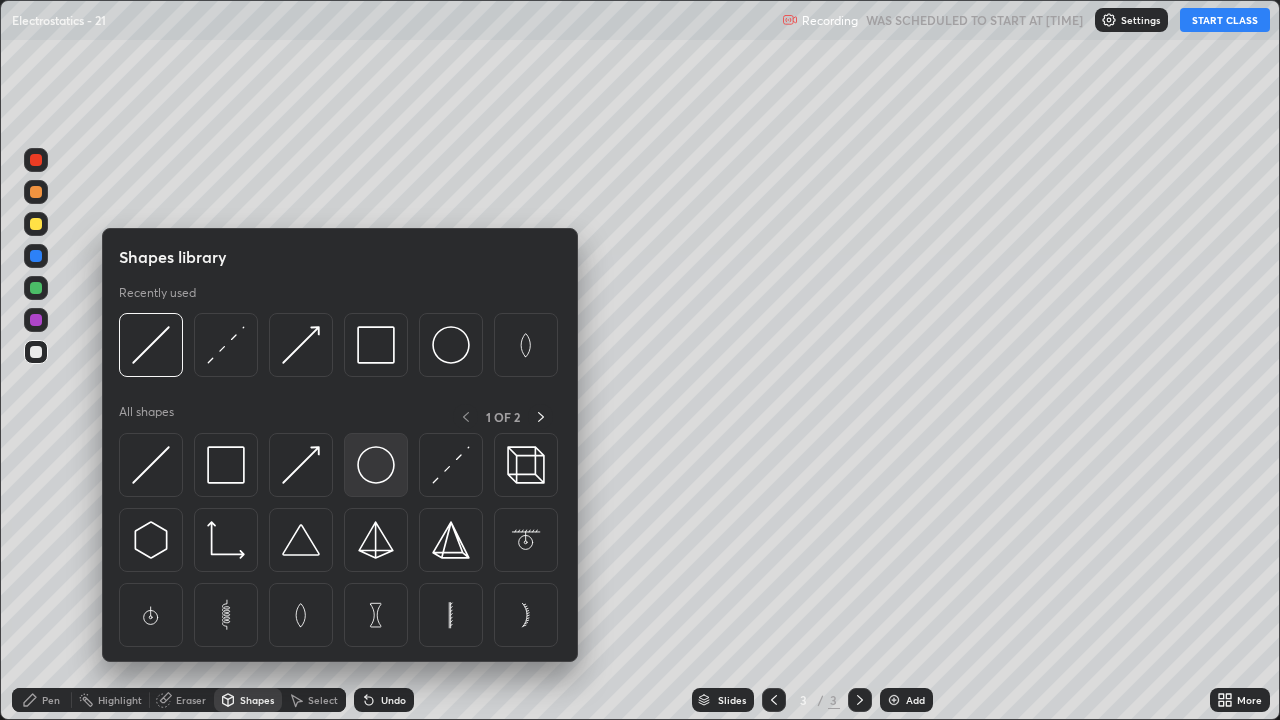 click at bounding box center (376, 465) 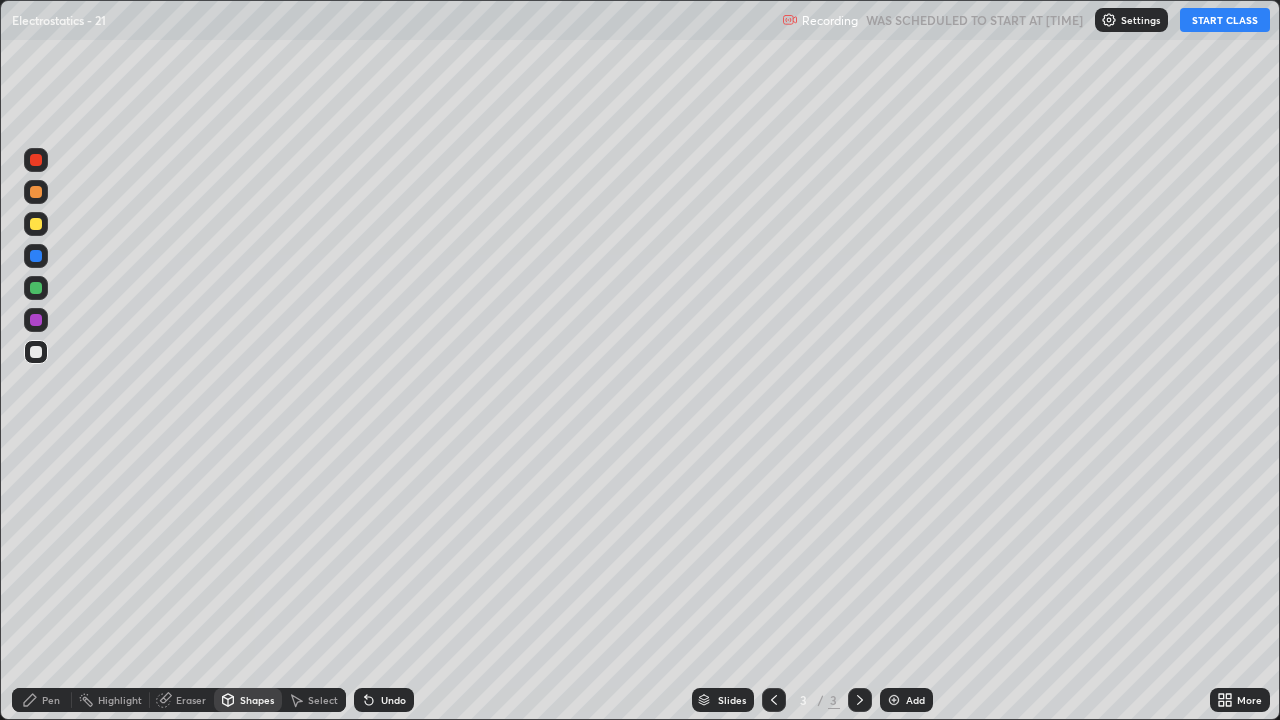 click on "Pen" at bounding box center [42, 700] 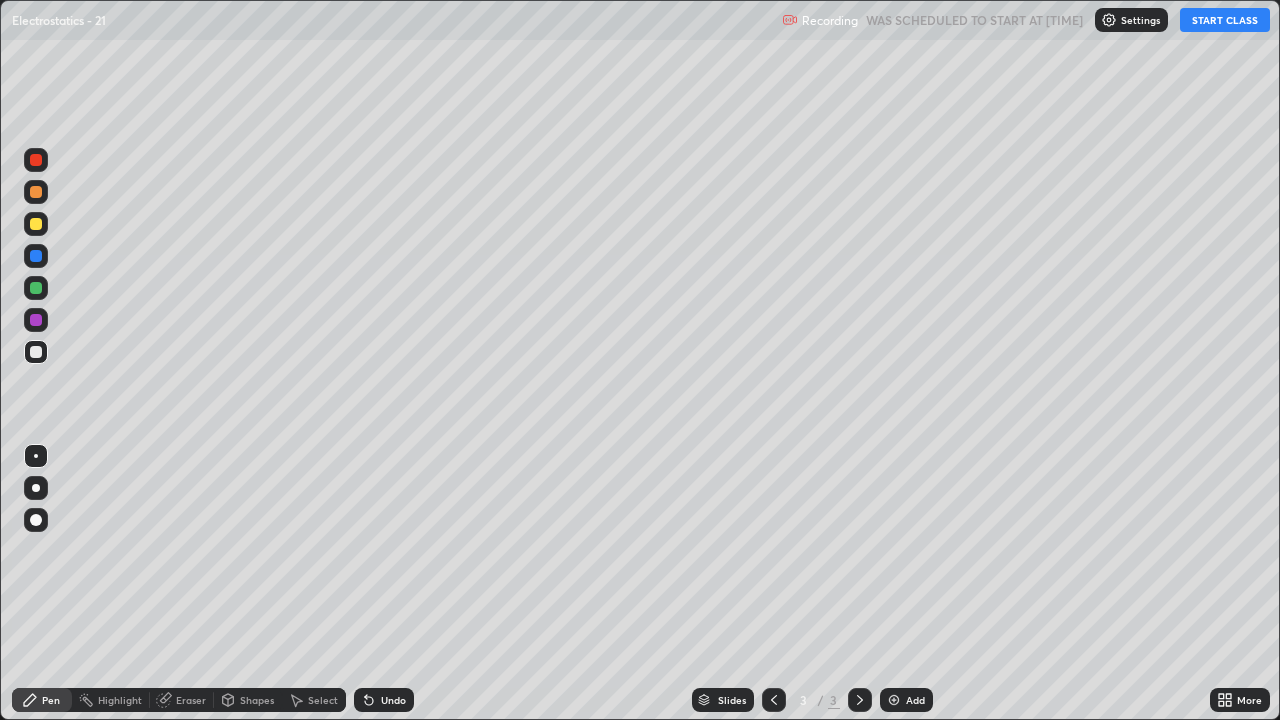 click 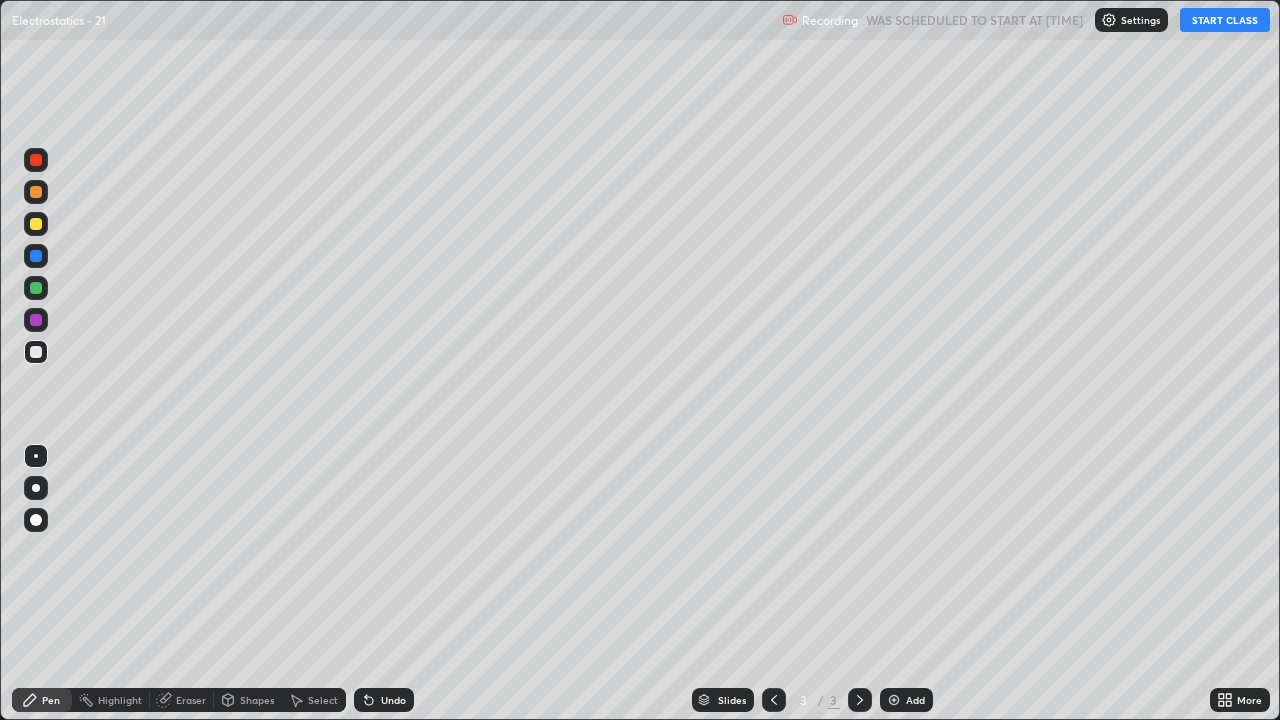 click at bounding box center (36, 520) 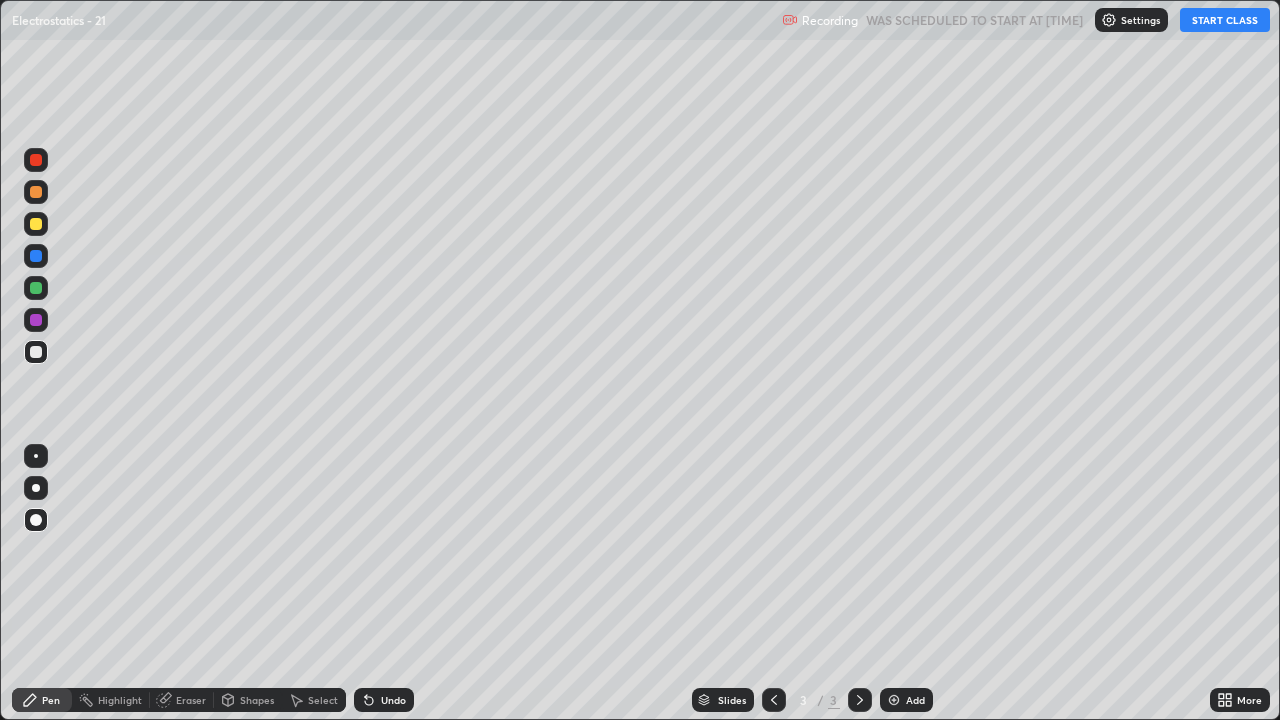 click at bounding box center [36, 352] 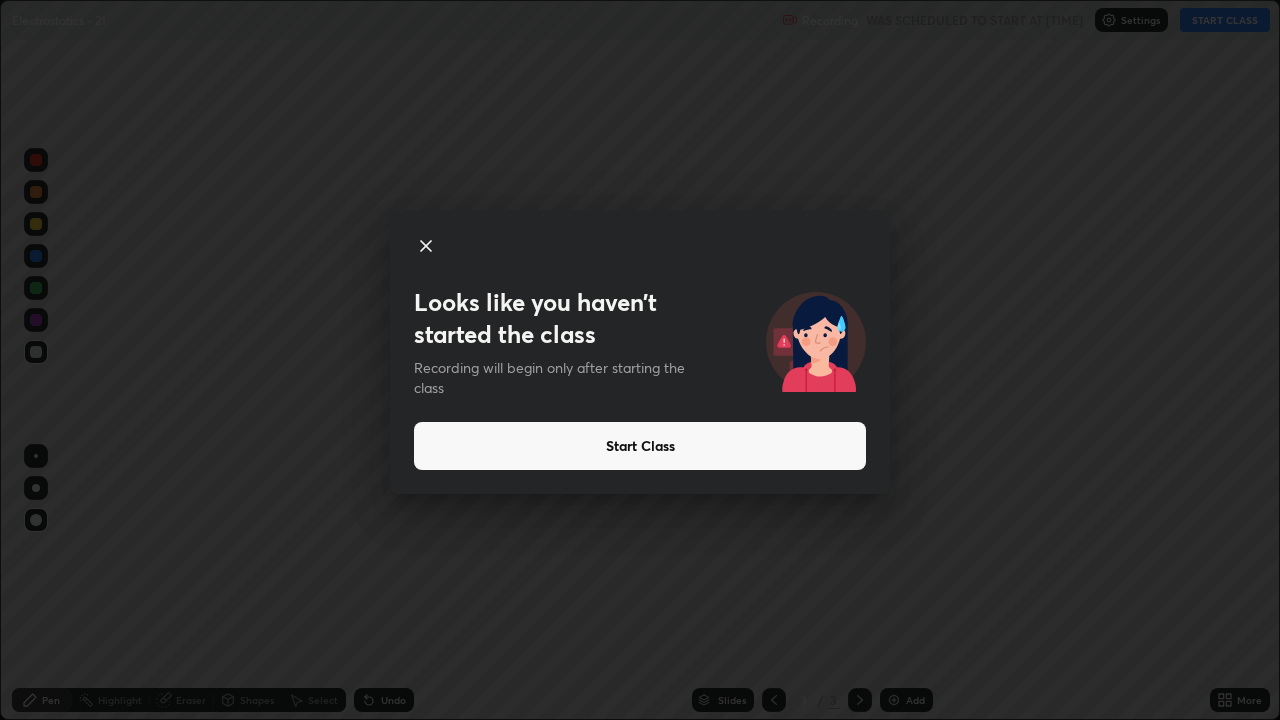 click on "Start Class" at bounding box center [640, 446] 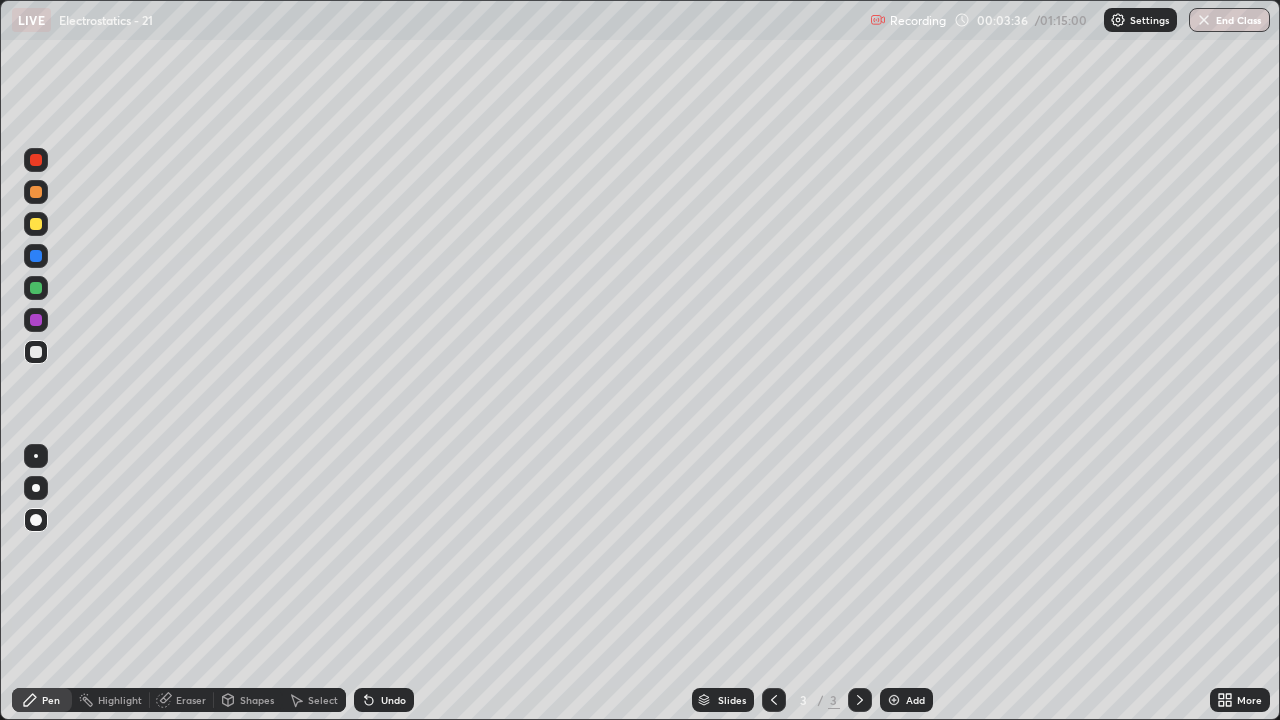 click on "Eraser" at bounding box center [191, 700] 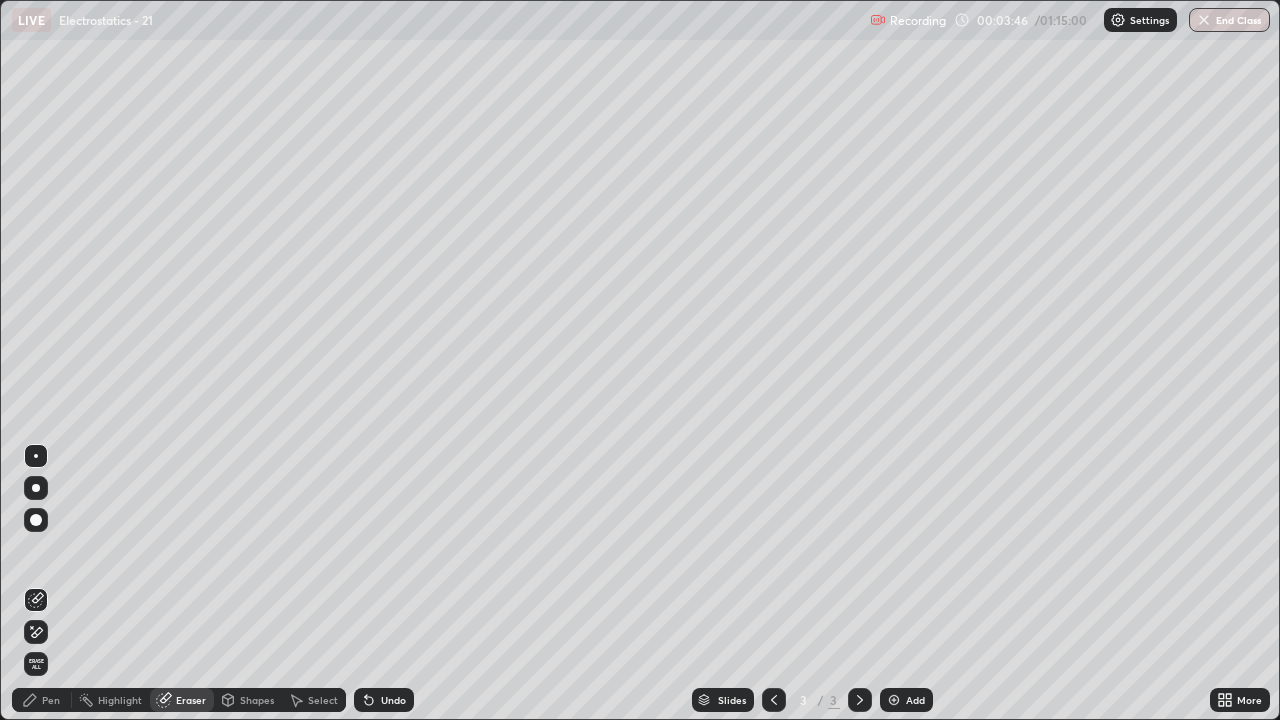 click on "Pen" at bounding box center (51, 700) 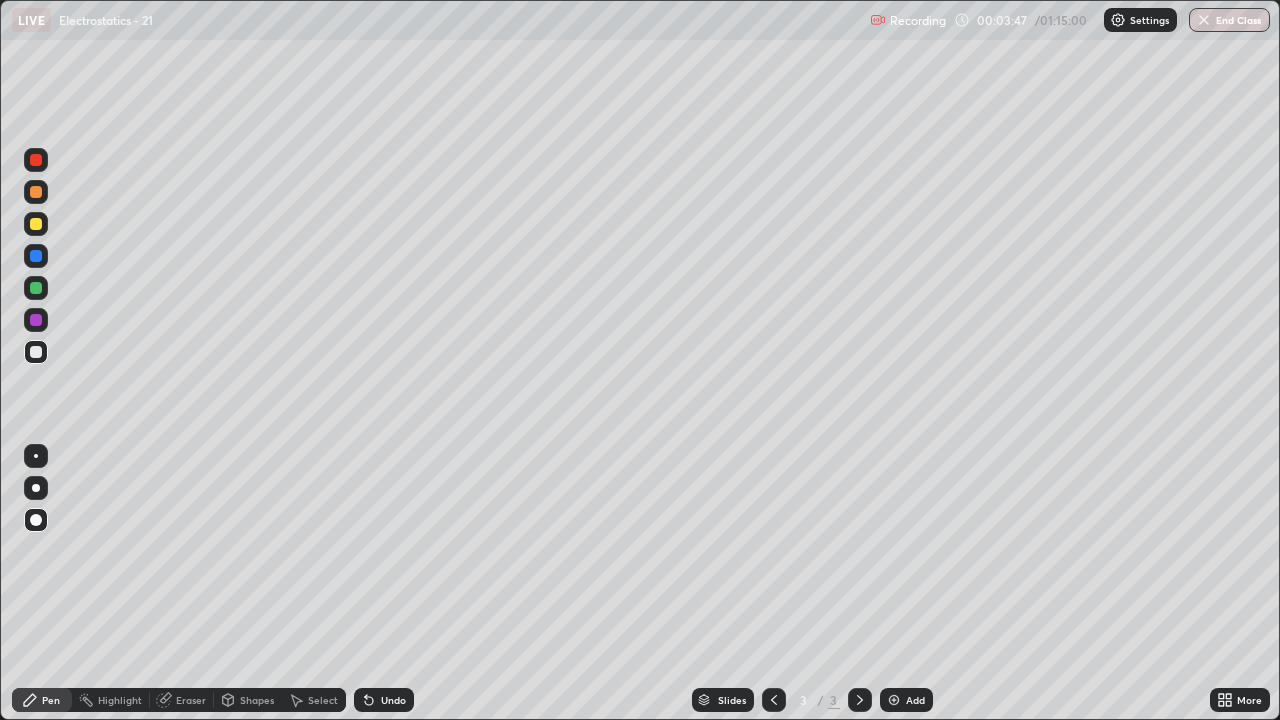 click at bounding box center [36, 520] 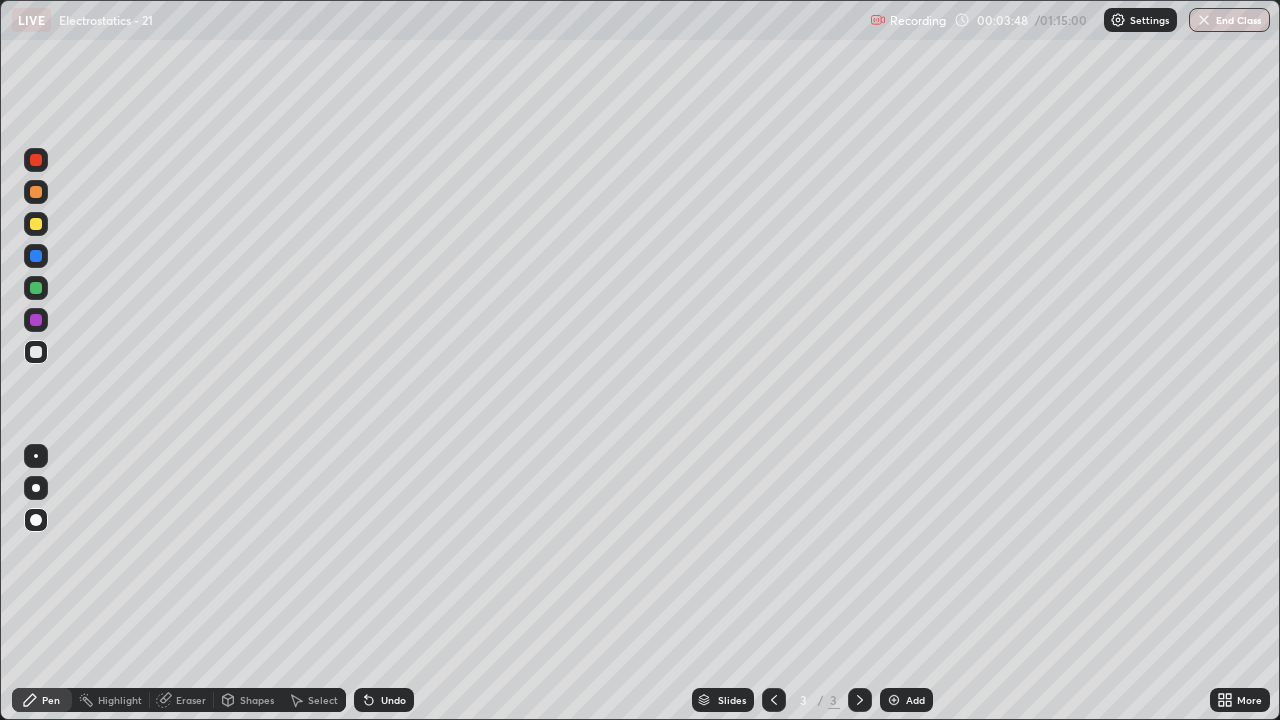 click at bounding box center (36, 352) 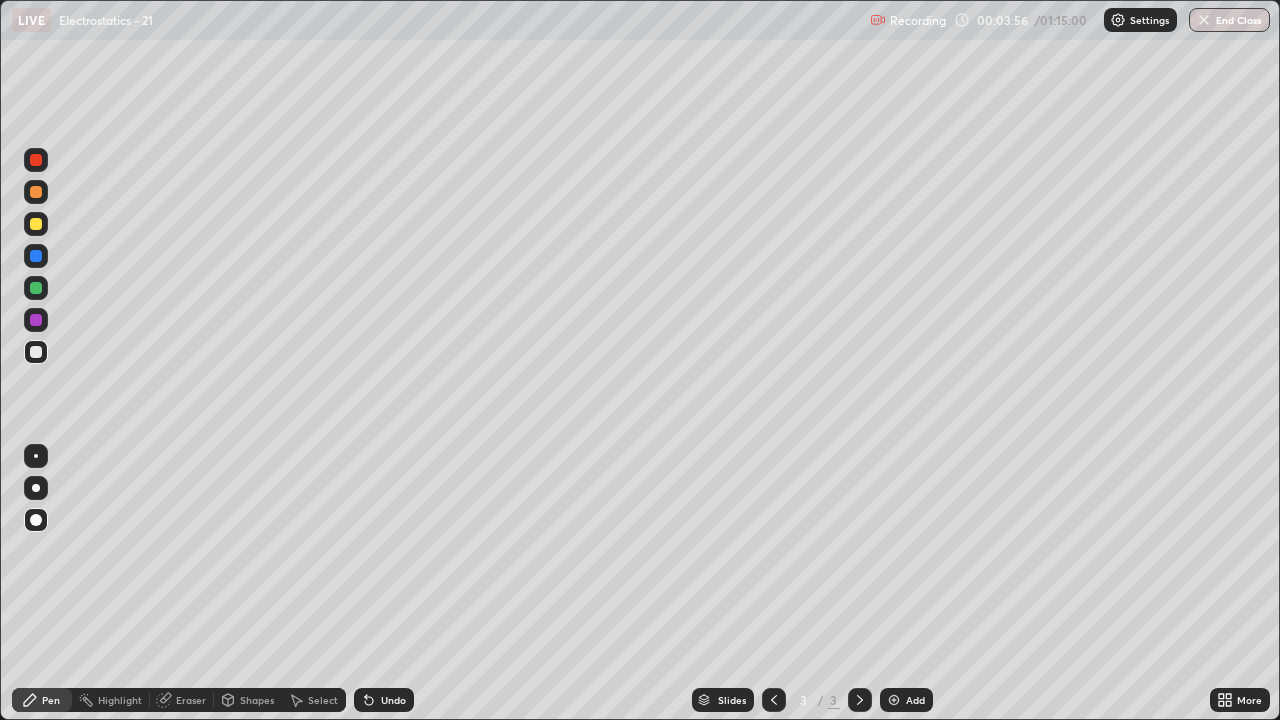 click on "Shapes" at bounding box center [257, 700] 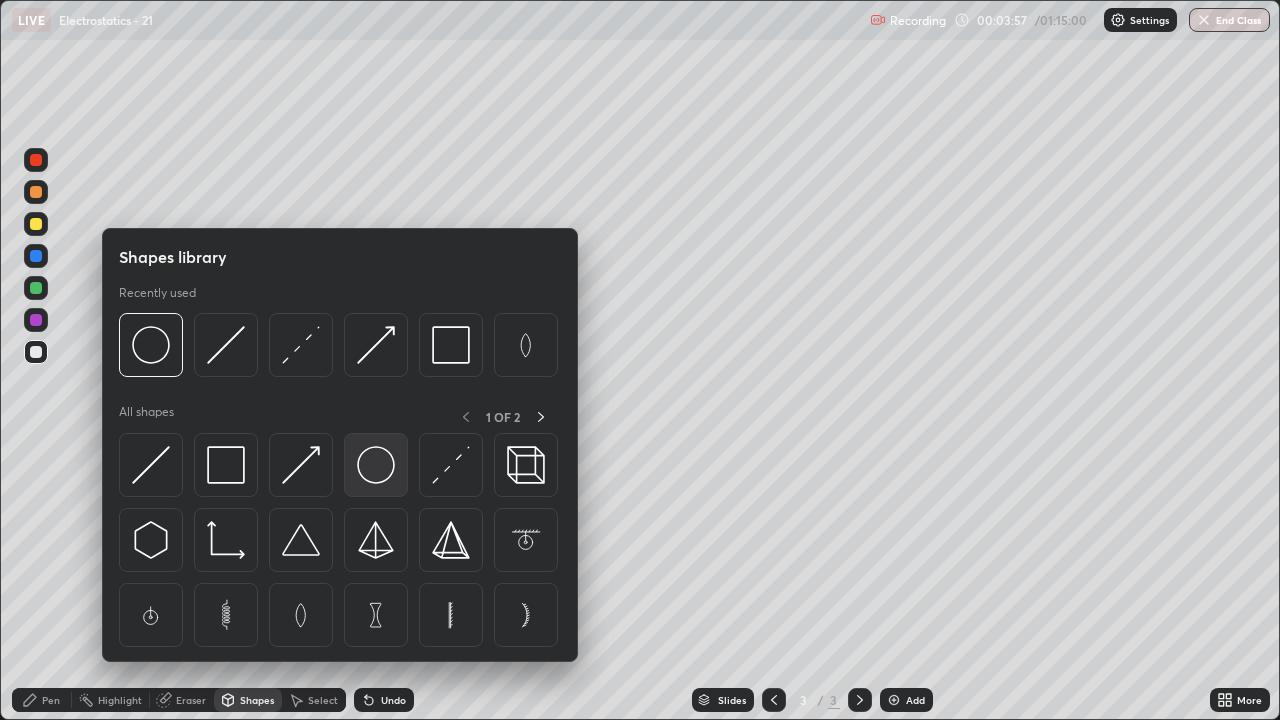 click at bounding box center (376, 465) 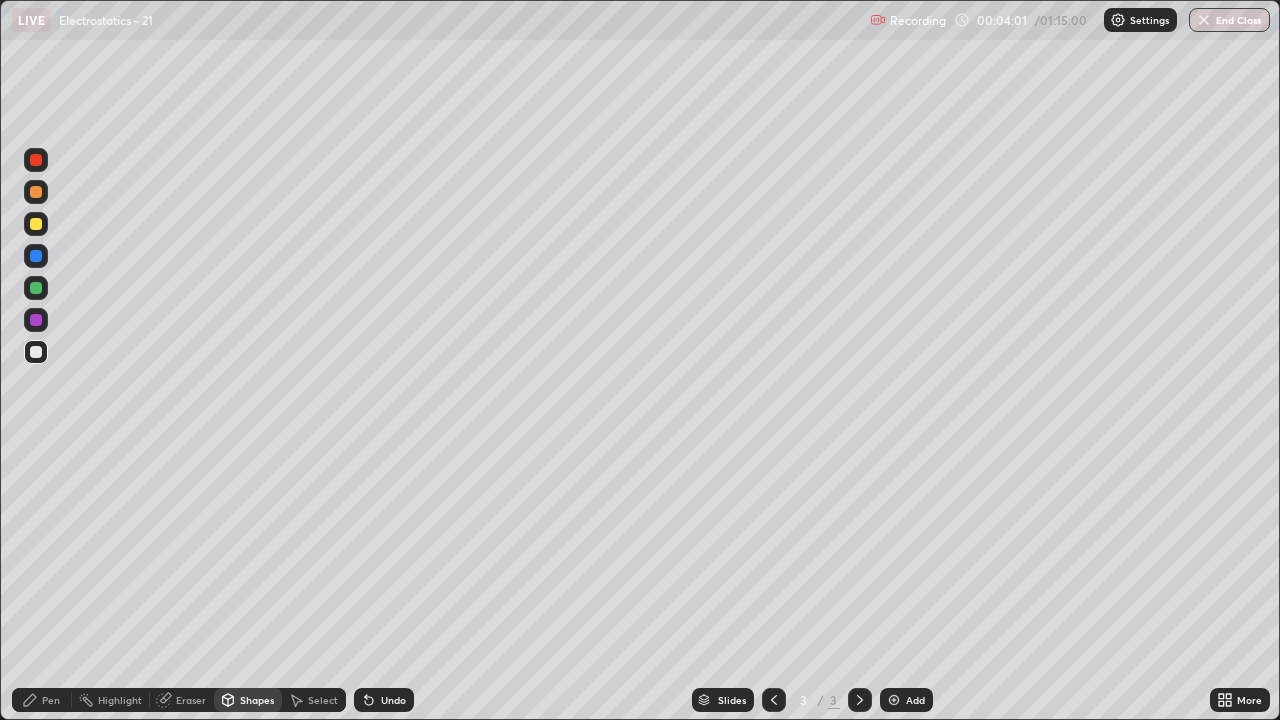 click on "Pen" at bounding box center (42, 700) 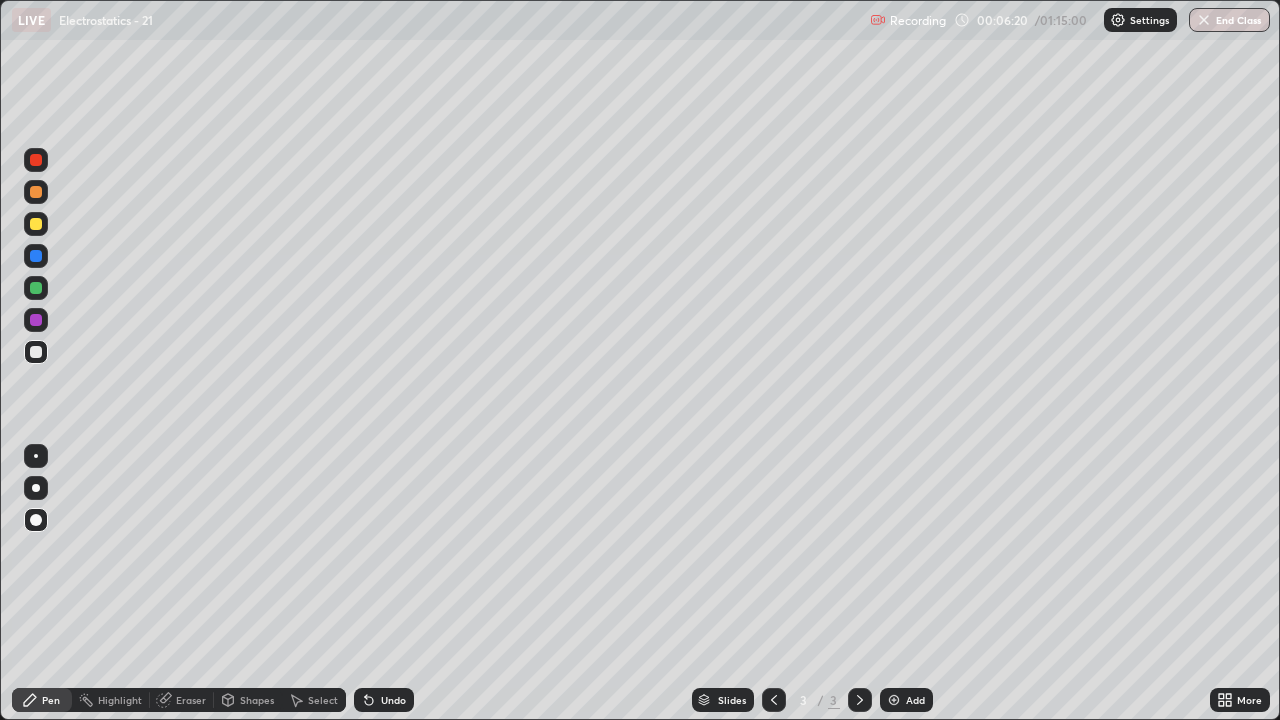 click at bounding box center (36, 352) 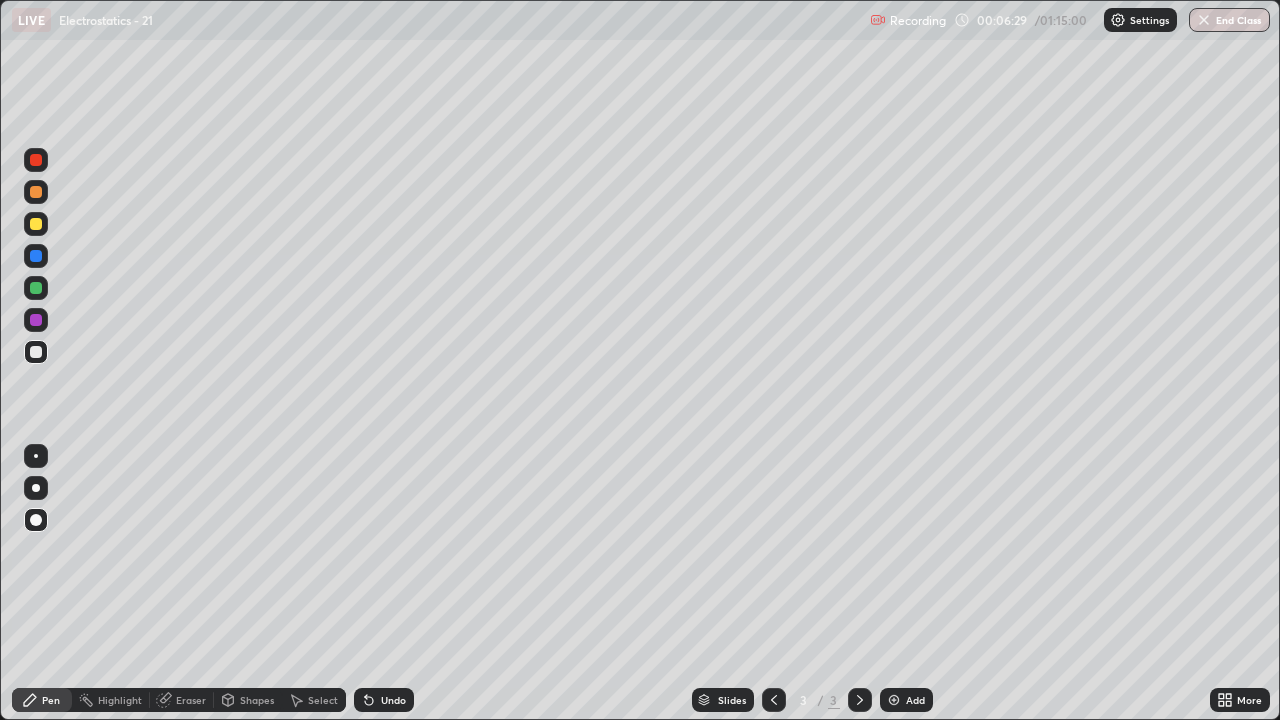 click at bounding box center (36, 224) 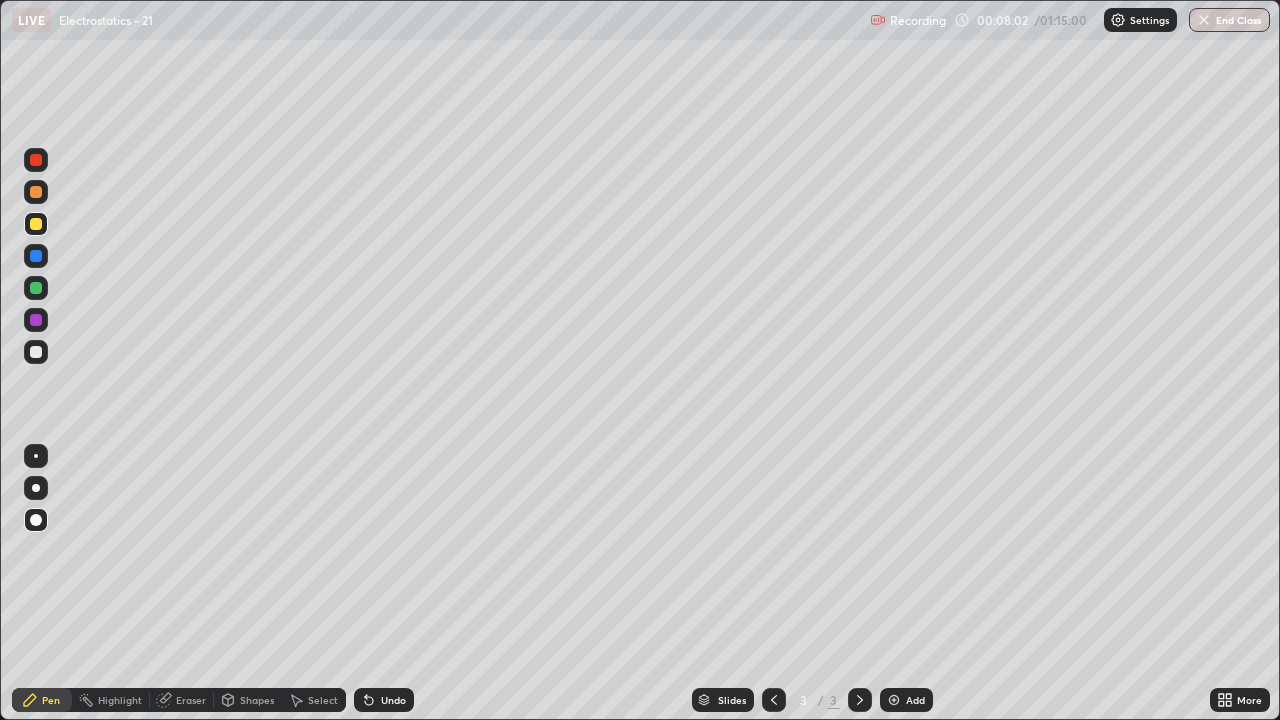 click 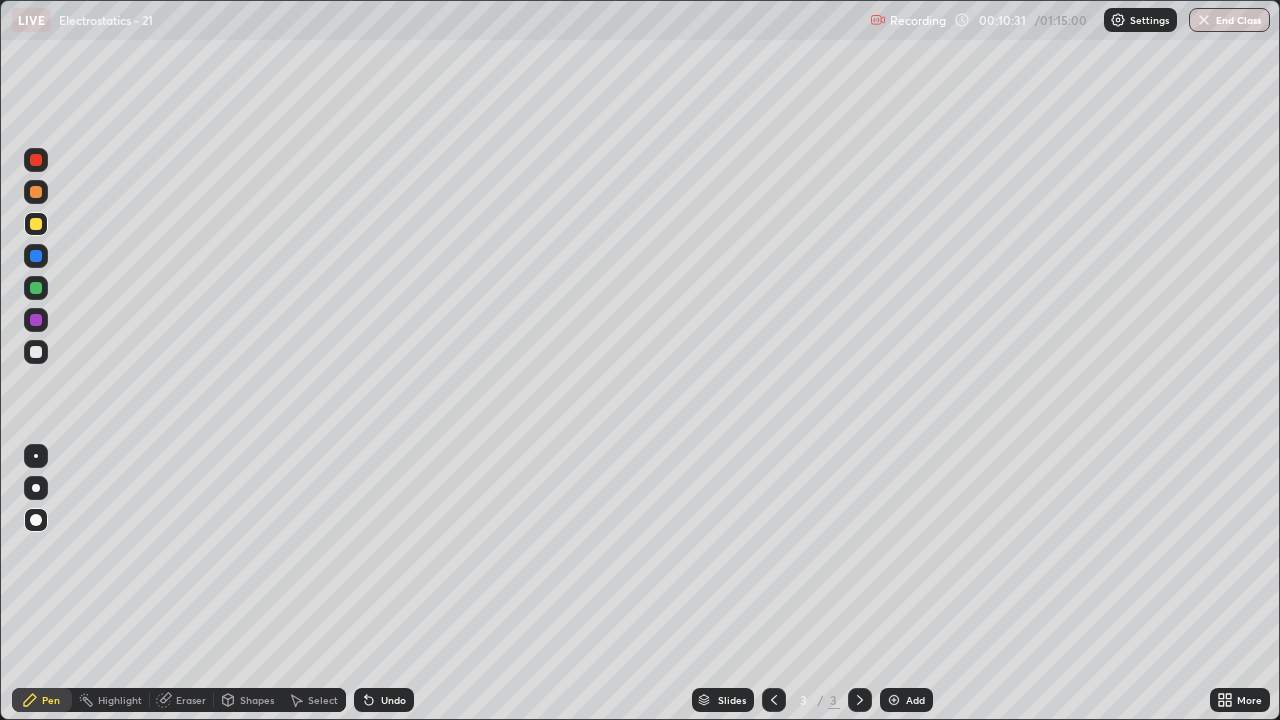 click at bounding box center [36, 352] 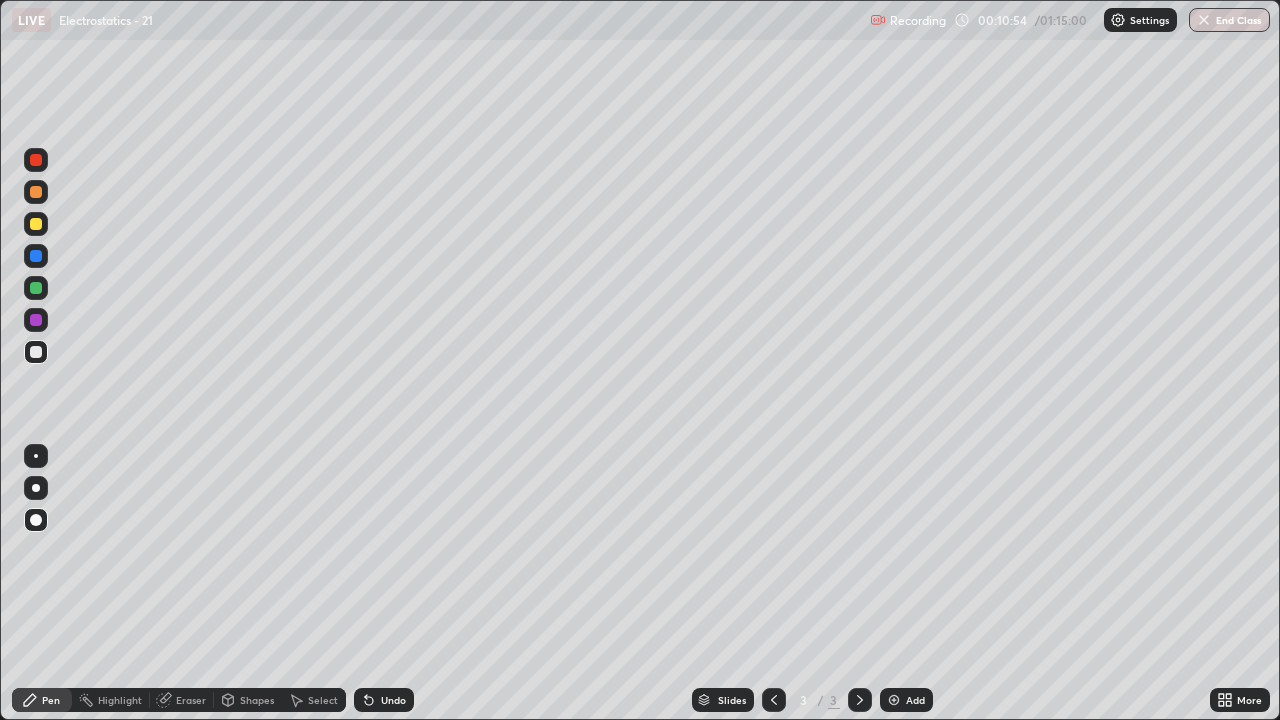 click at bounding box center (36, 520) 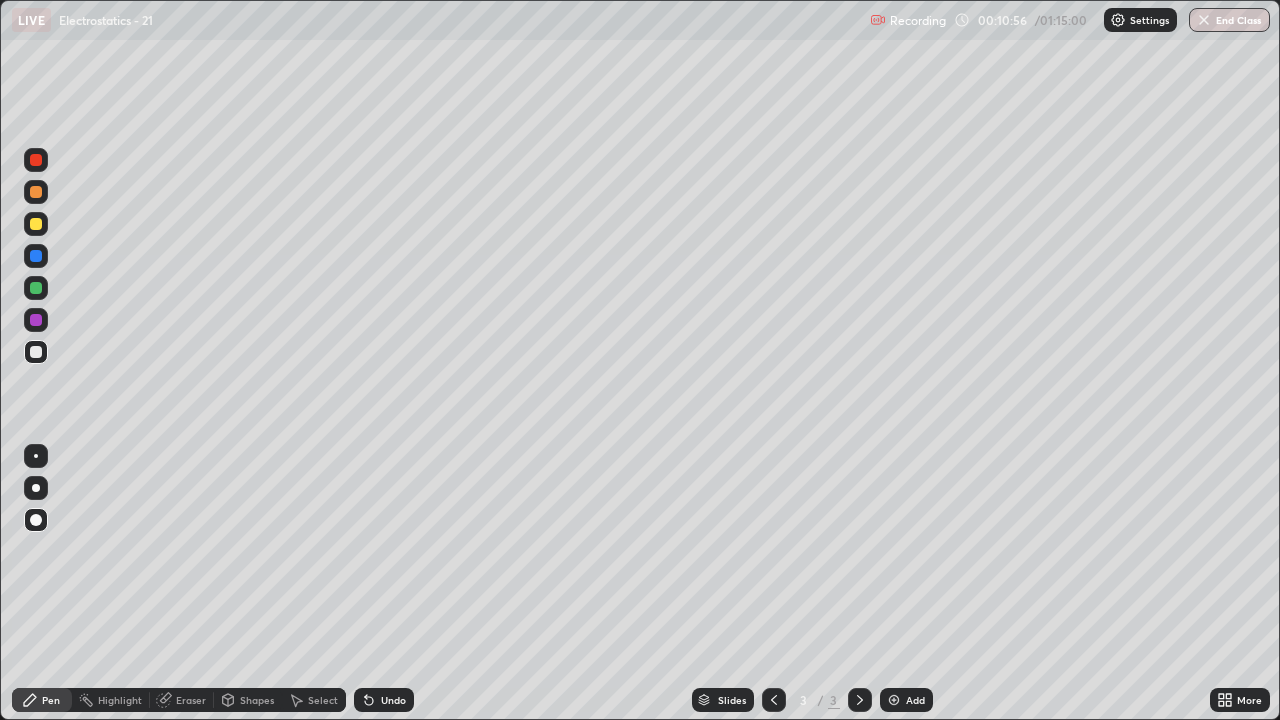 click at bounding box center (894, 700) 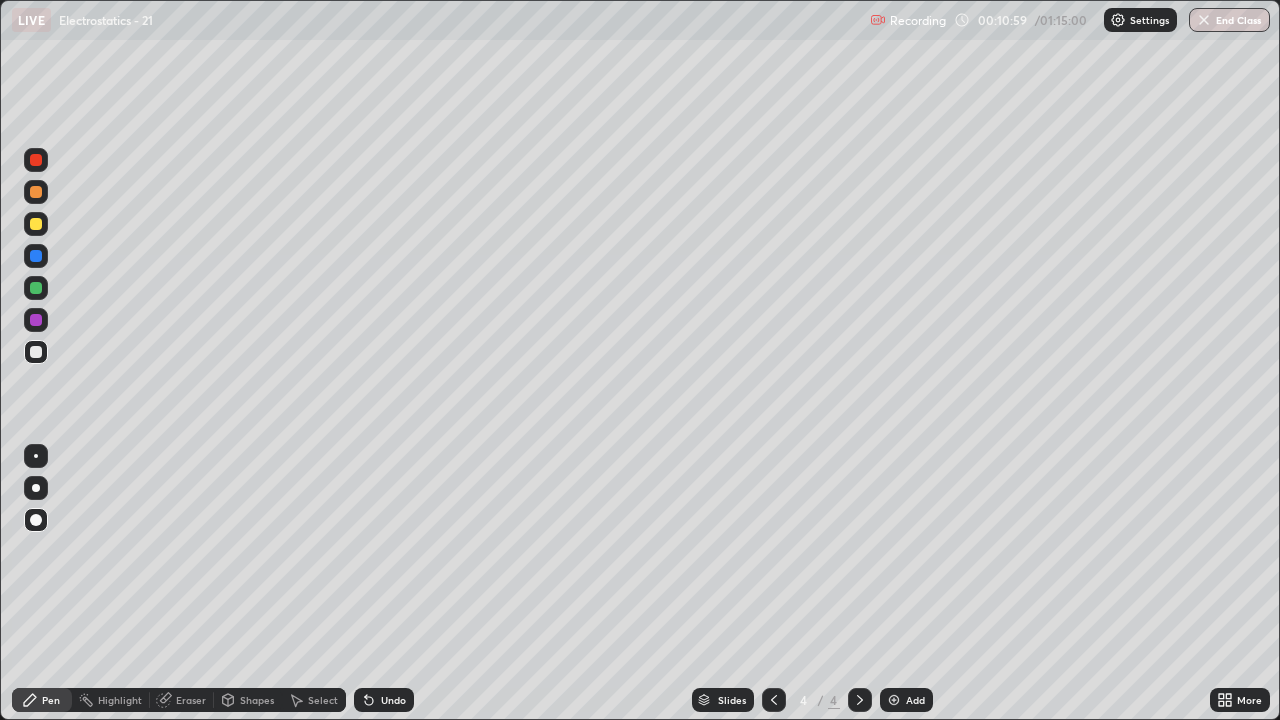 click 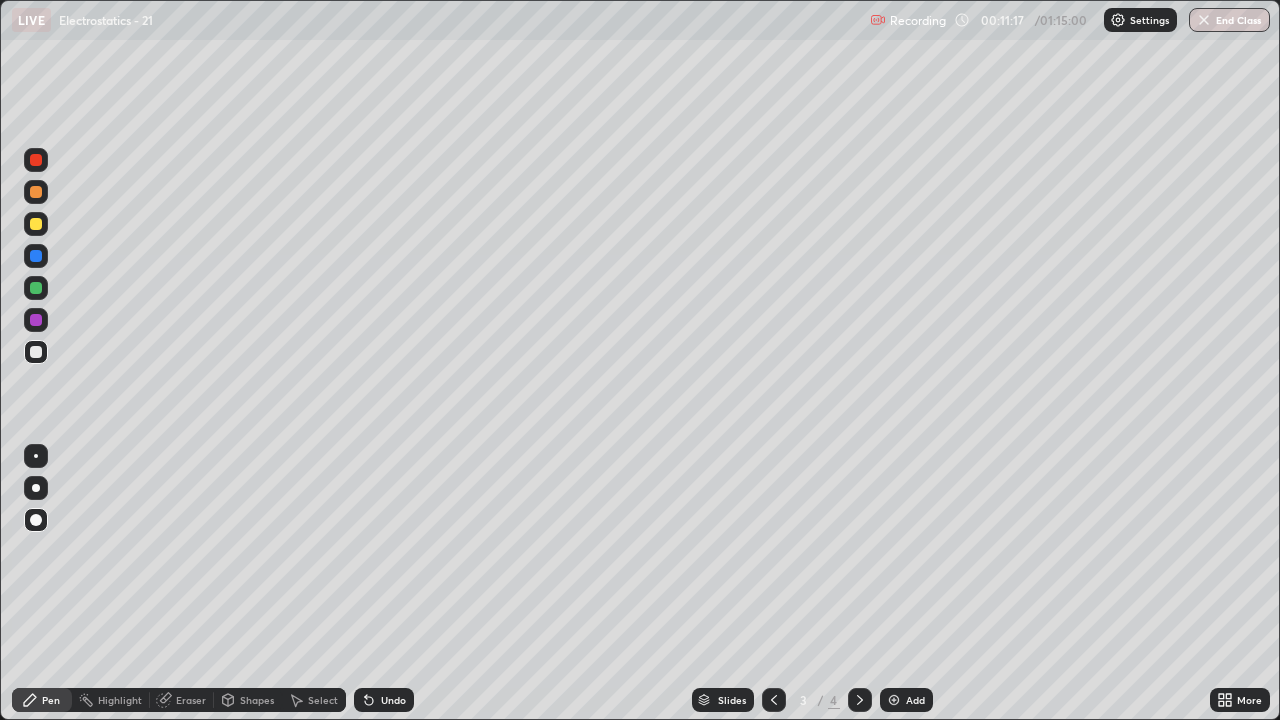 click 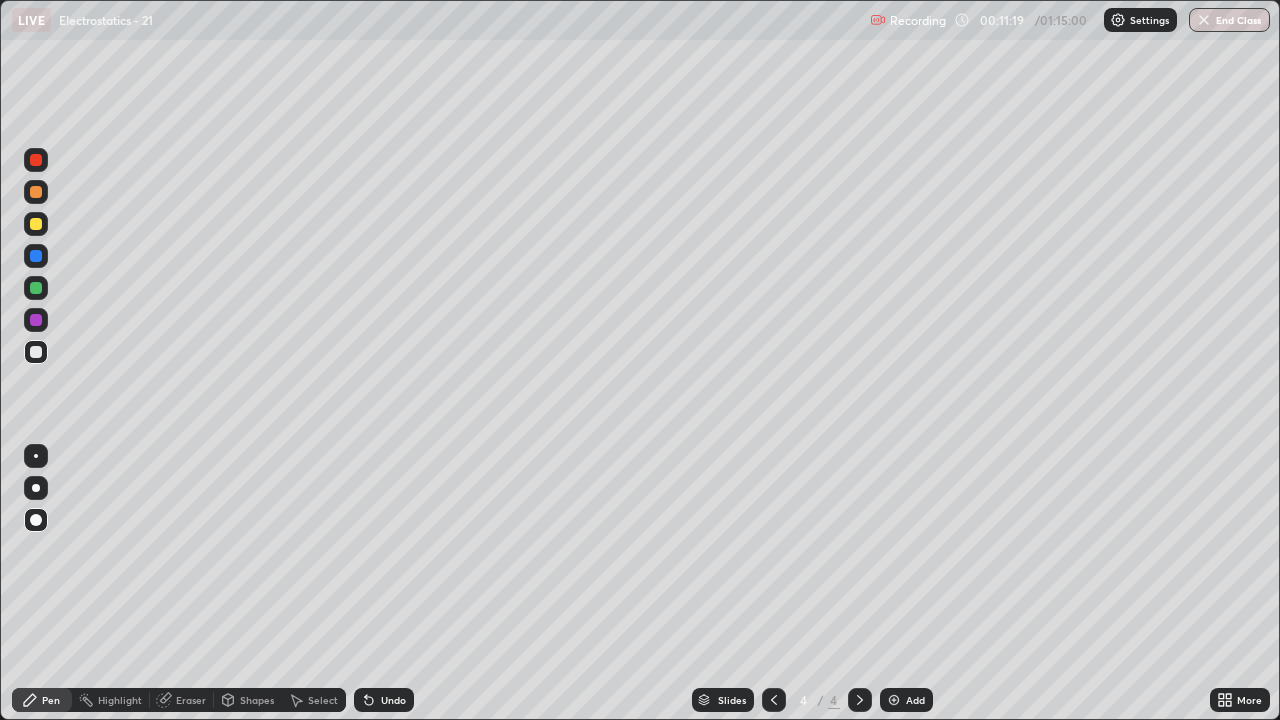 click on "Shapes" at bounding box center [257, 700] 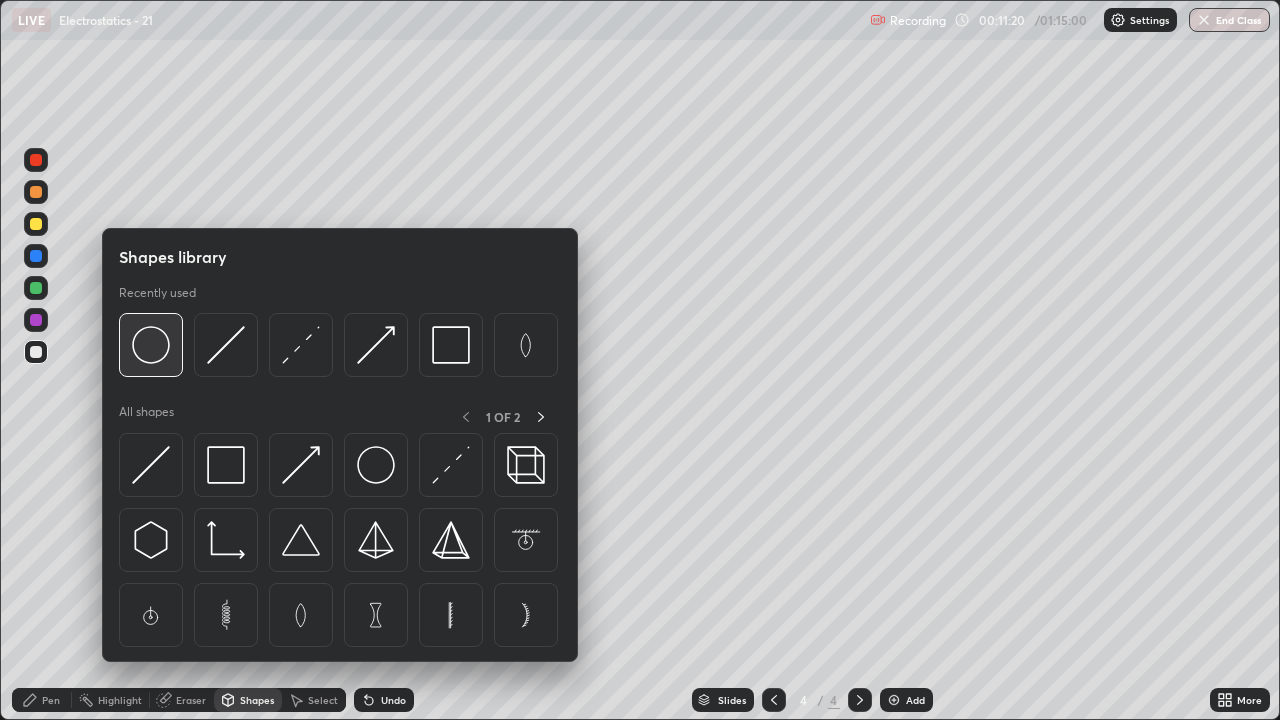 click at bounding box center [151, 345] 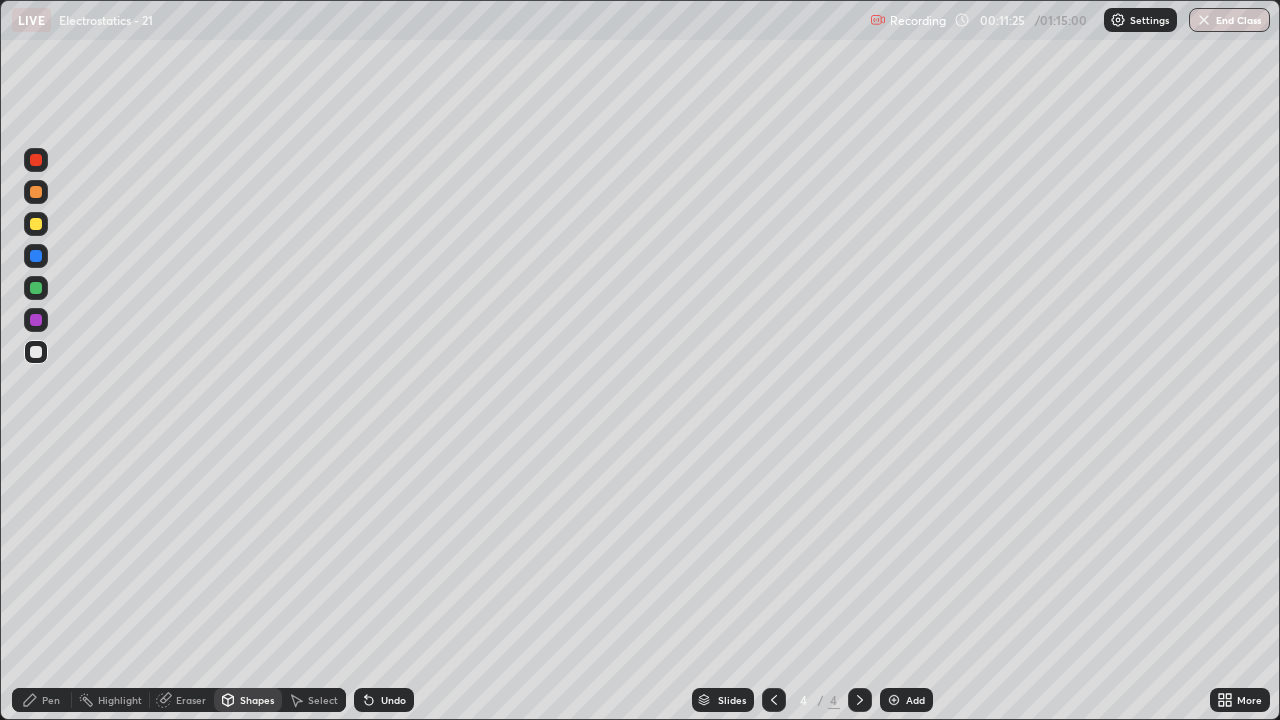 click at bounding box center [36, 352] 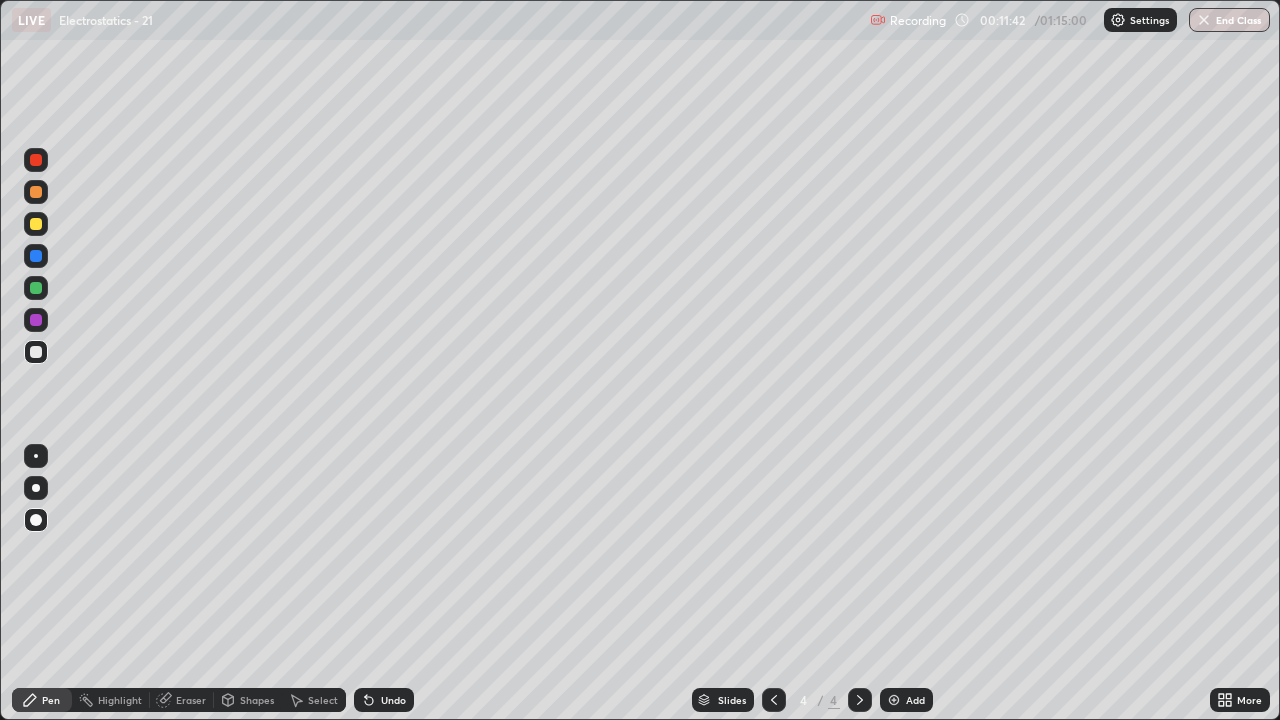 click at bounding box center (36, 224) 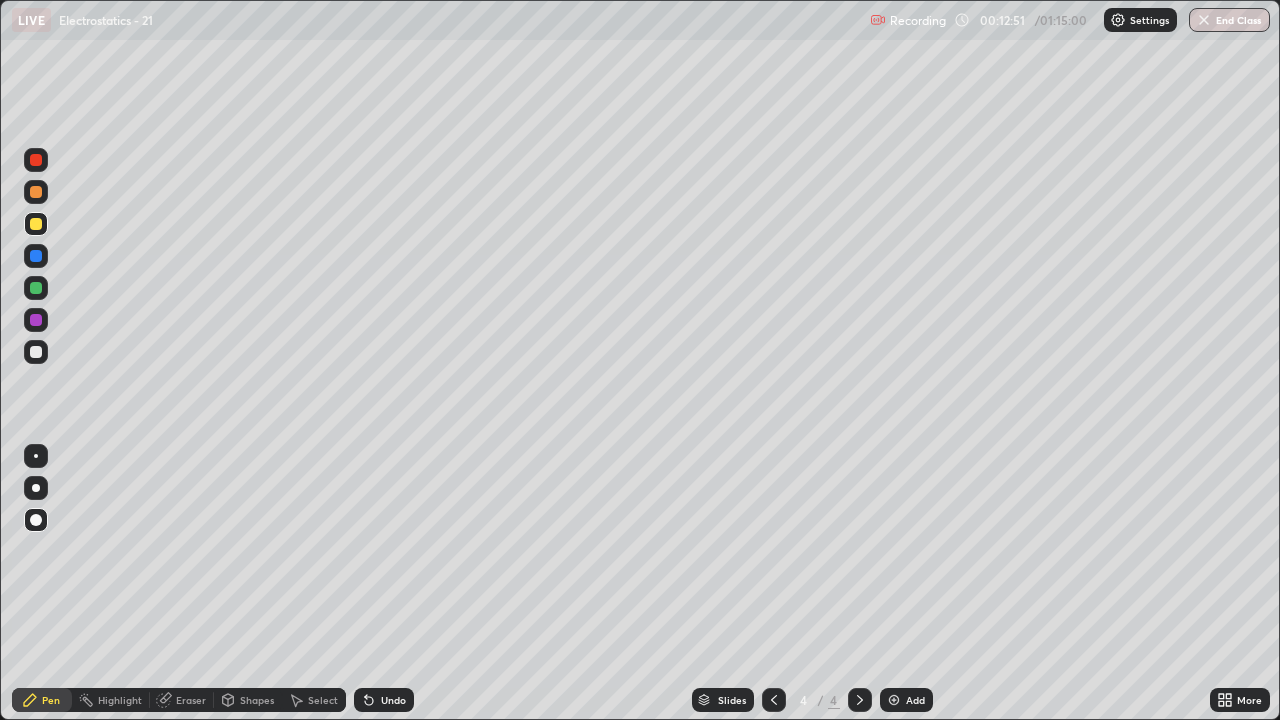 click at bounding box center [36, 352] 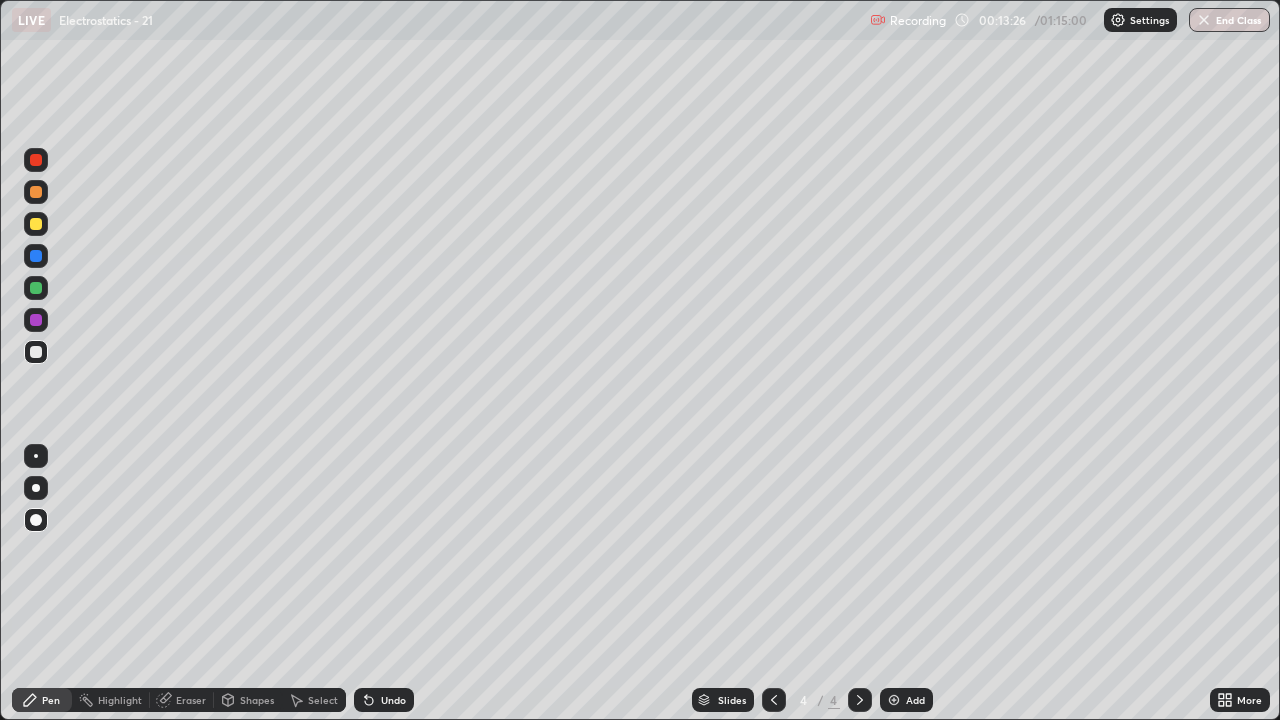 click at bounding box center (36, 352) 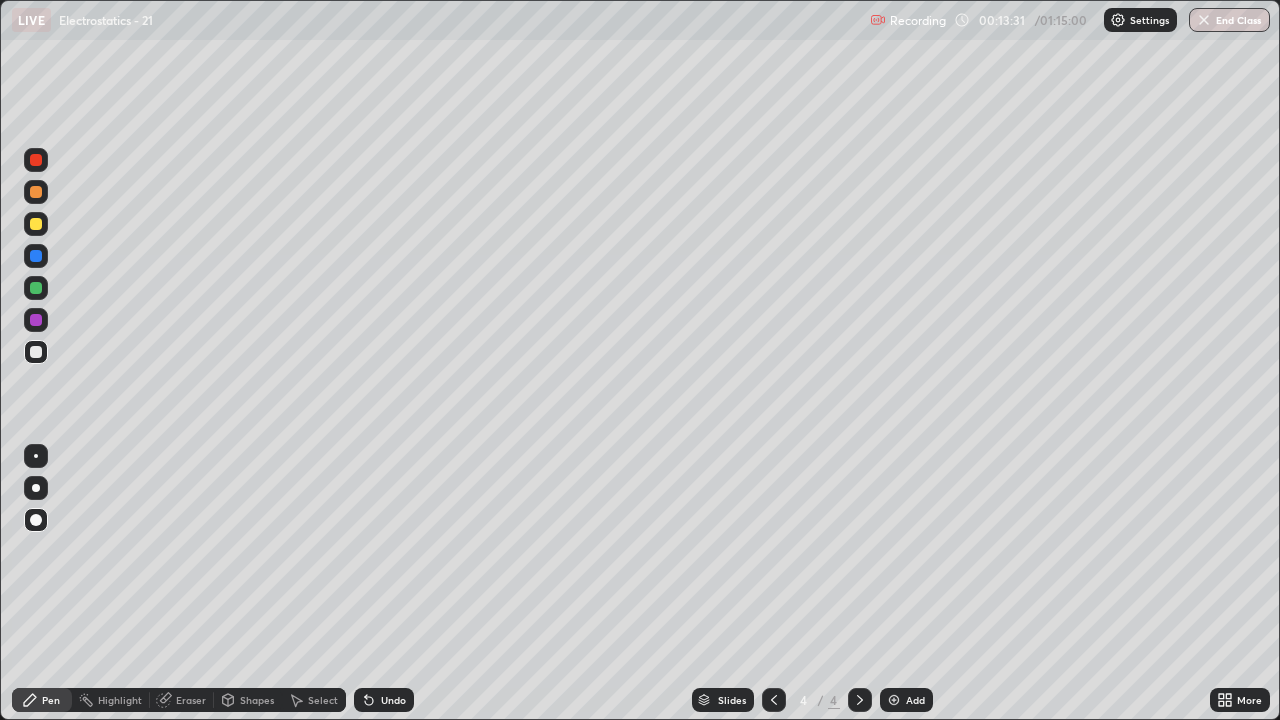 click 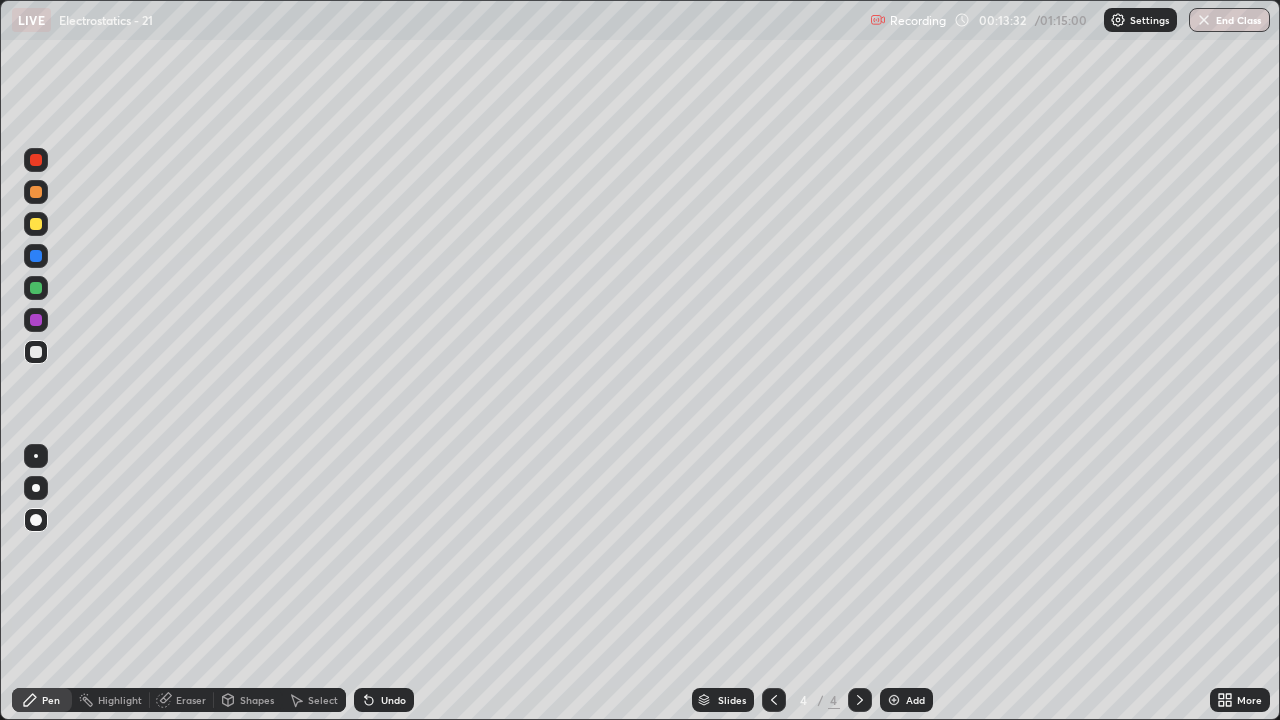 click at bounding box center (36, 224) 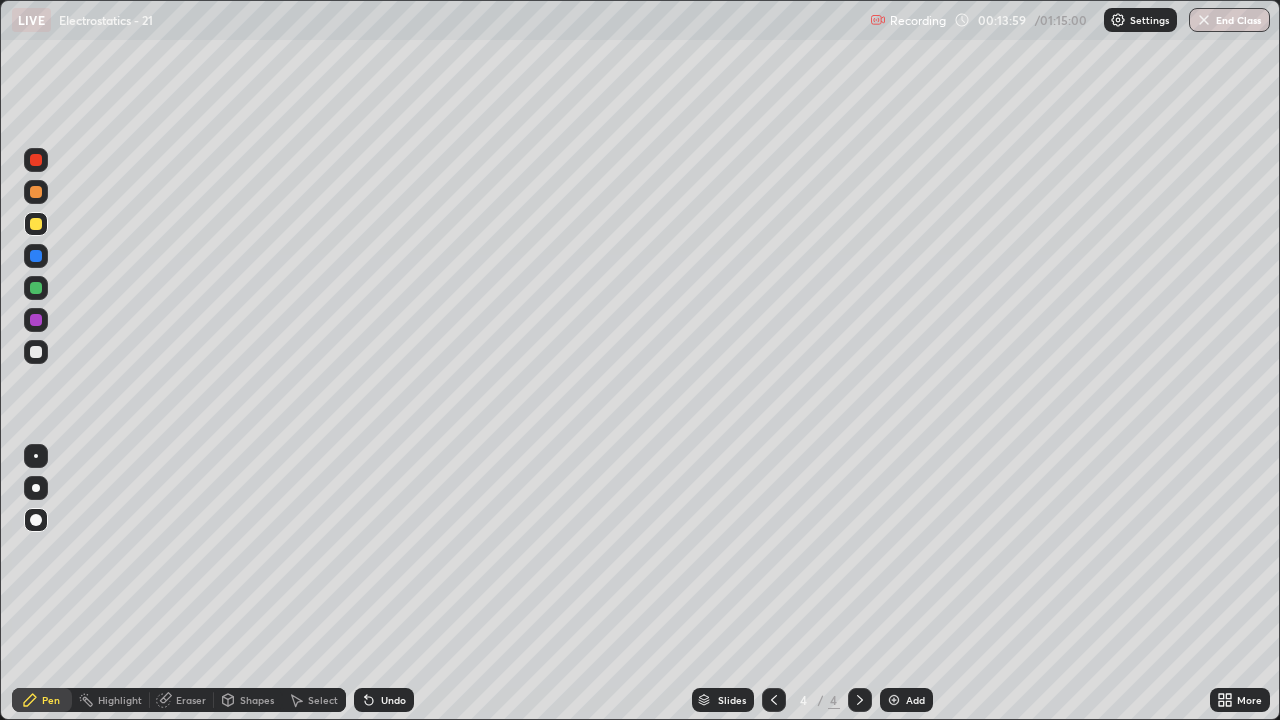 click at bounding box center [36, 352] 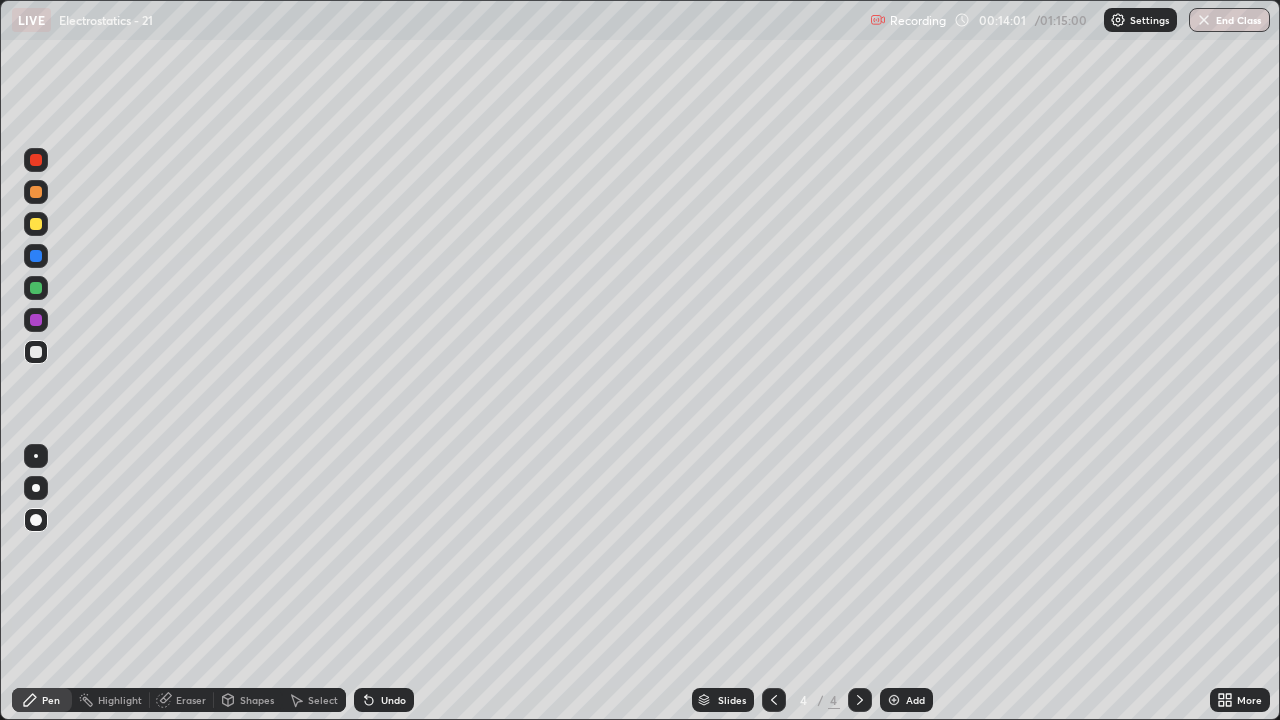click on "Shapes" at bounding box center (257, 700) 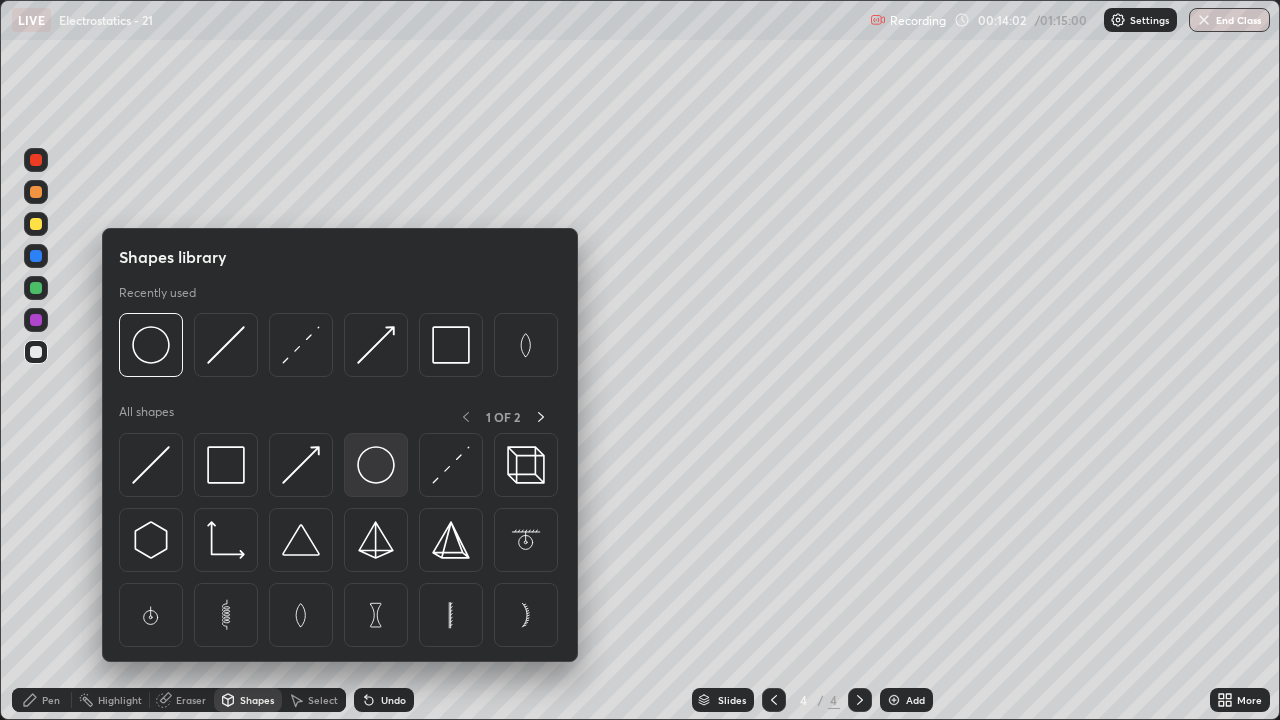 click at bounding box center [376, 465] 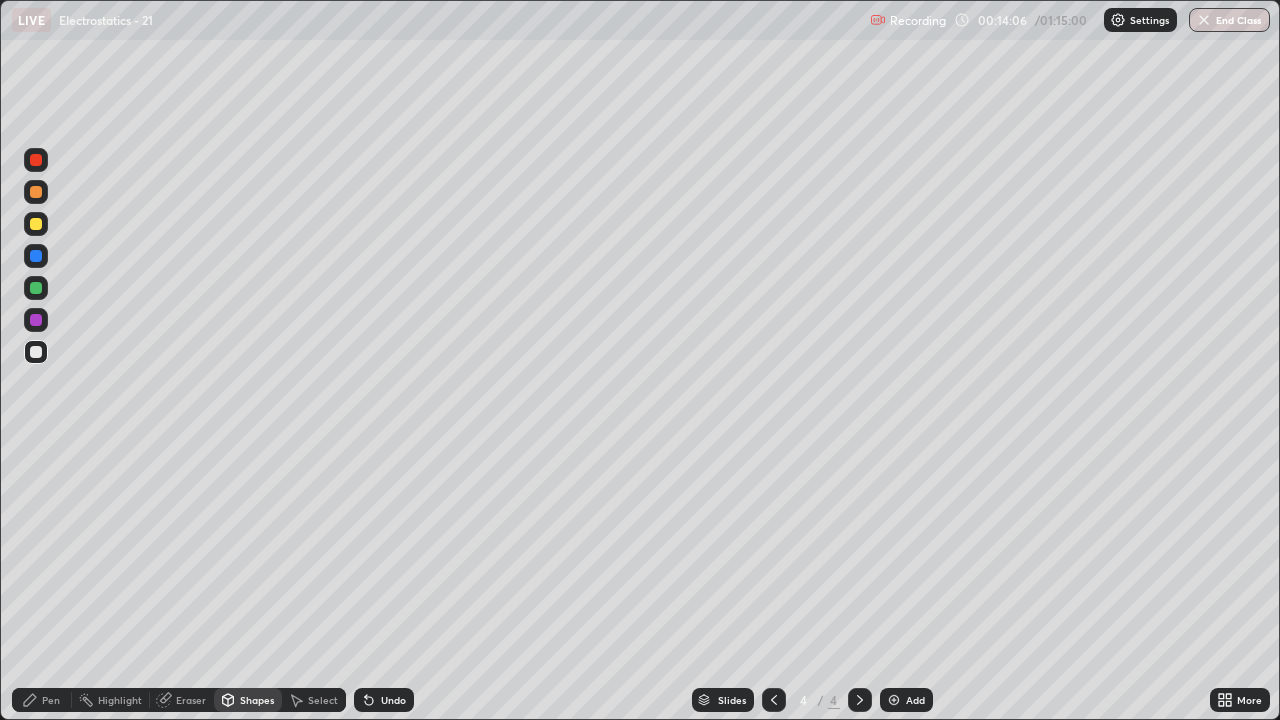 click on "Pen" at bounding box center [51, 700] 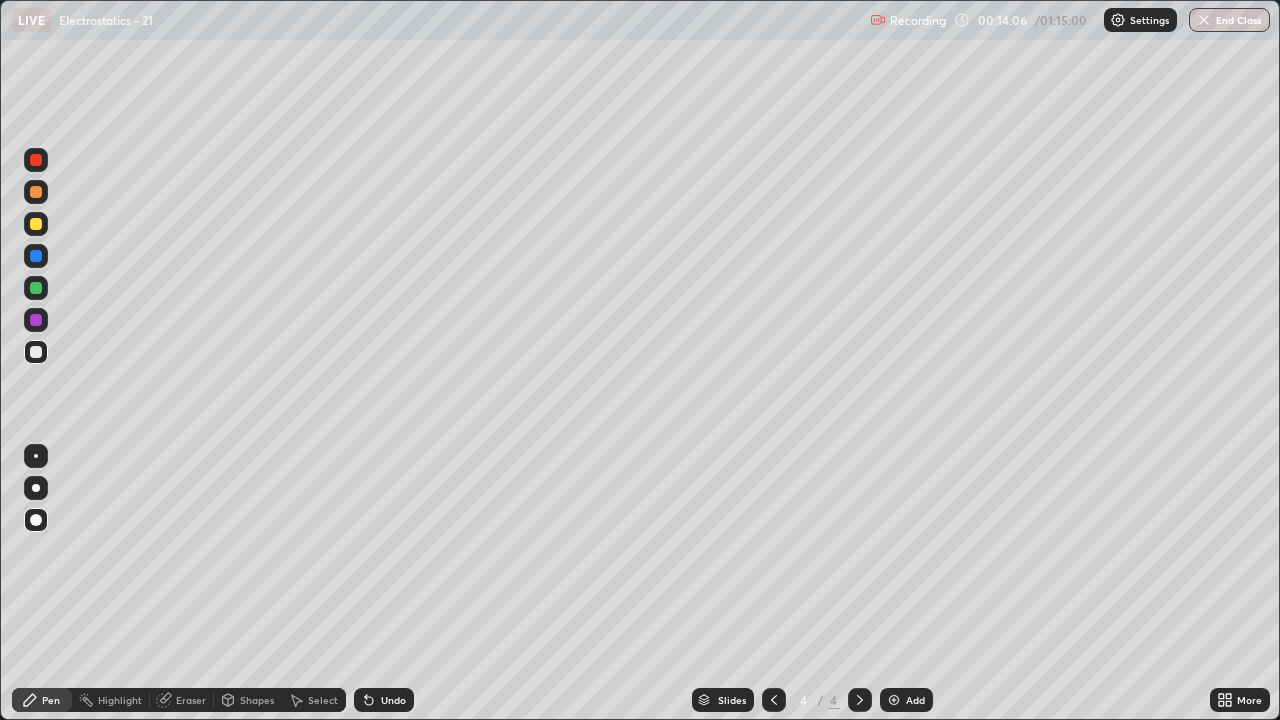click at bounding box center [36, 352] 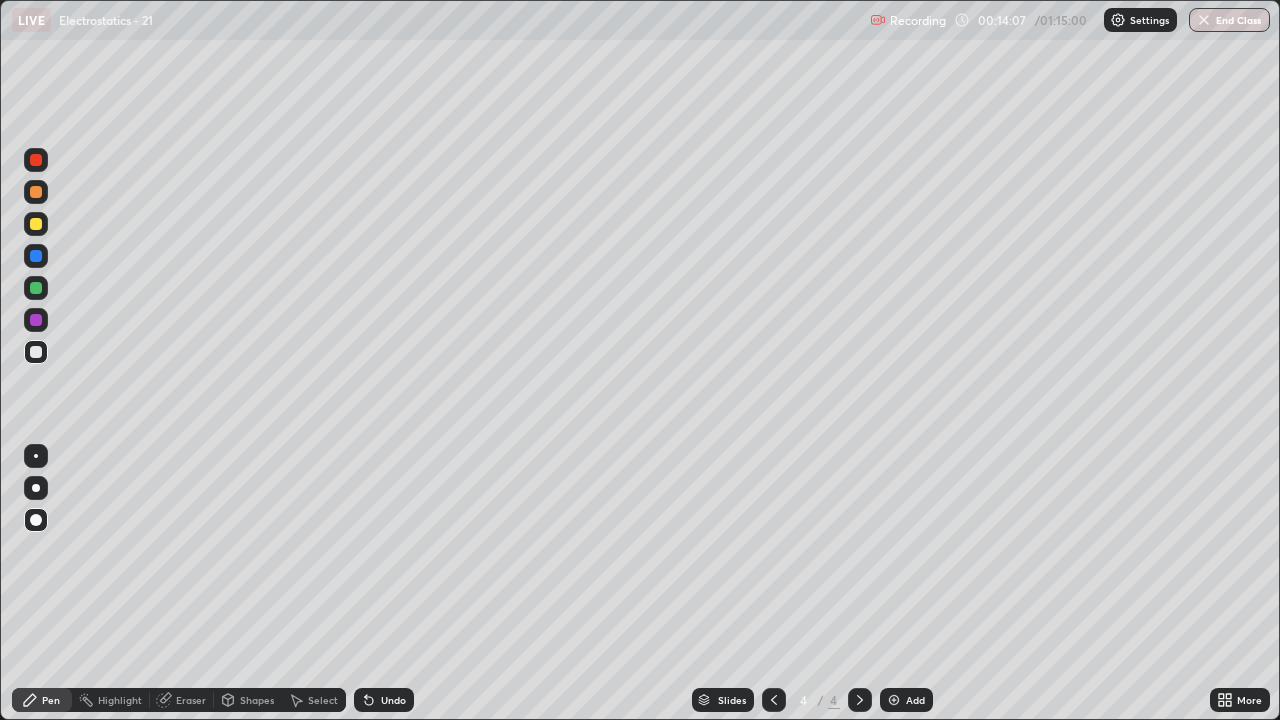 click at bounding box center [36, 352] 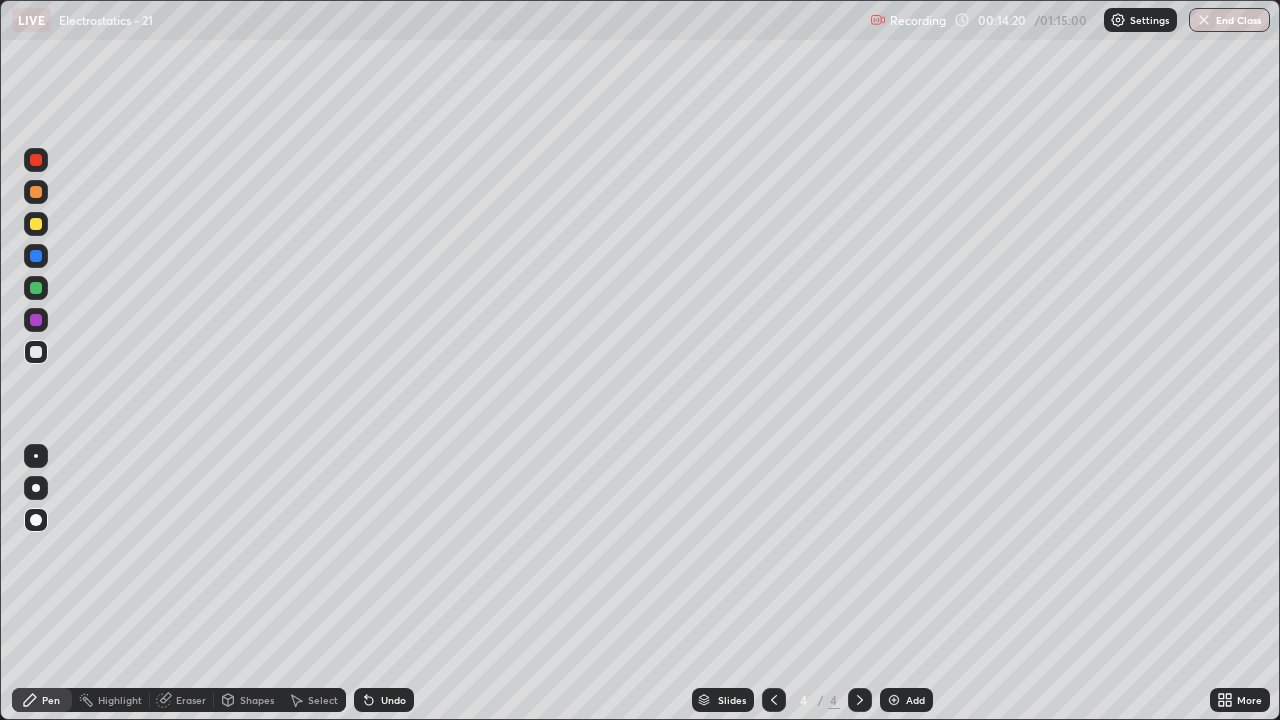 click at bounding box center (894, 700) 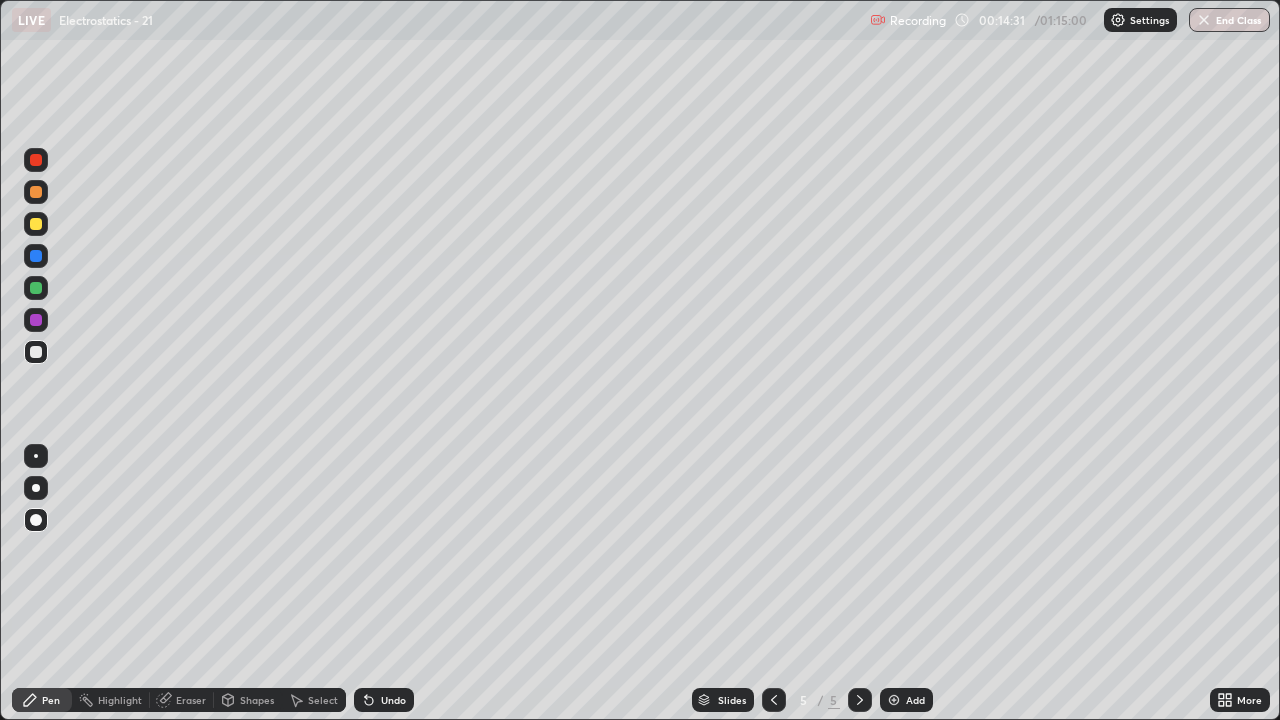 click on "Shapes" at bounding box center [257, 700] 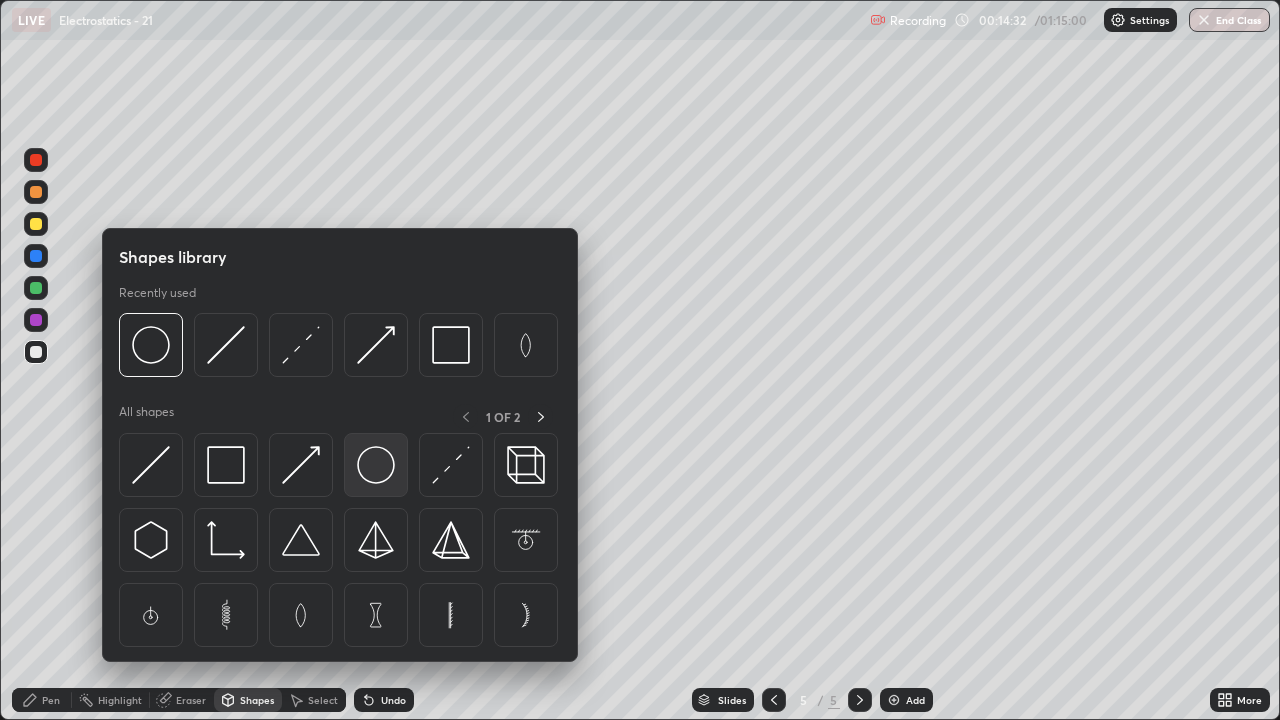 click at bounding box center (376, 465) 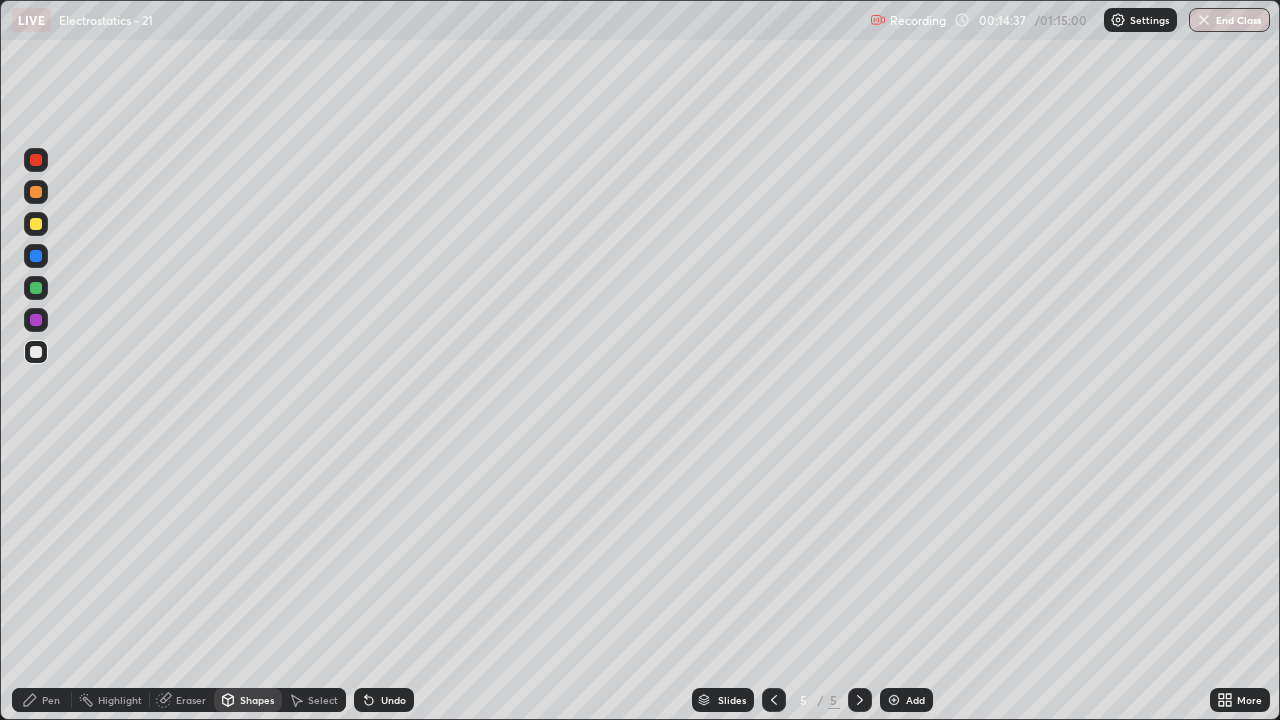click on "Pen" at bounding box center [51, 700] 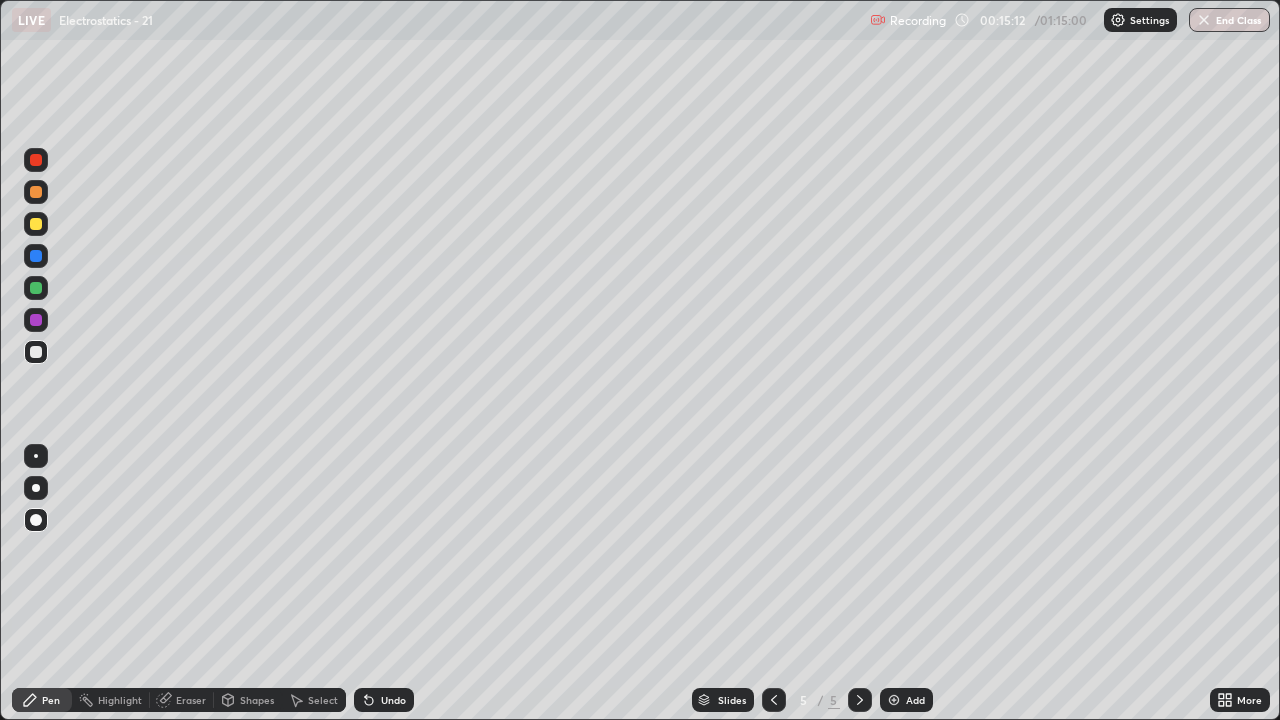 click 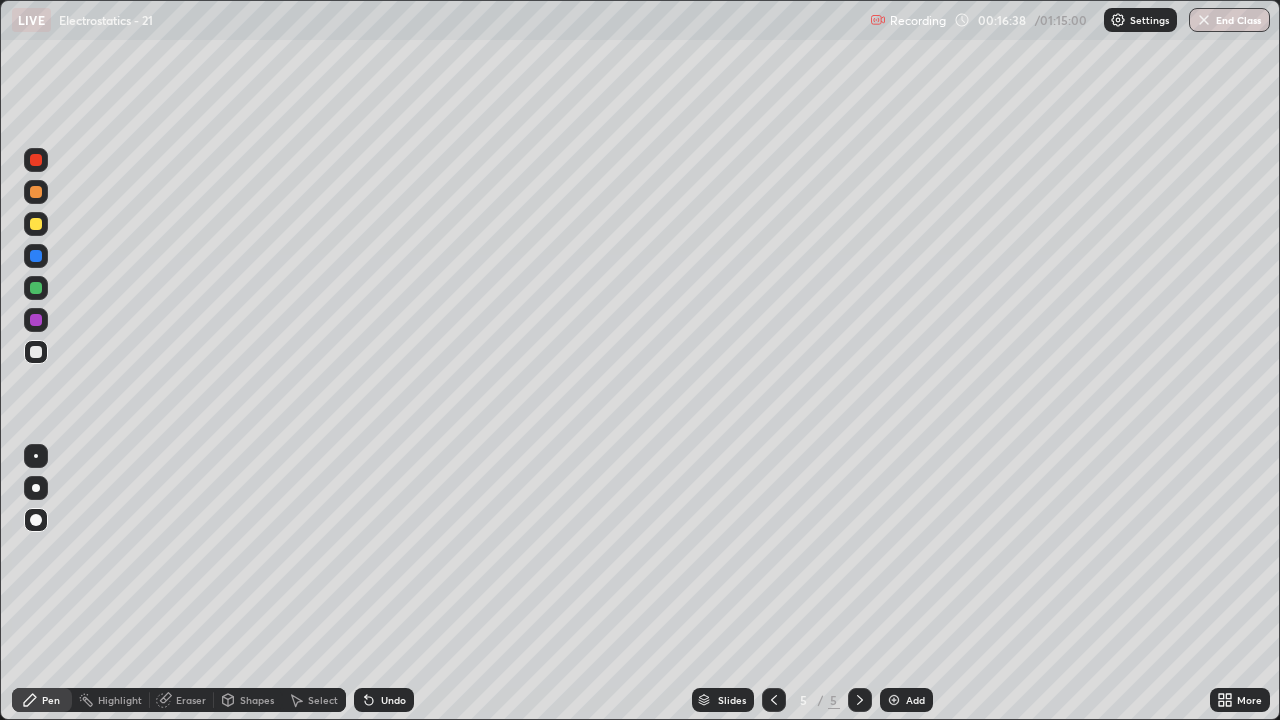 click at bounding box center (36, 224) 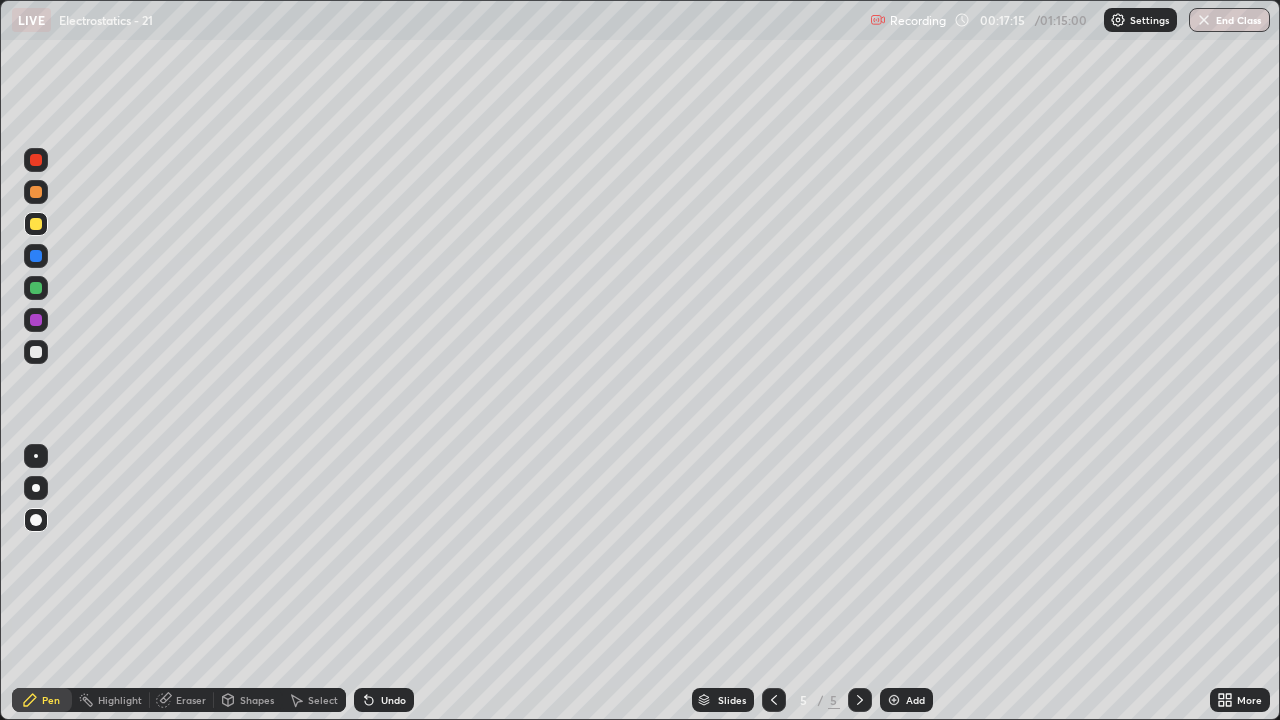 click on "Add" at bounding box center [906, 700] 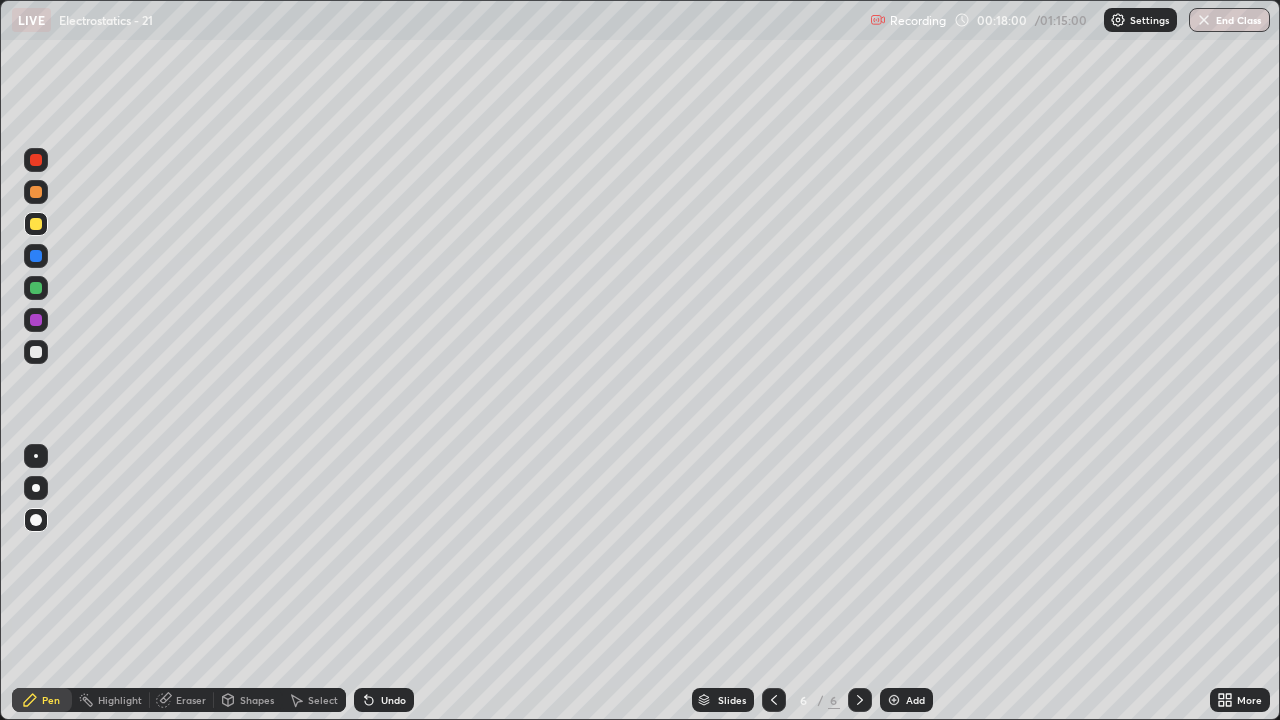 click on "Pen" at bounding box center (51, 700) 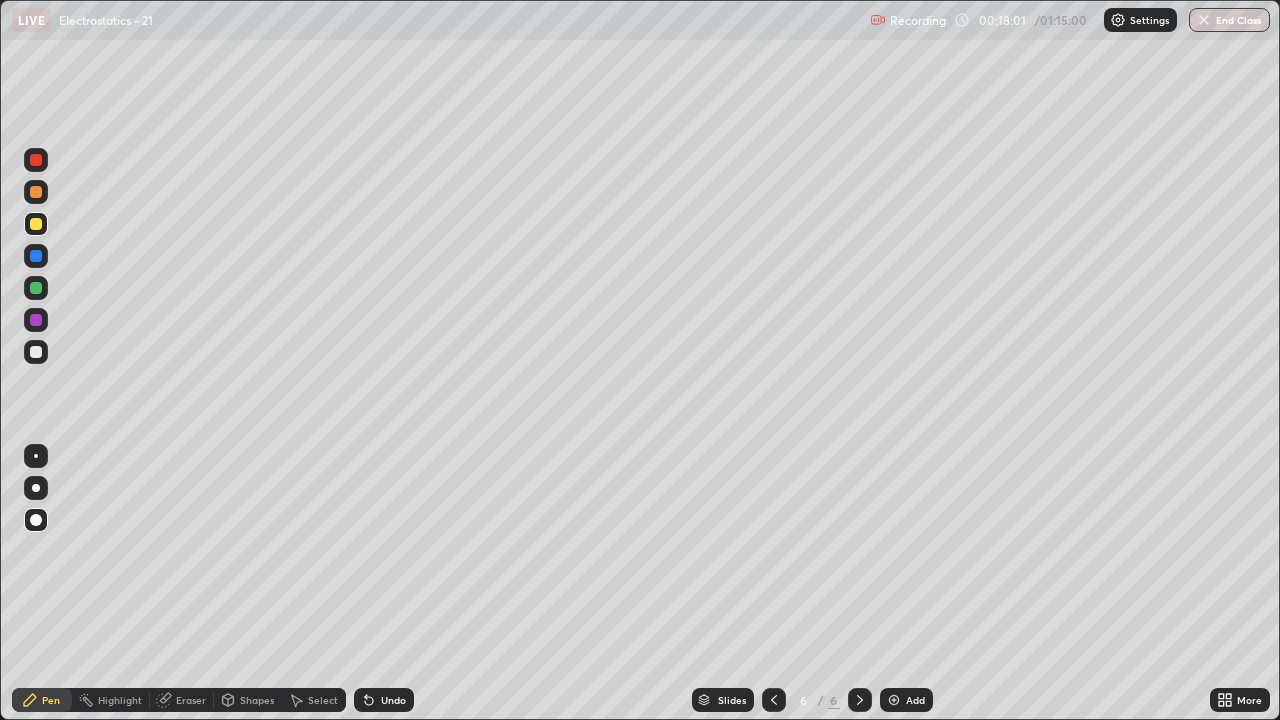 click at bounding box center [36, 520] 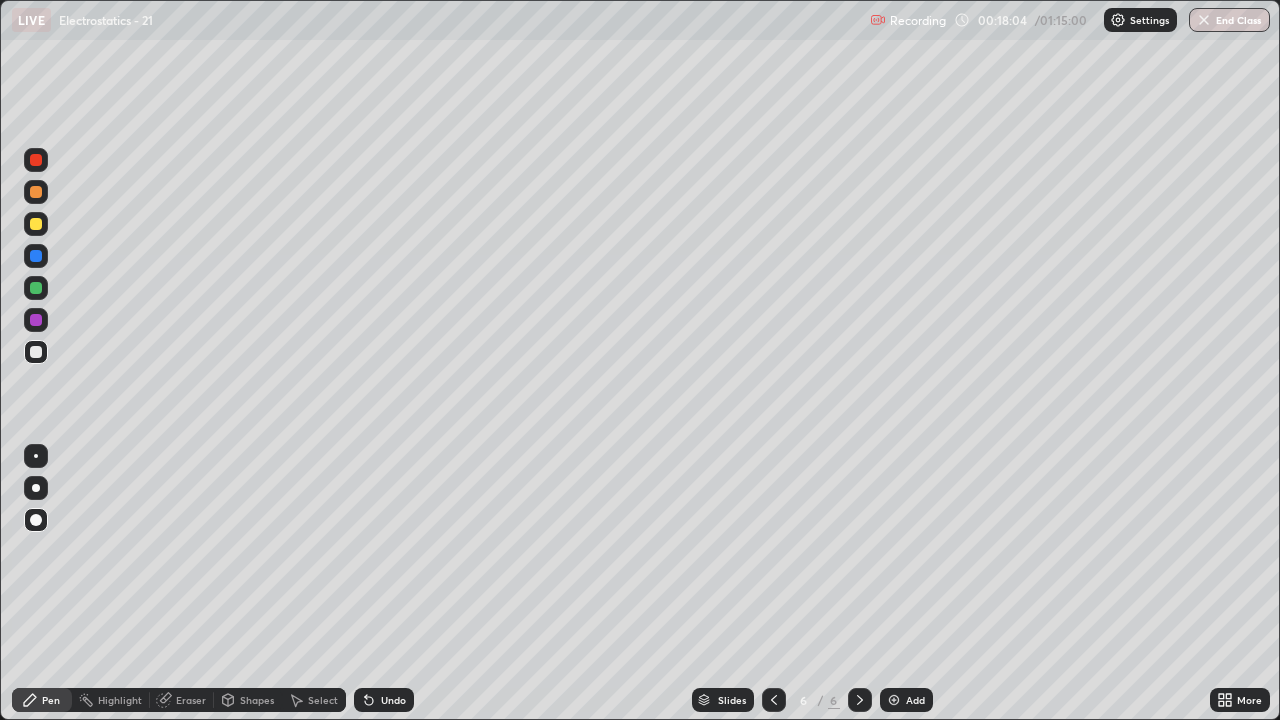 click on "Shapes" at bounding box center [248, 700] 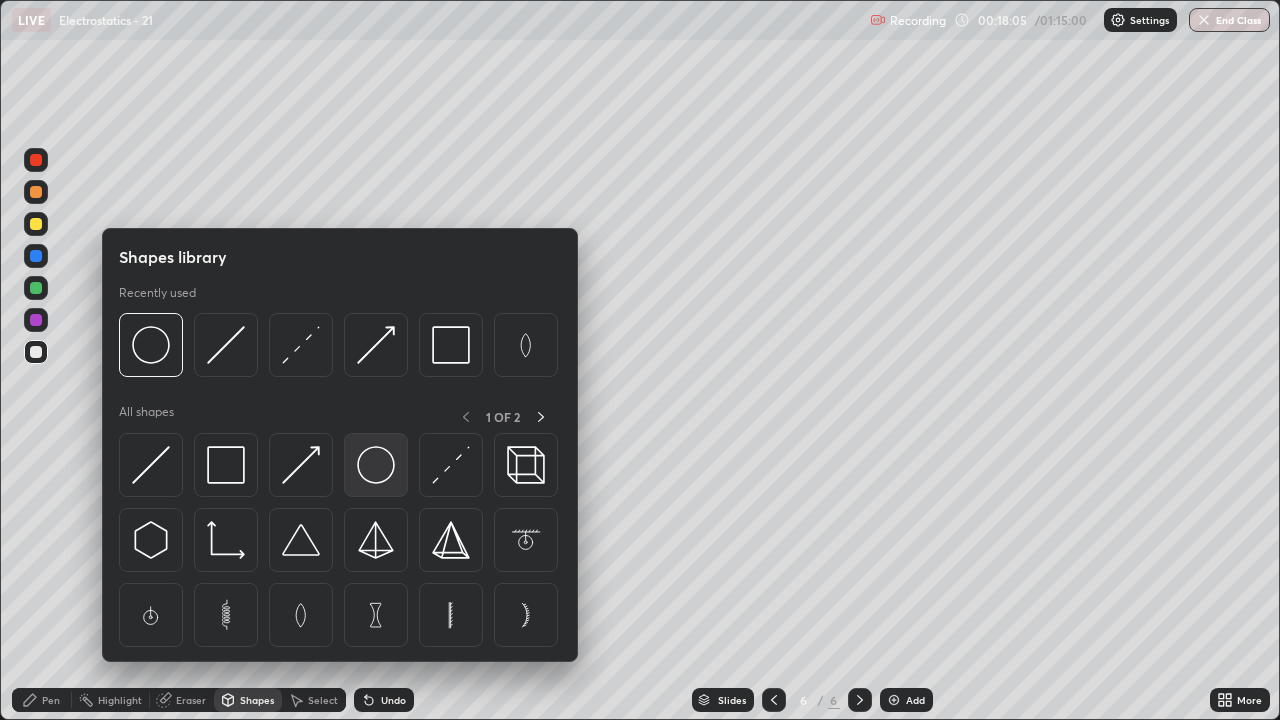 click at bounding box center [376, 465] 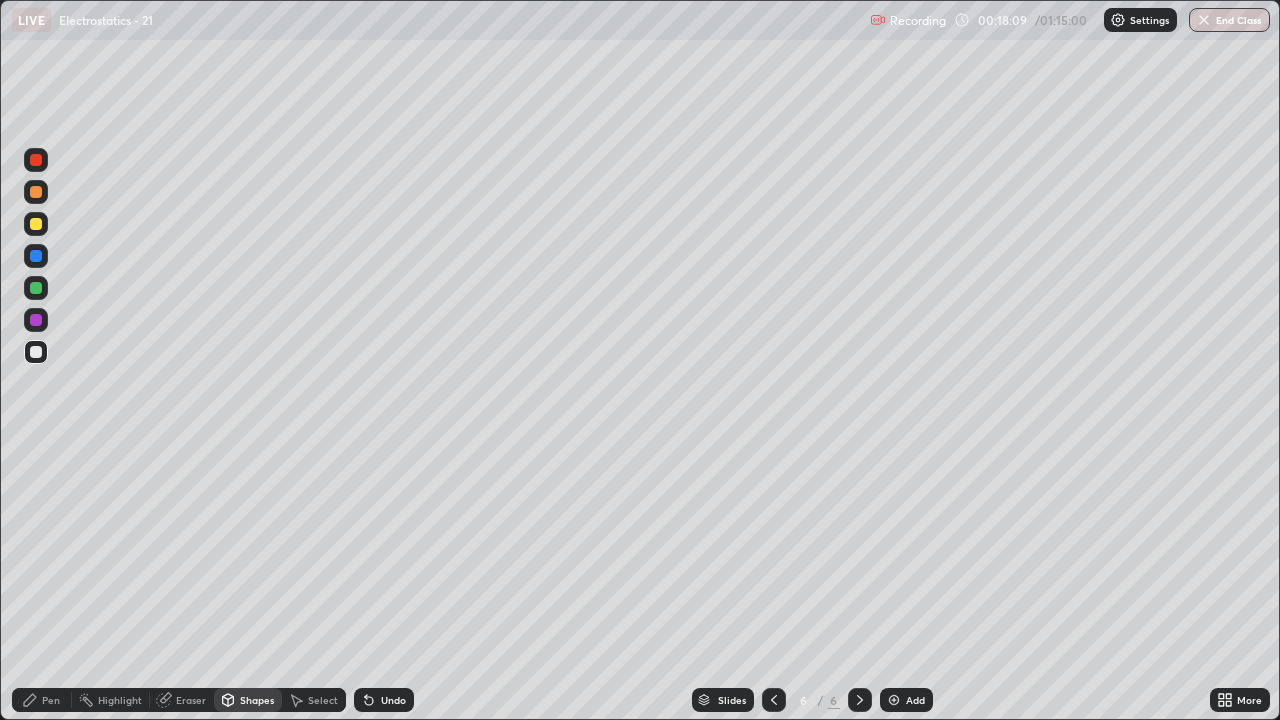 click on "Pen" at bounding box center [51, 700] 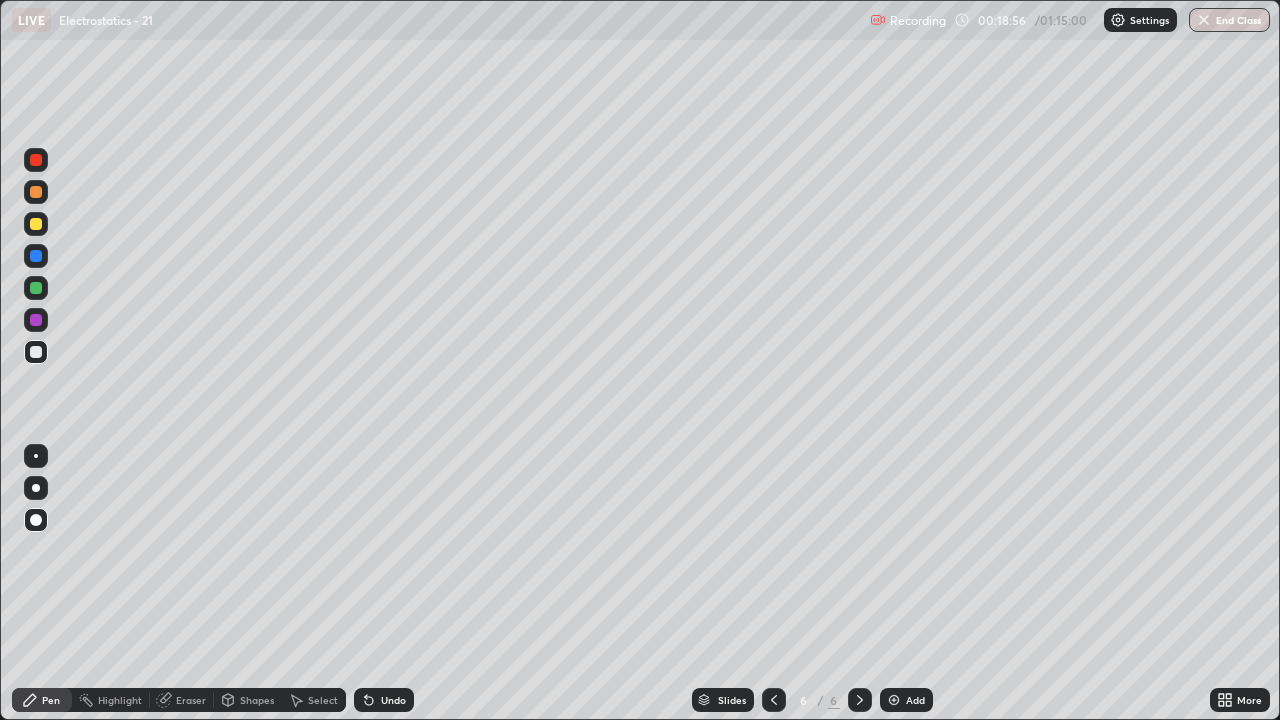 click at bounding box center (894, 700) 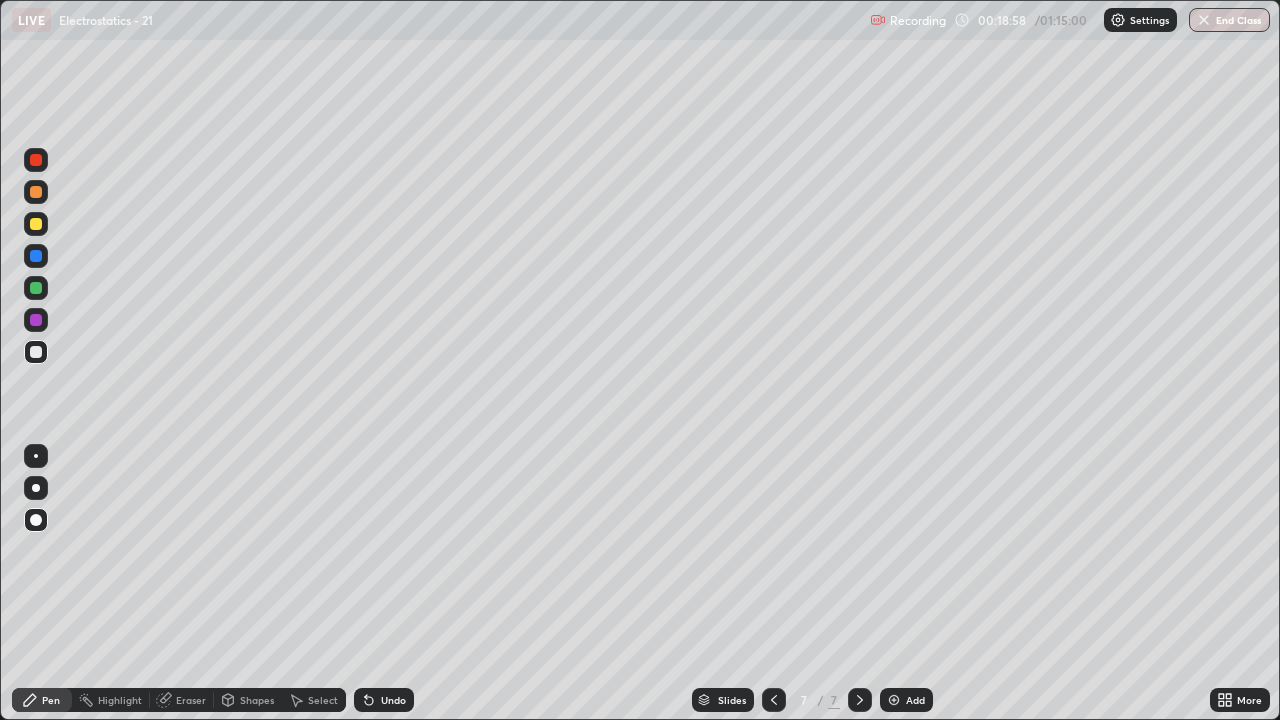 click on "Shapes" at bounding box center (257, 700) 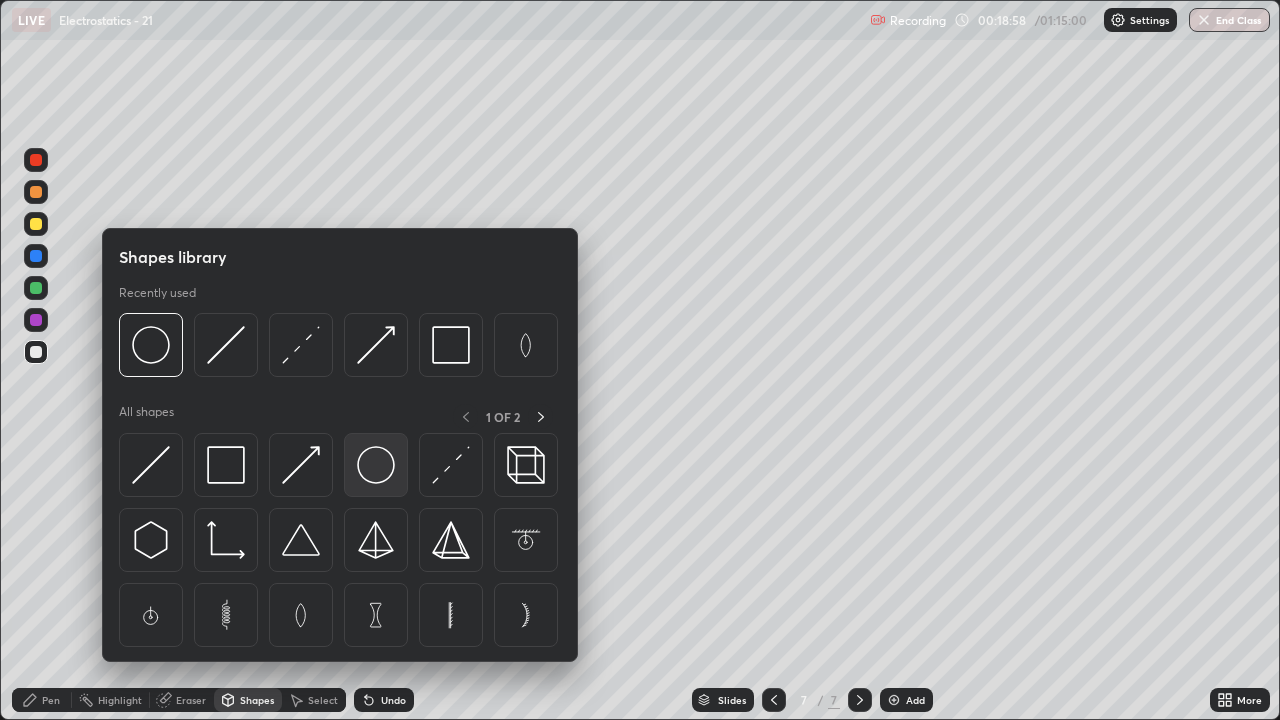 click at bounding box center [376, 465] 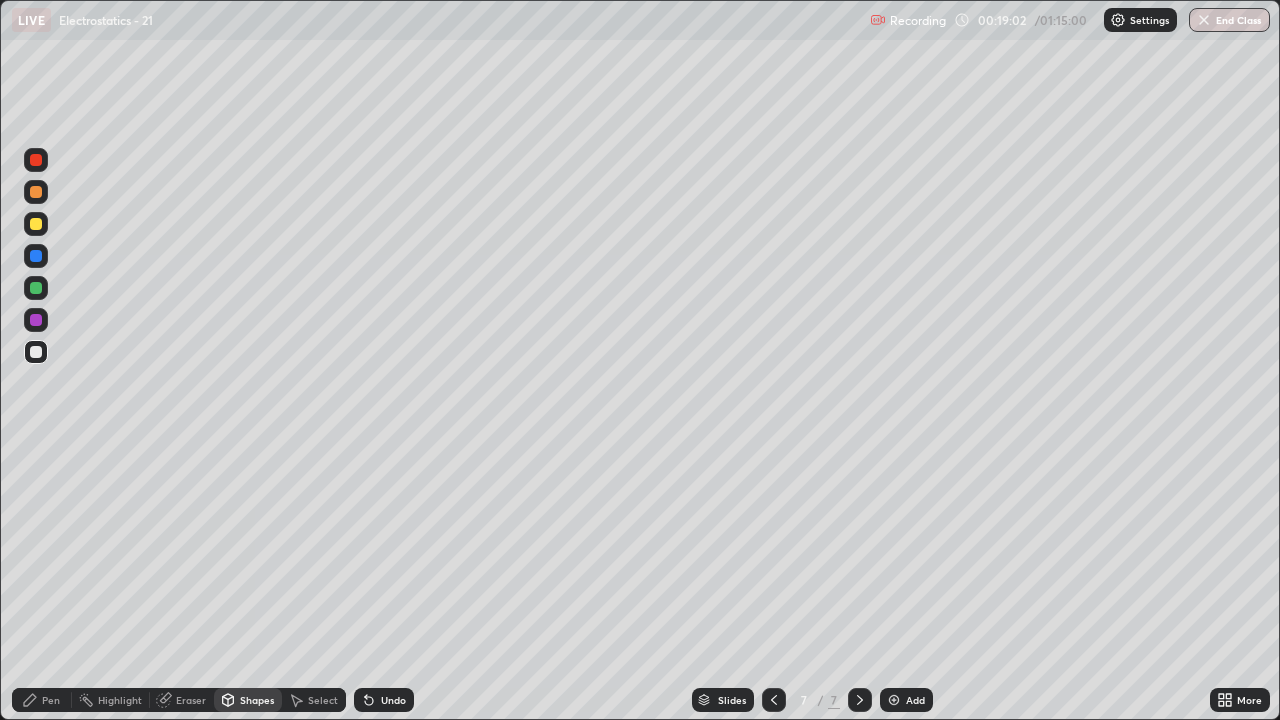 click on "Eraser" at bounding box center [191, 700] 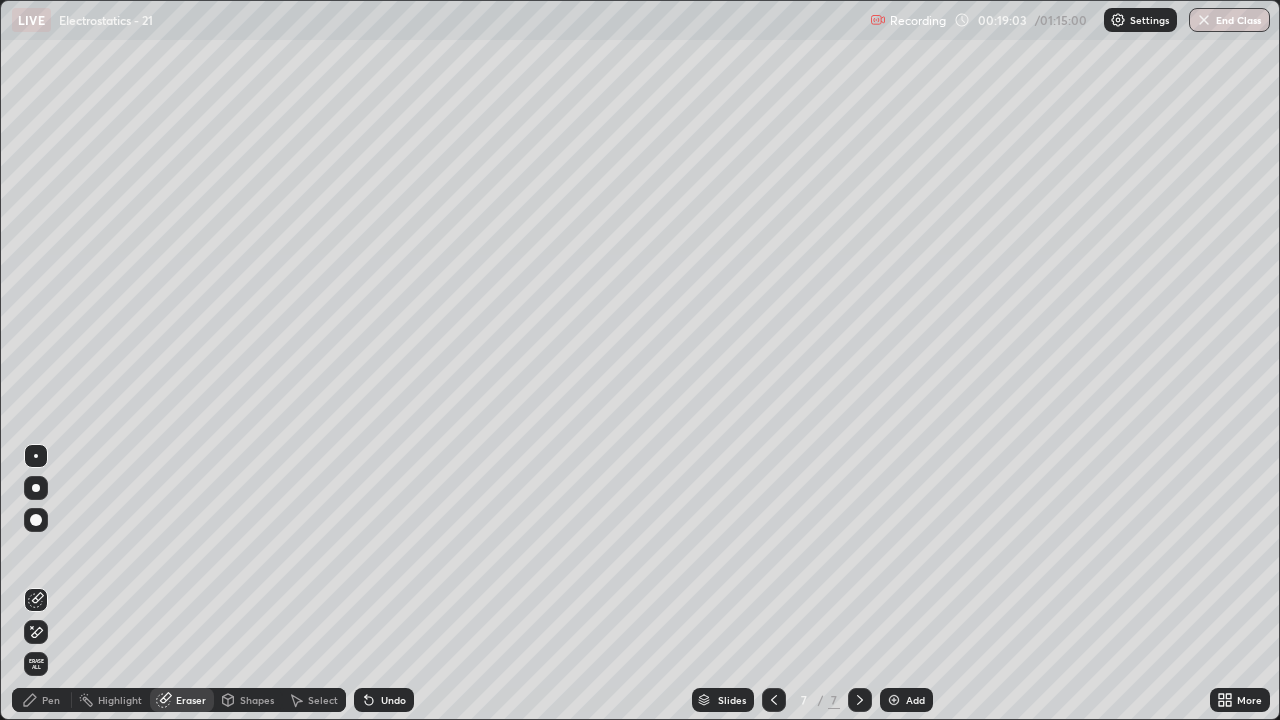 click at bounding box center [36, 520] 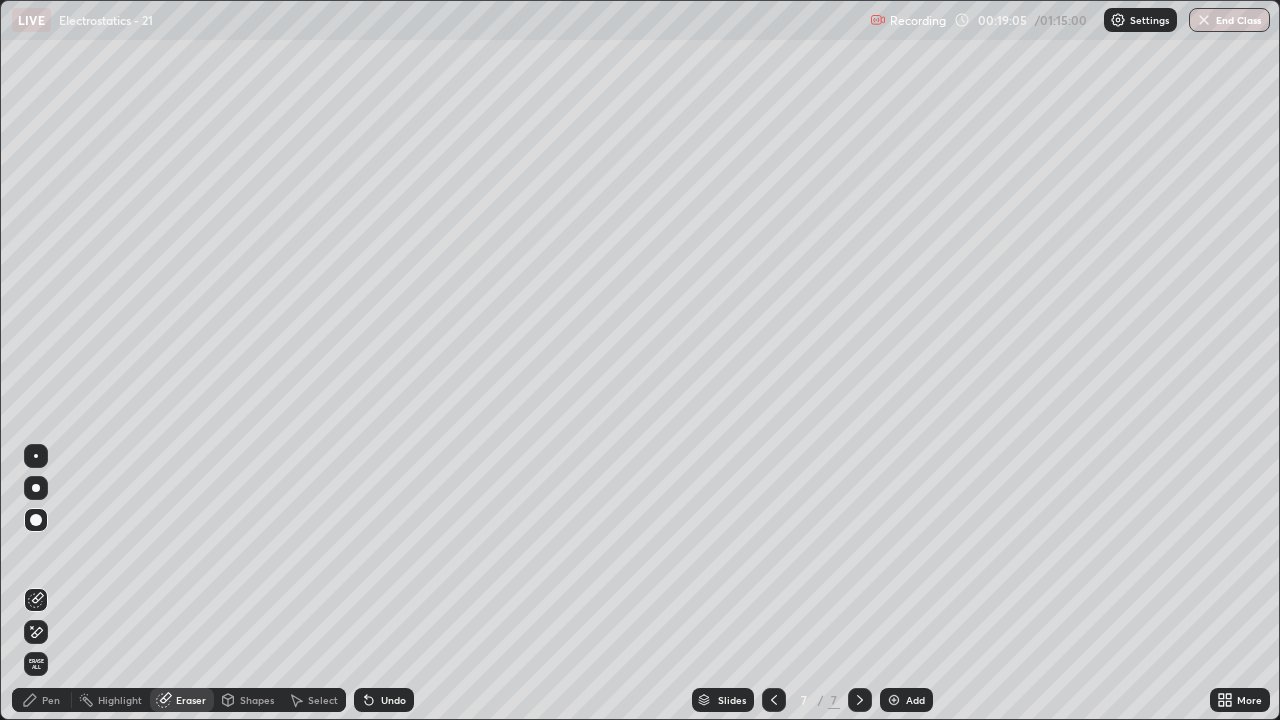click on "Pen" at bounding box center (51, 700) 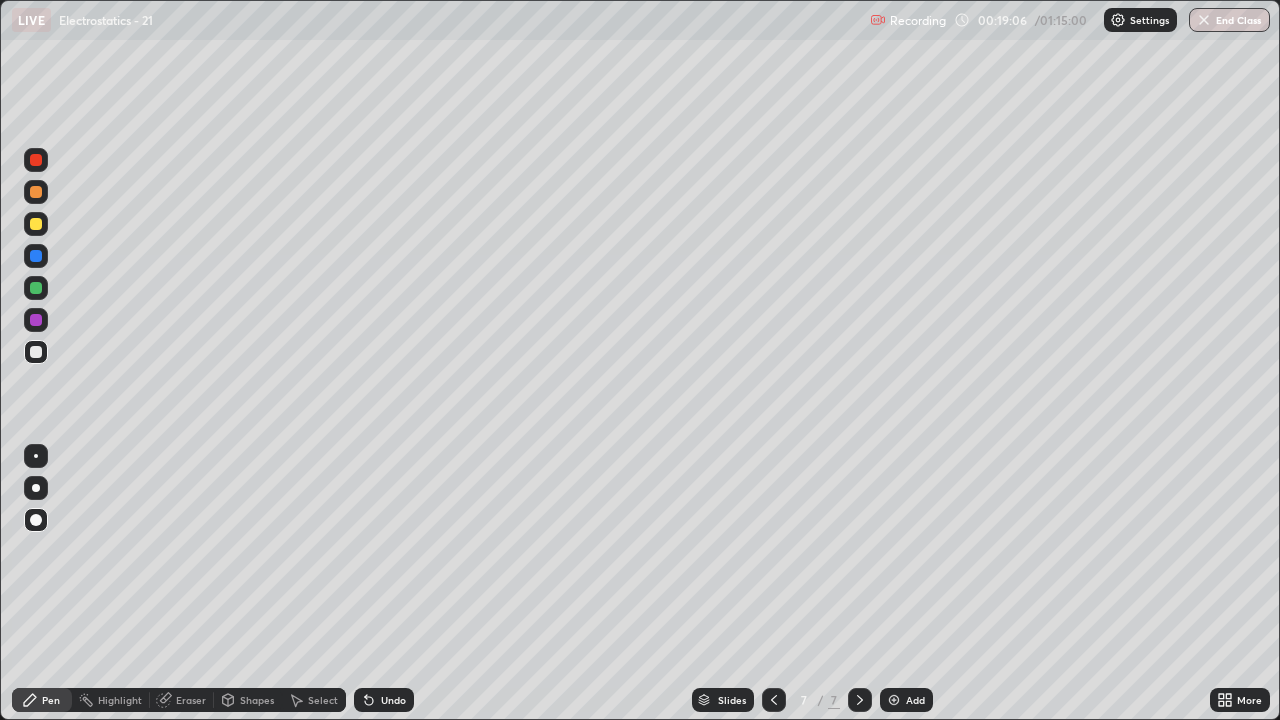 click at bounding box center (36, 224) 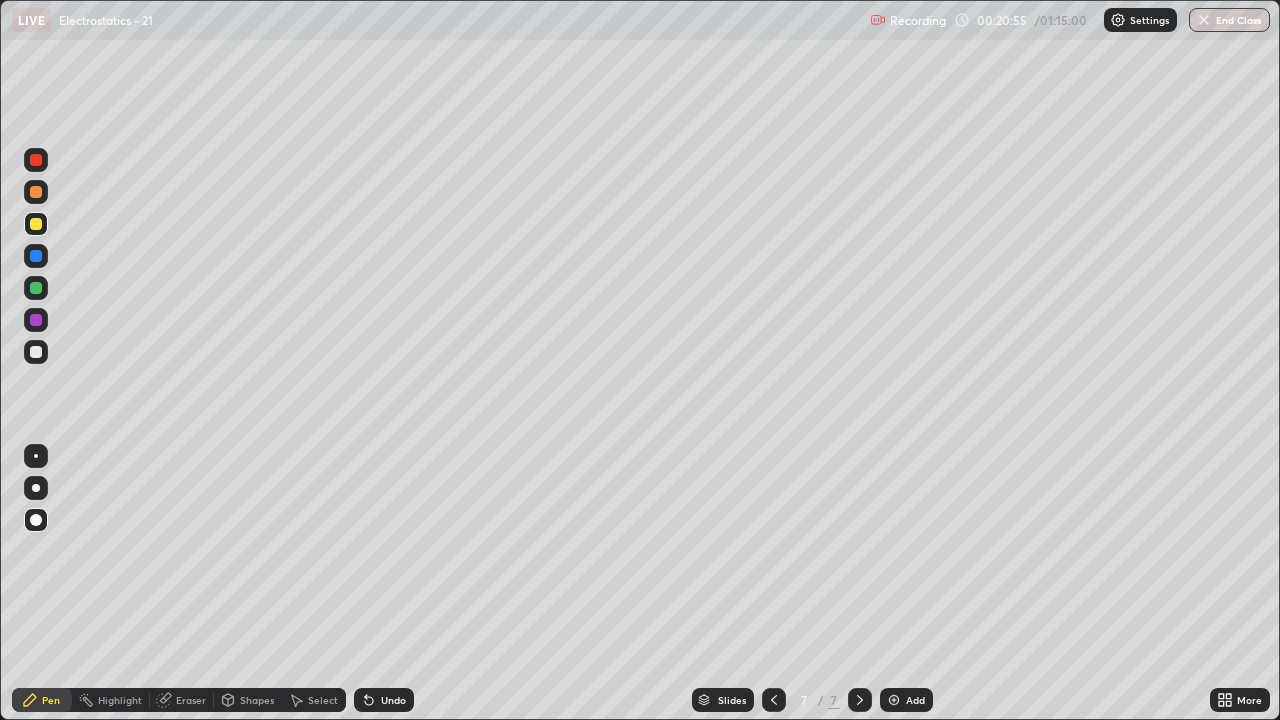 click at bounding box center [36, 352] 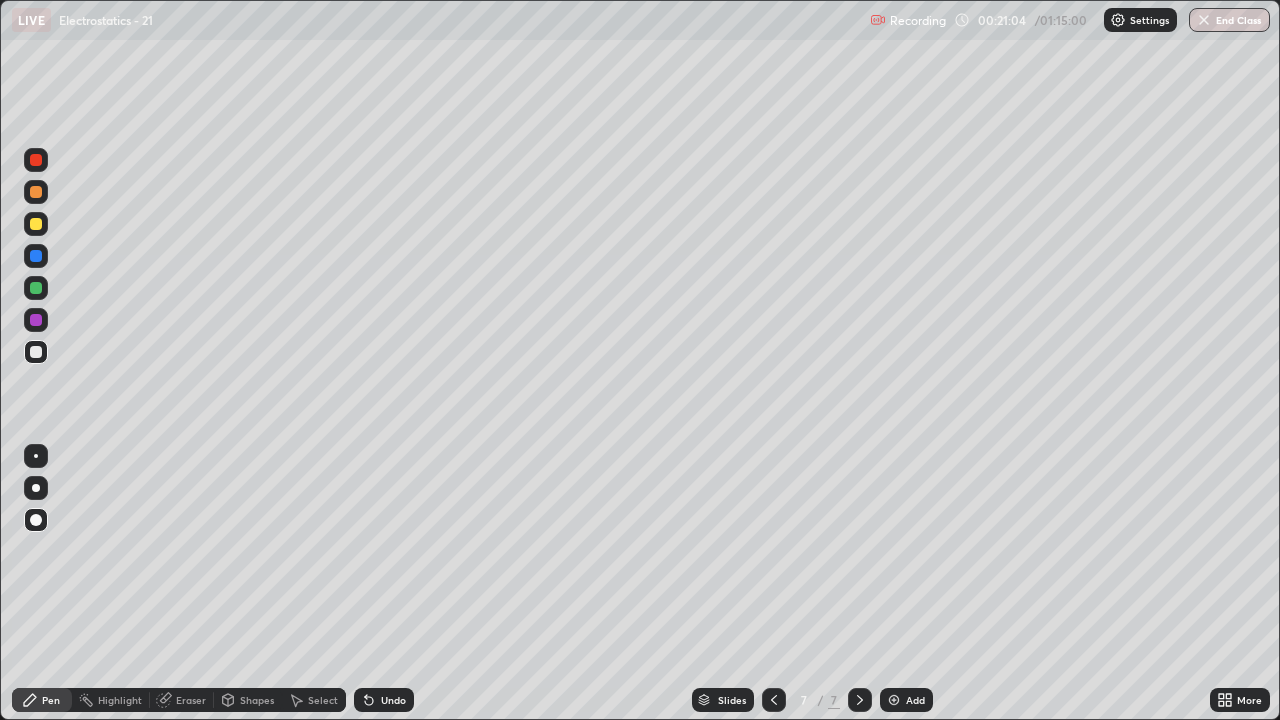 click 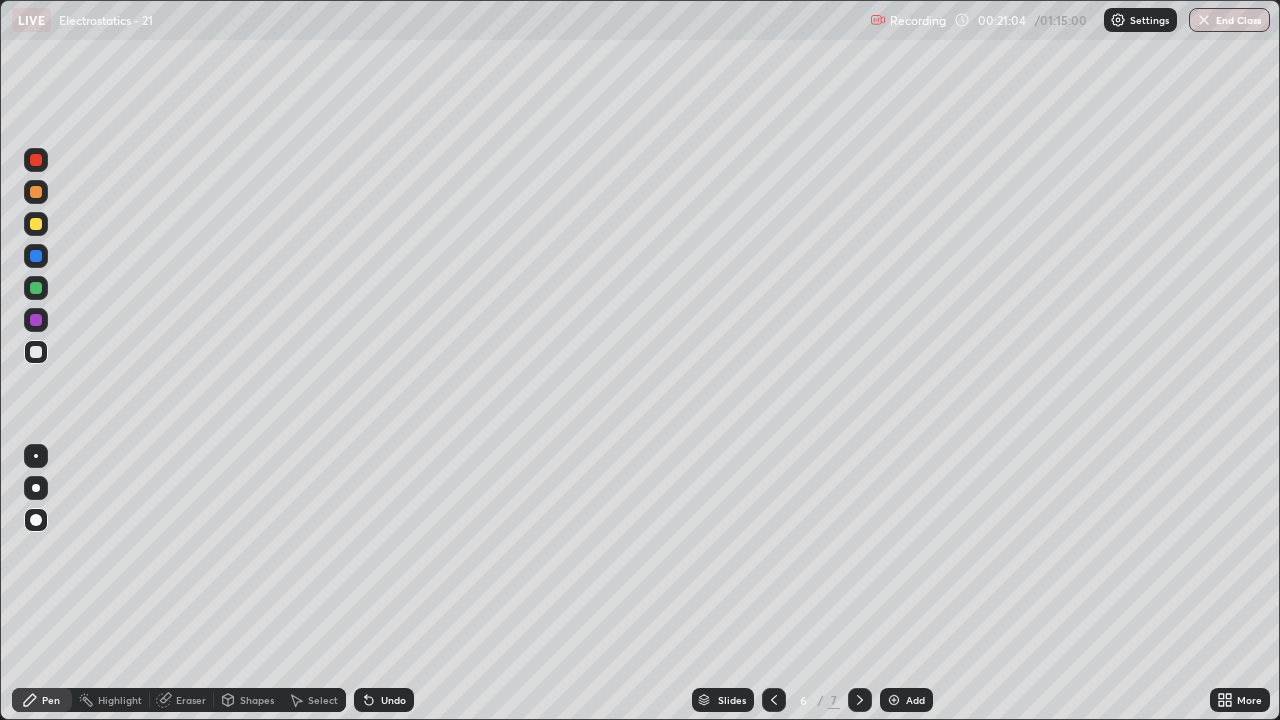 click 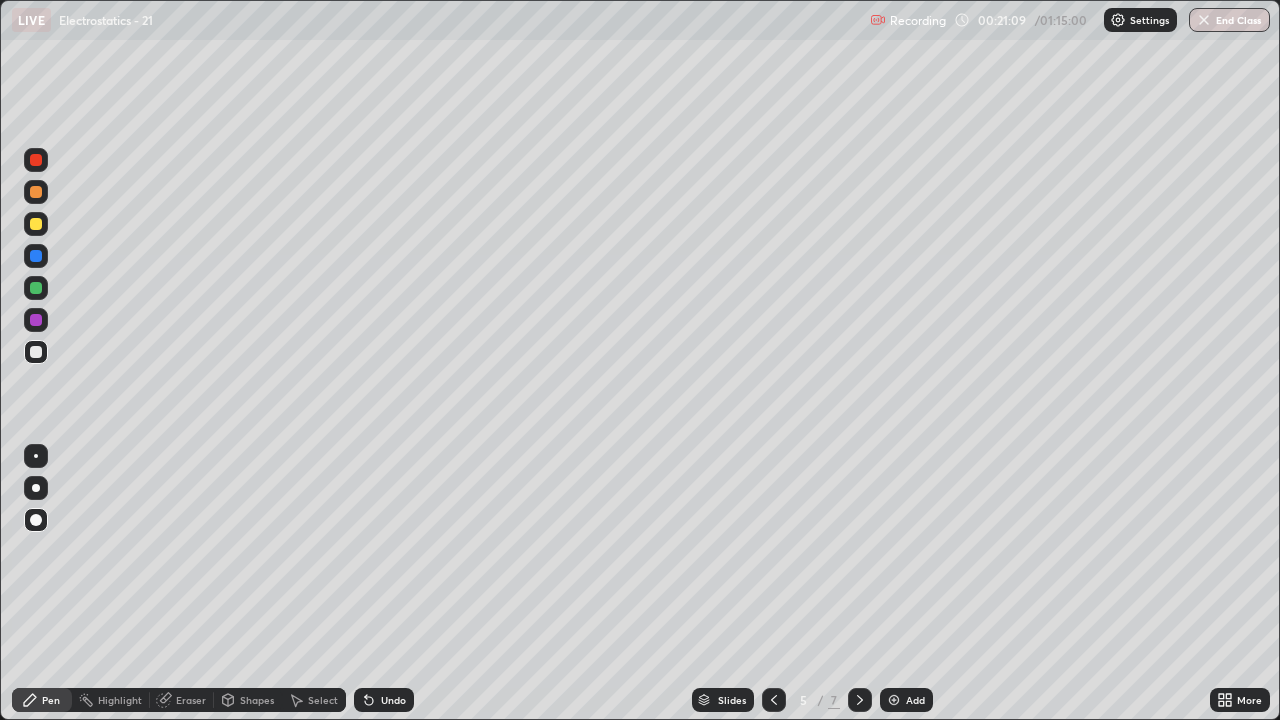 click at bounding box center (774, 700) 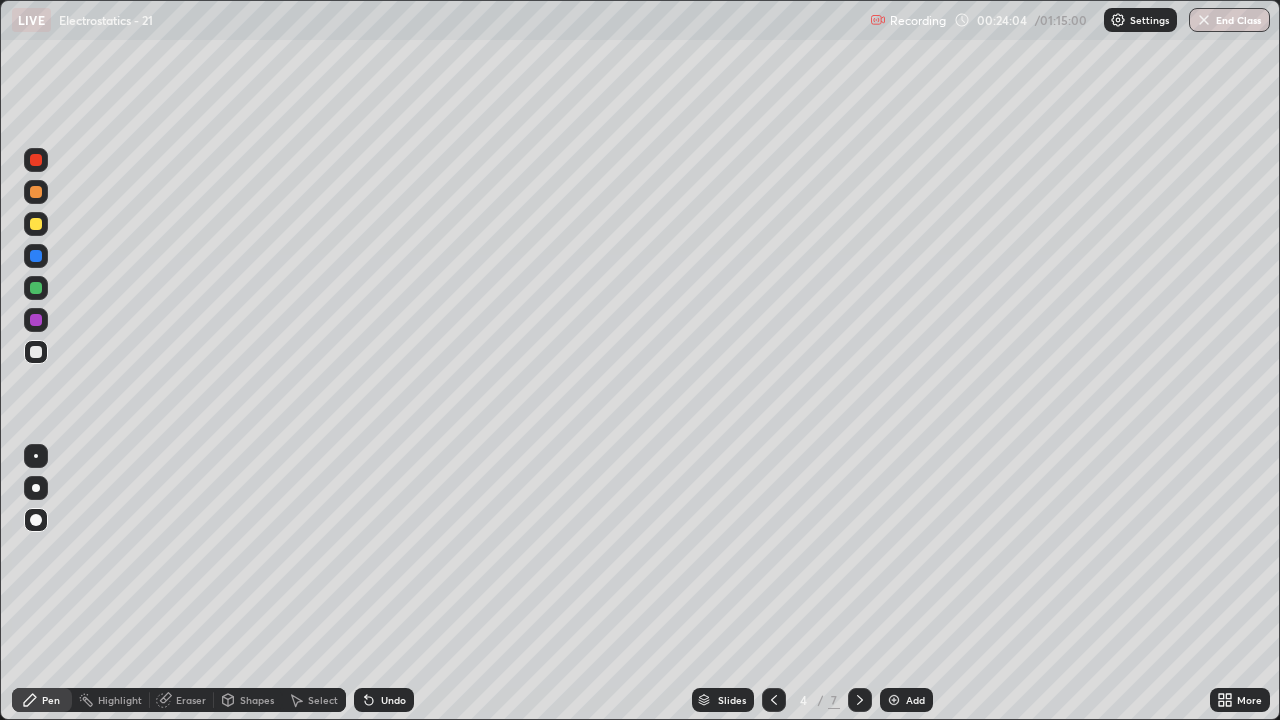 click at bounding box center (860, 700) 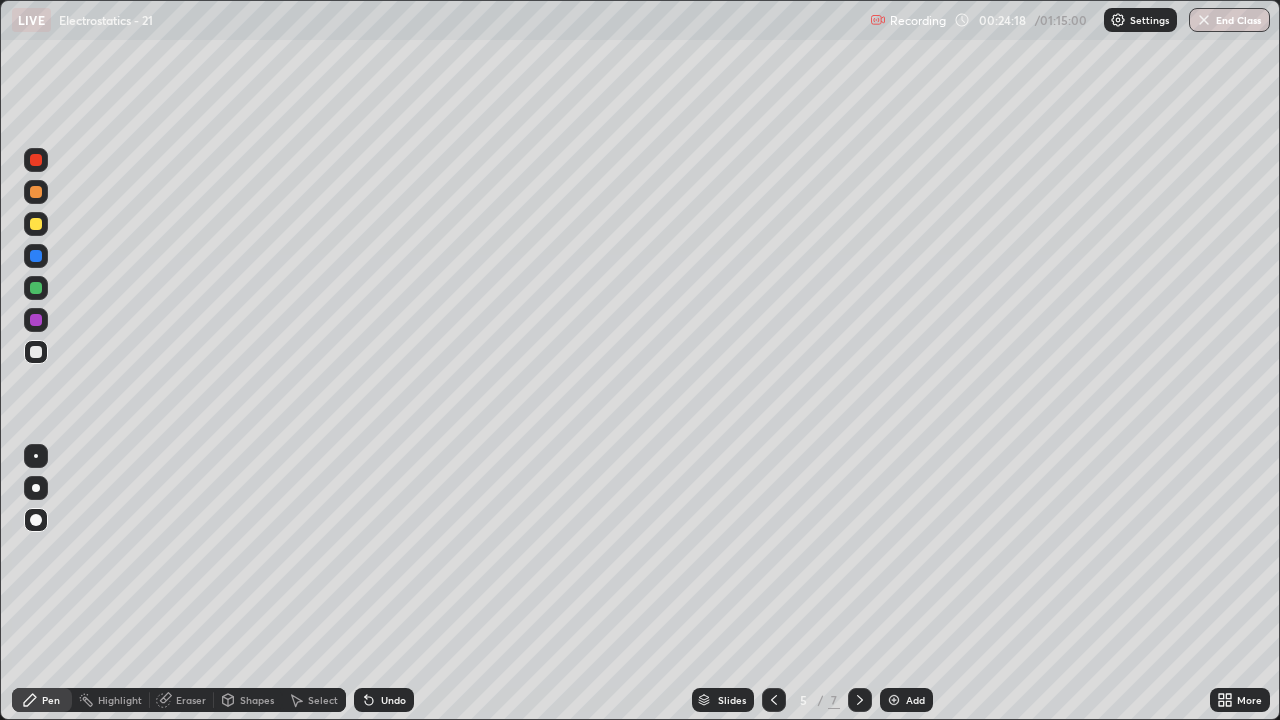click on "Pen" at bounding box center (42, 700) 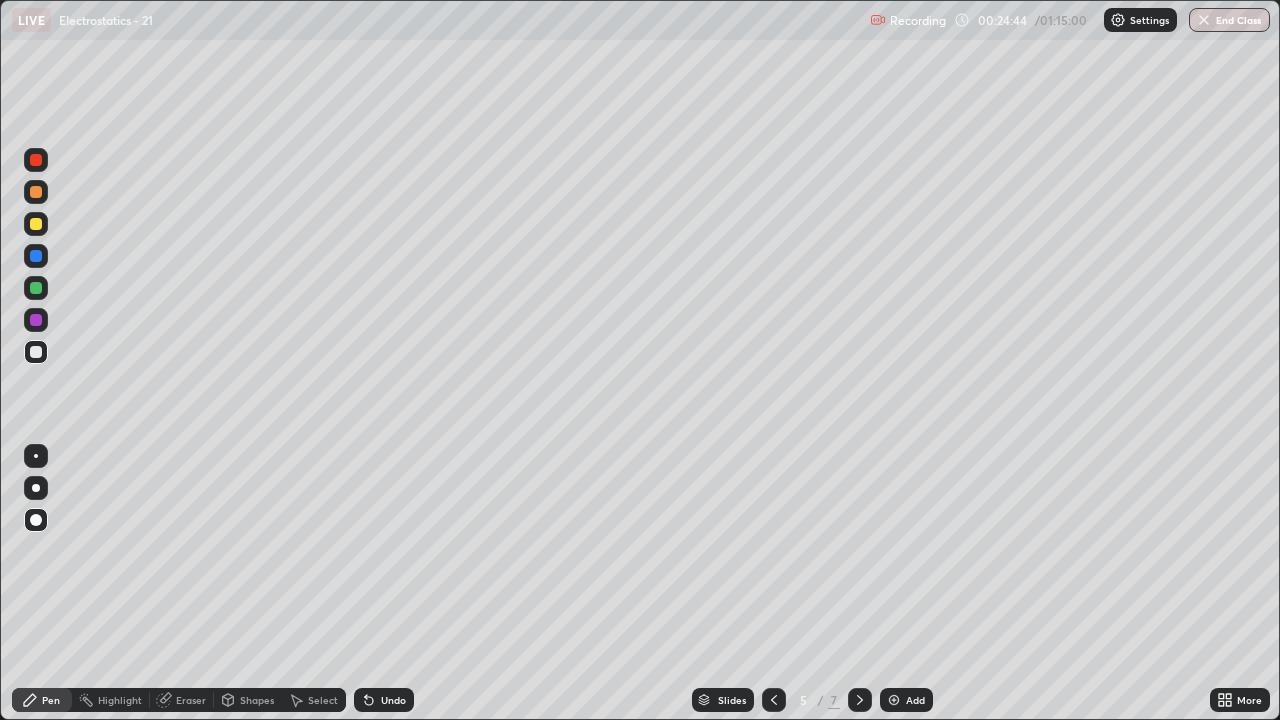 click at bounding box center (36, 352) 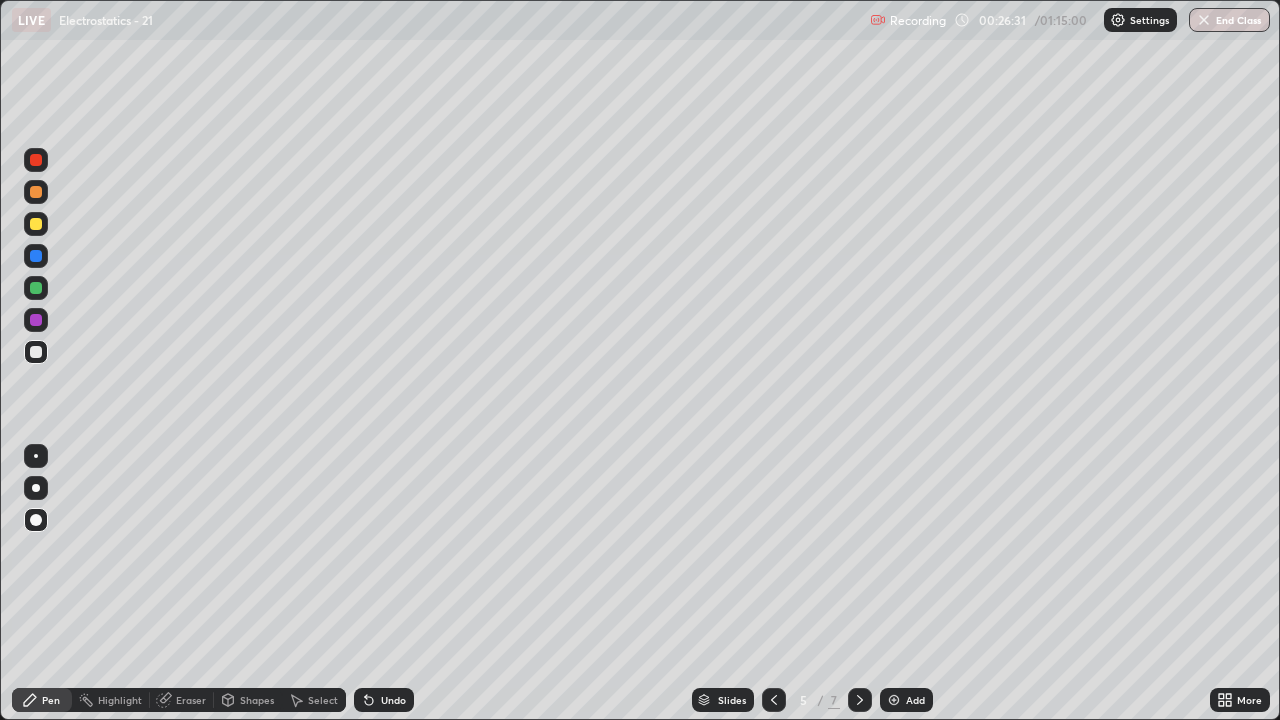 click at bounding box center (36, 352) 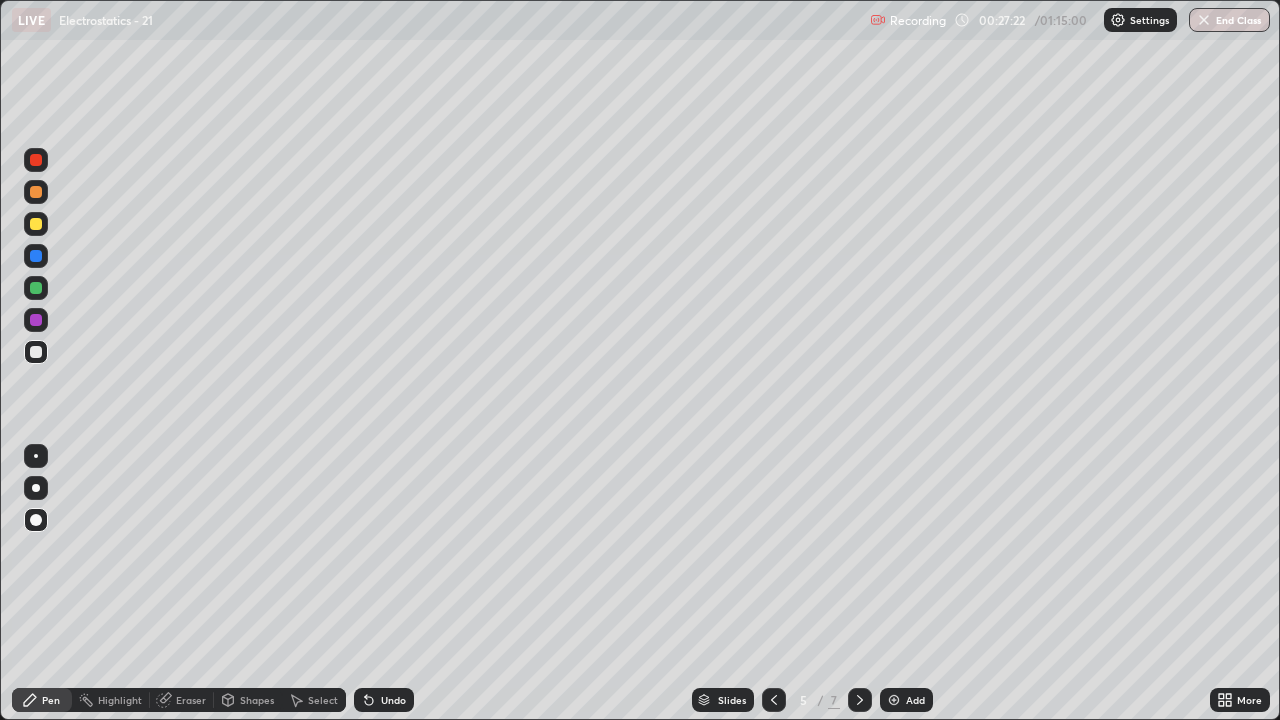 click at bounding box center [36, 520] 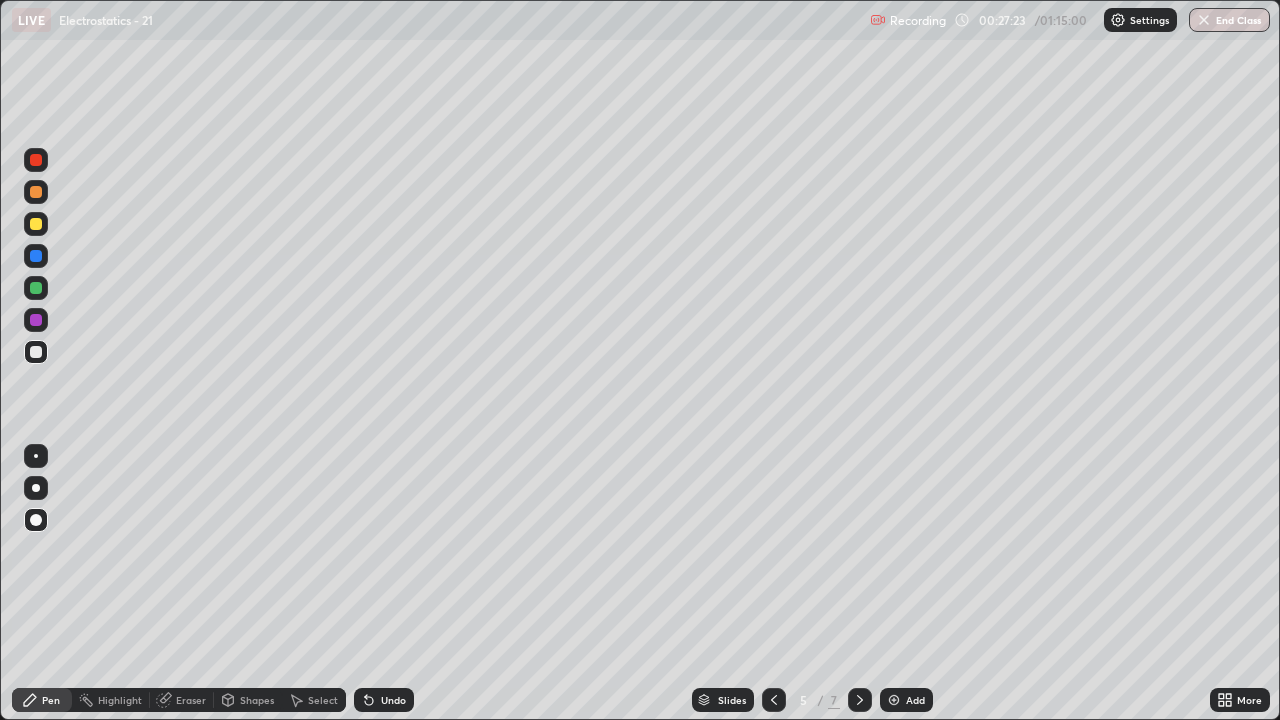 click at bounding box center [36, 352] 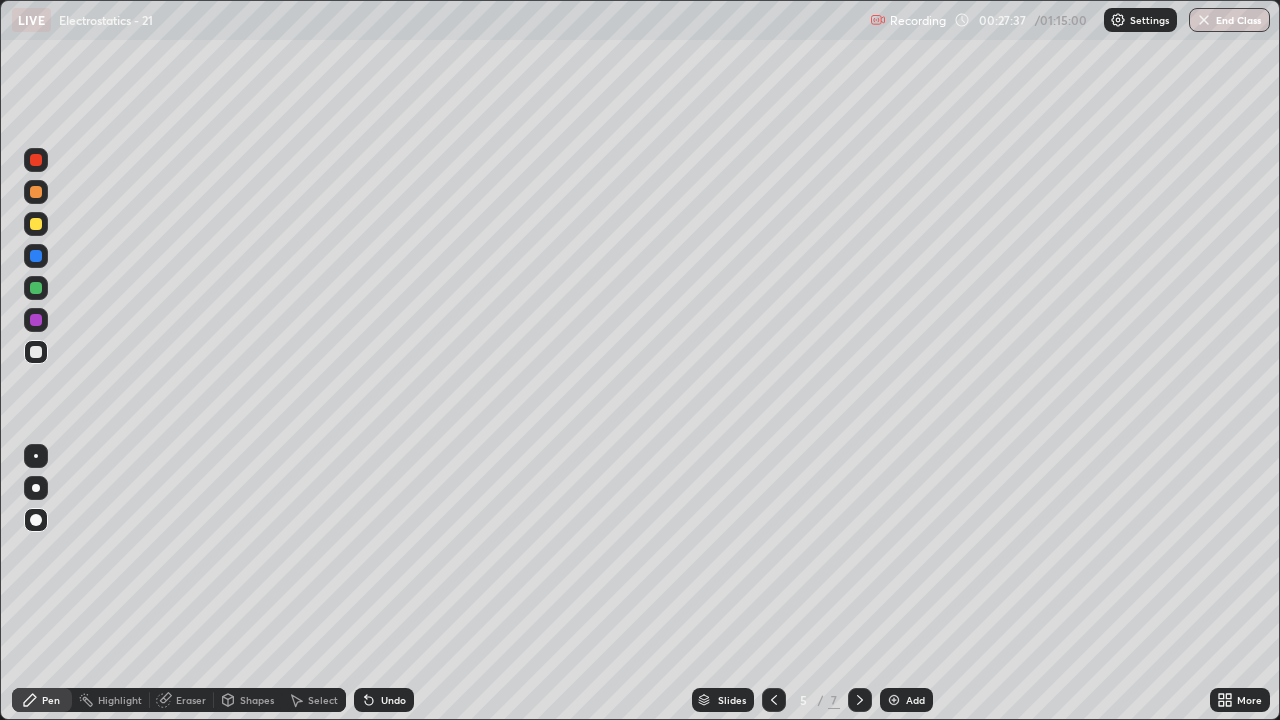 click 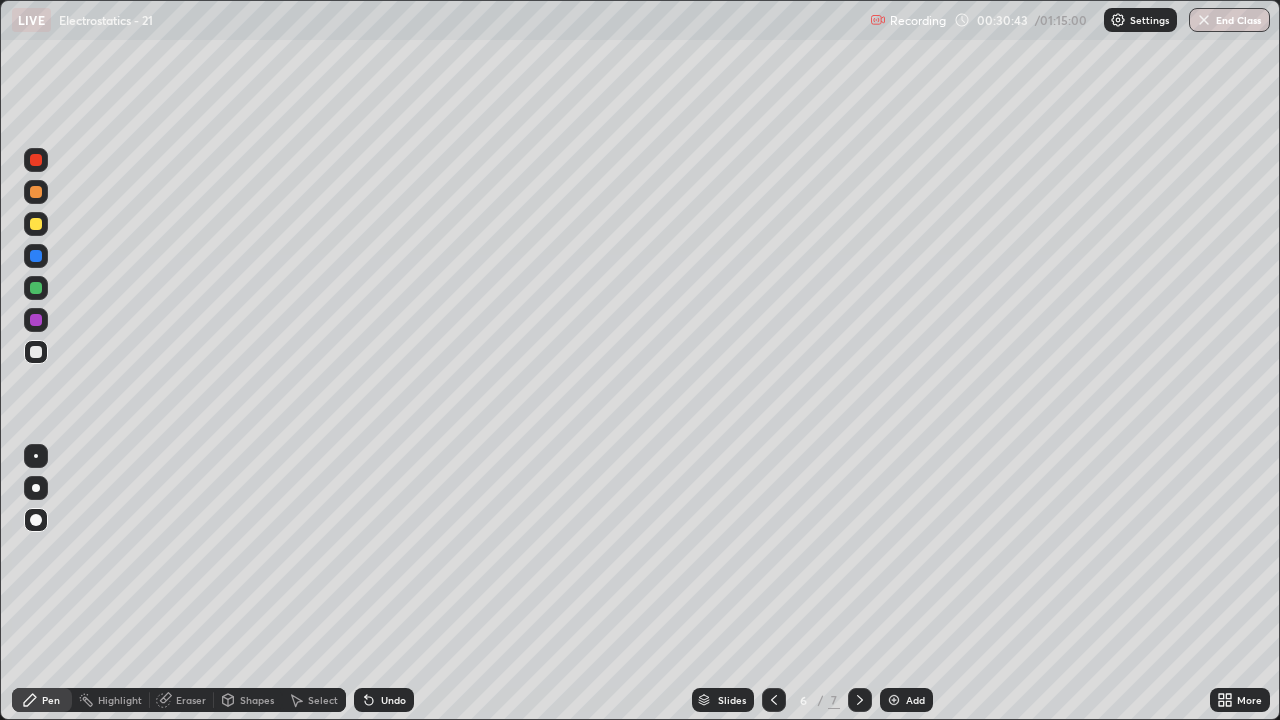 click 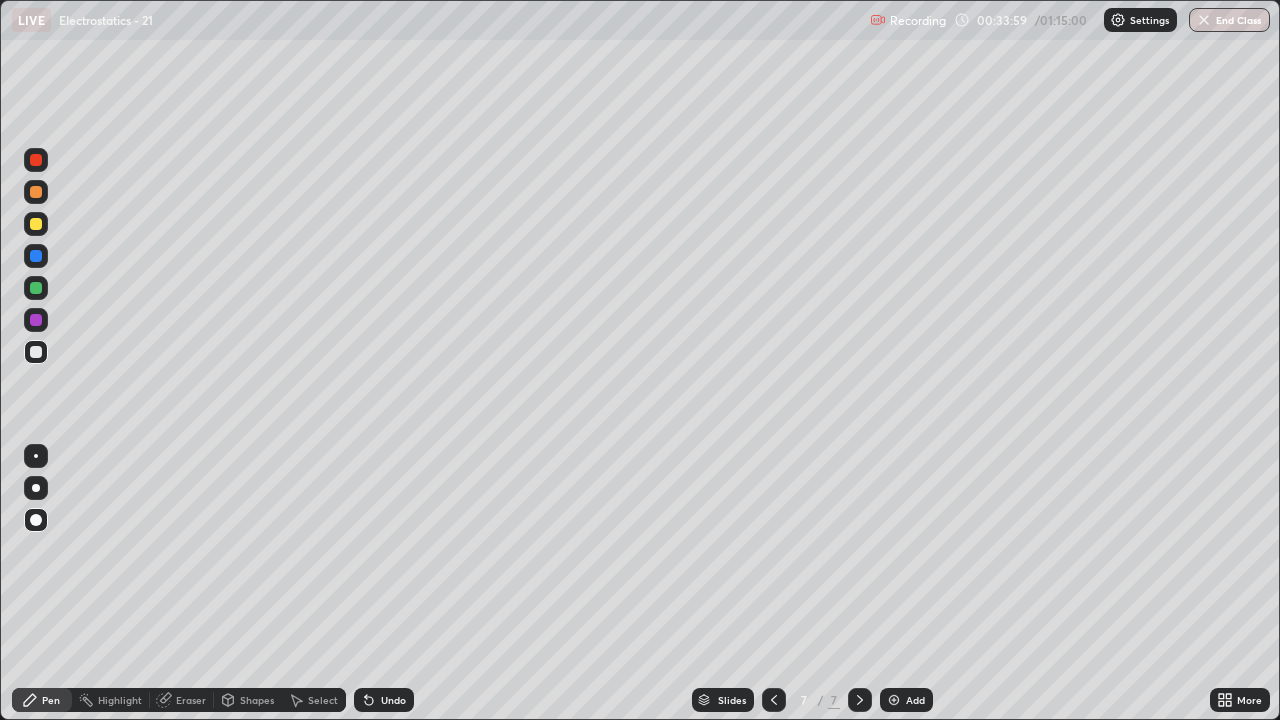 click on "Add" at bounding box center (906, 700) 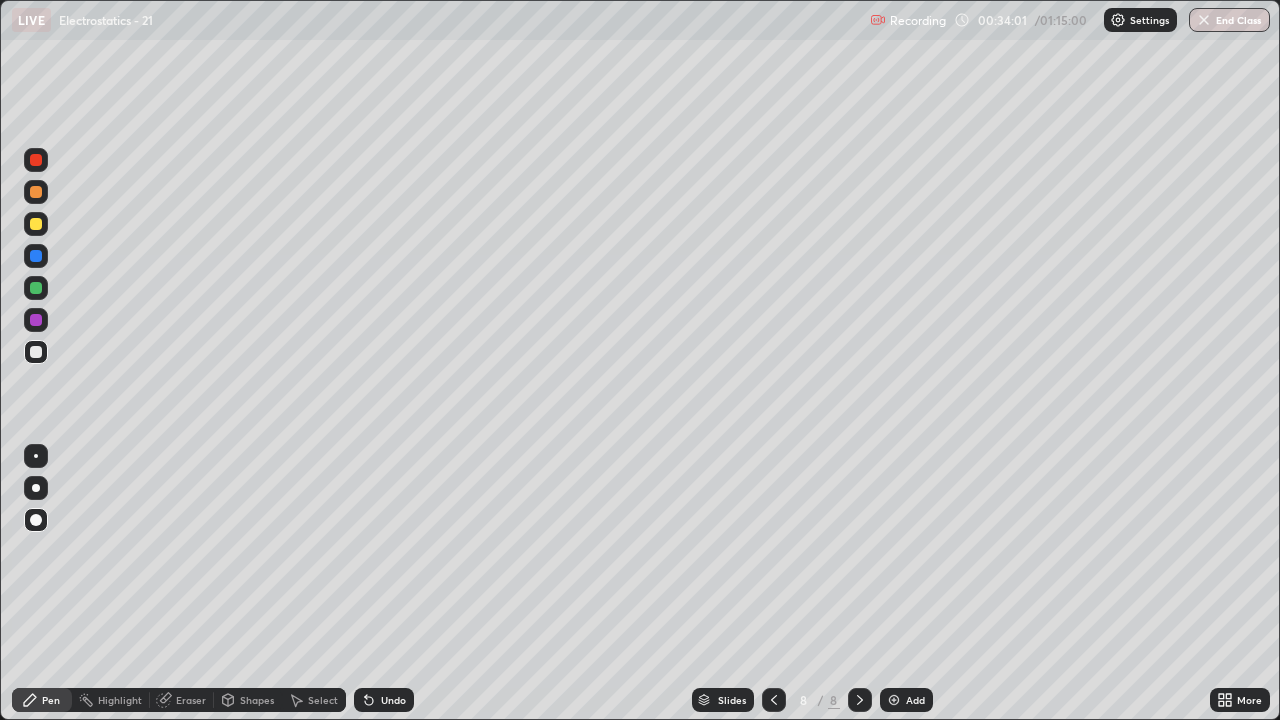 click at bounding box center (36, 520) 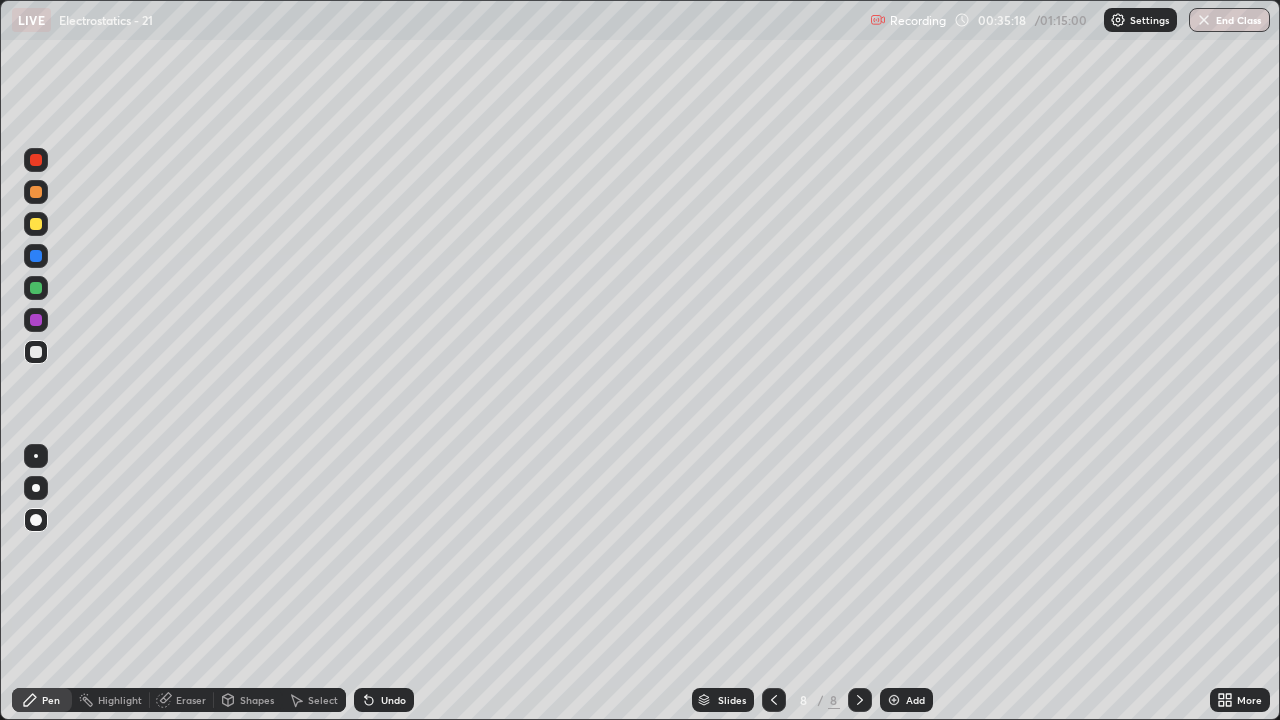 click at bounding box center [36, 352] 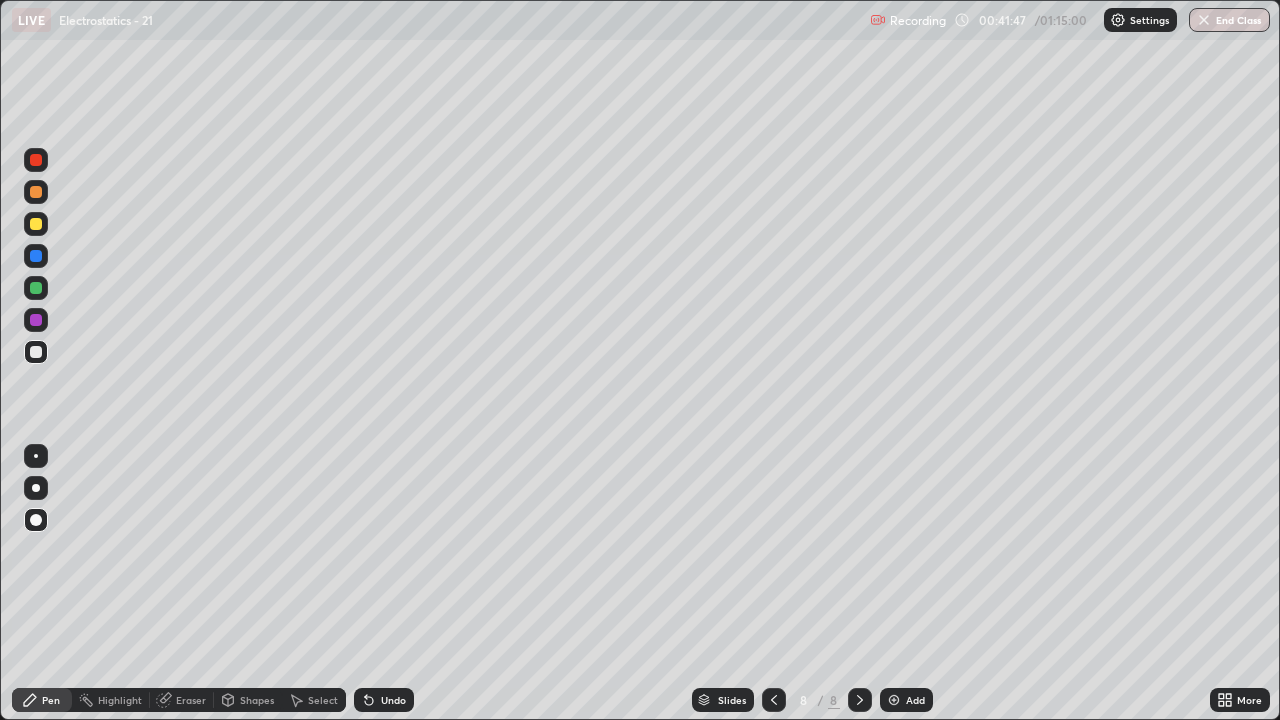 click at bounding box center (36, 224) 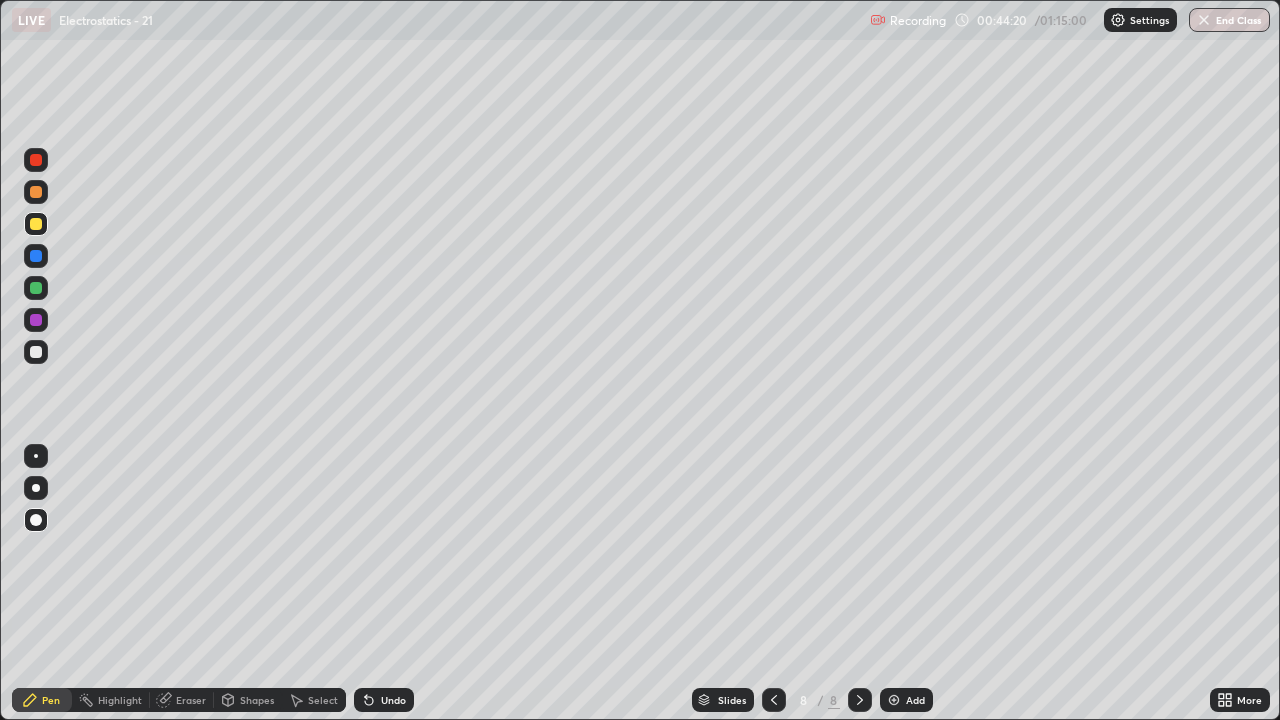 click on "Undo" at bounding box center [384, 700] 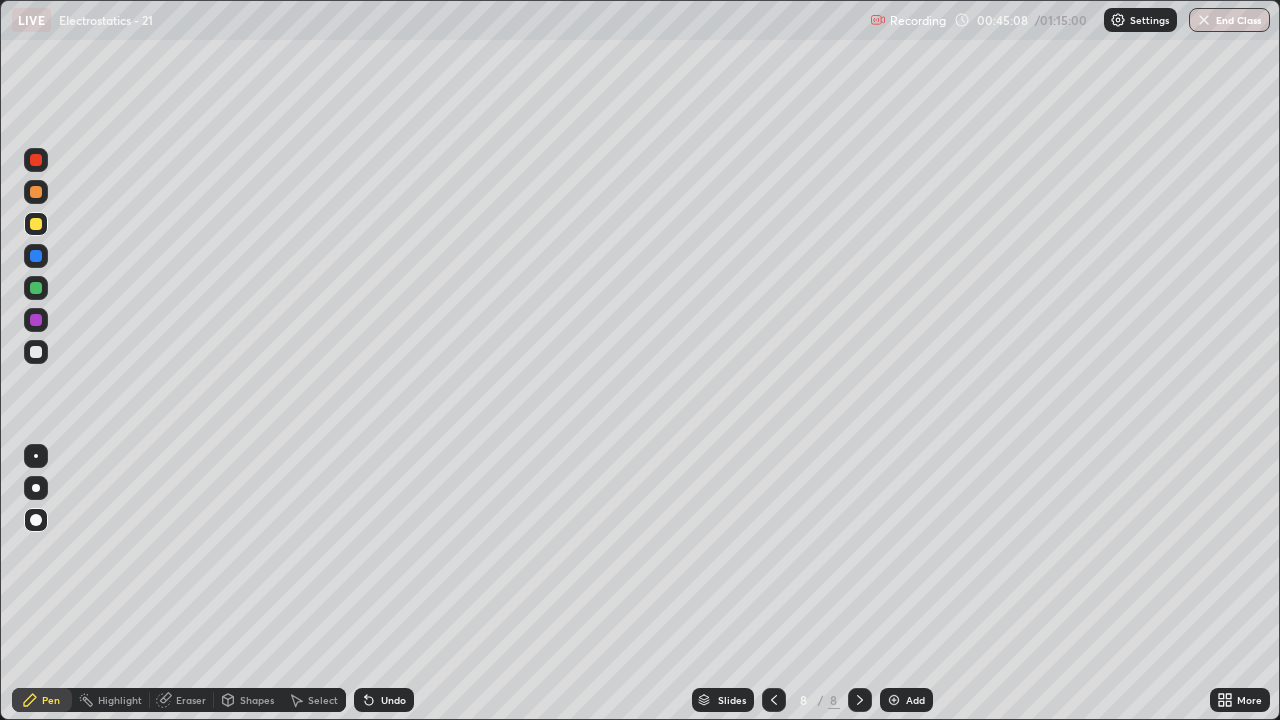 click at bounding box center [894, 700] 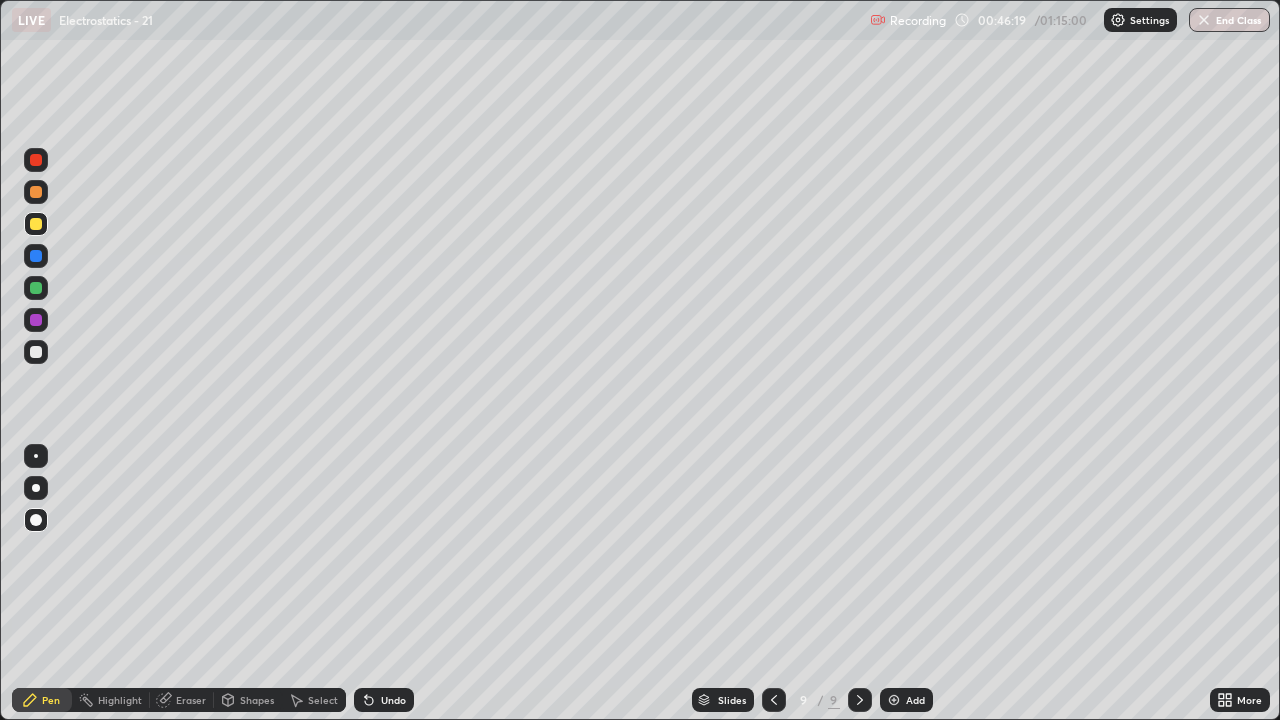 click 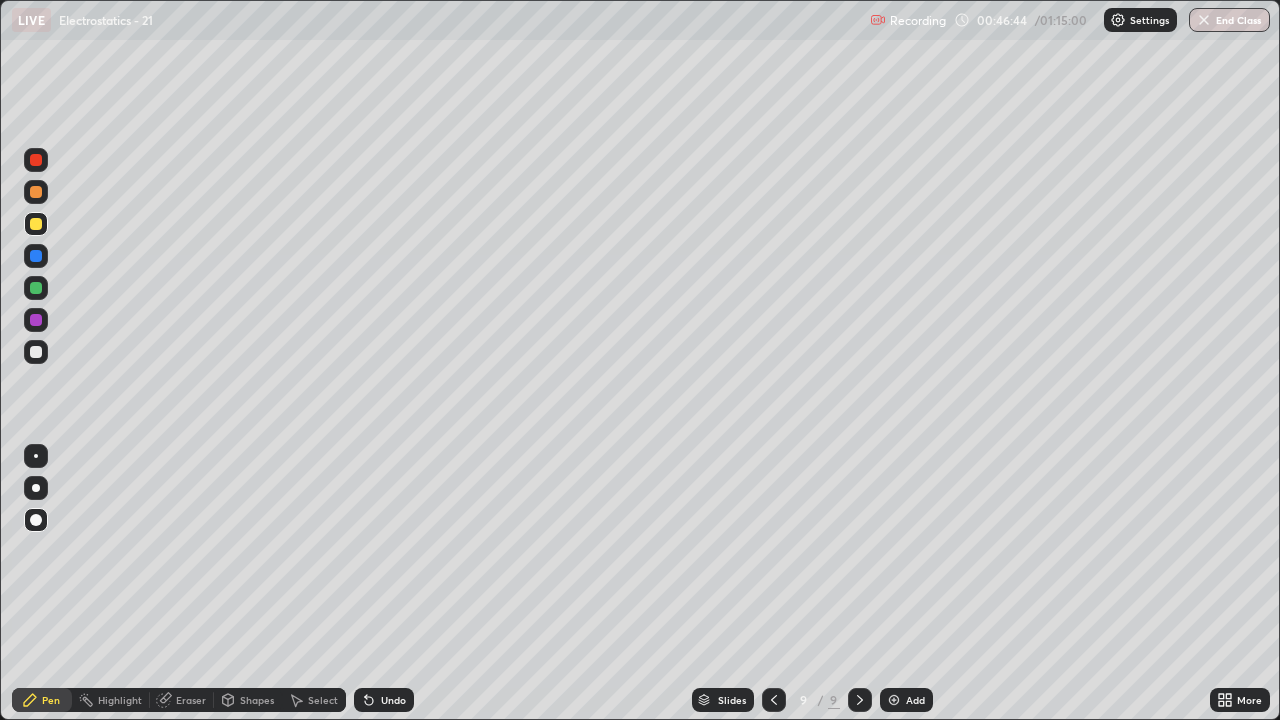 click 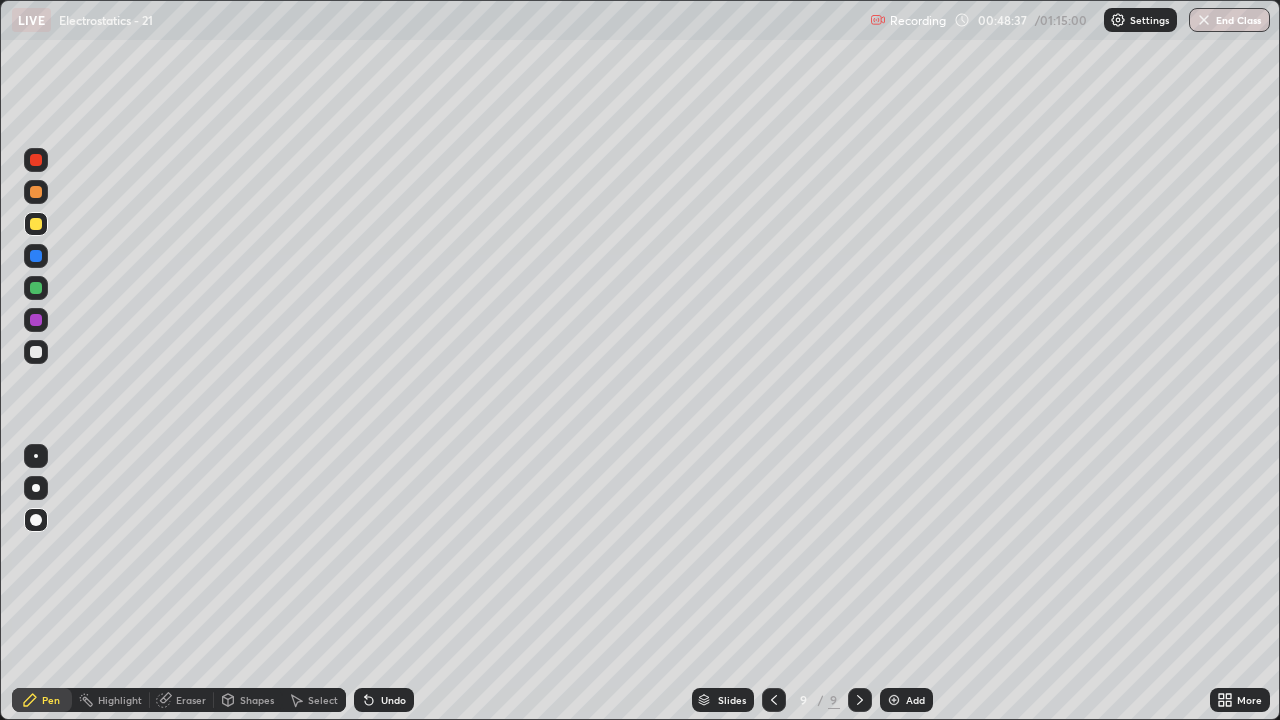 click at bounding box center [36, 224] 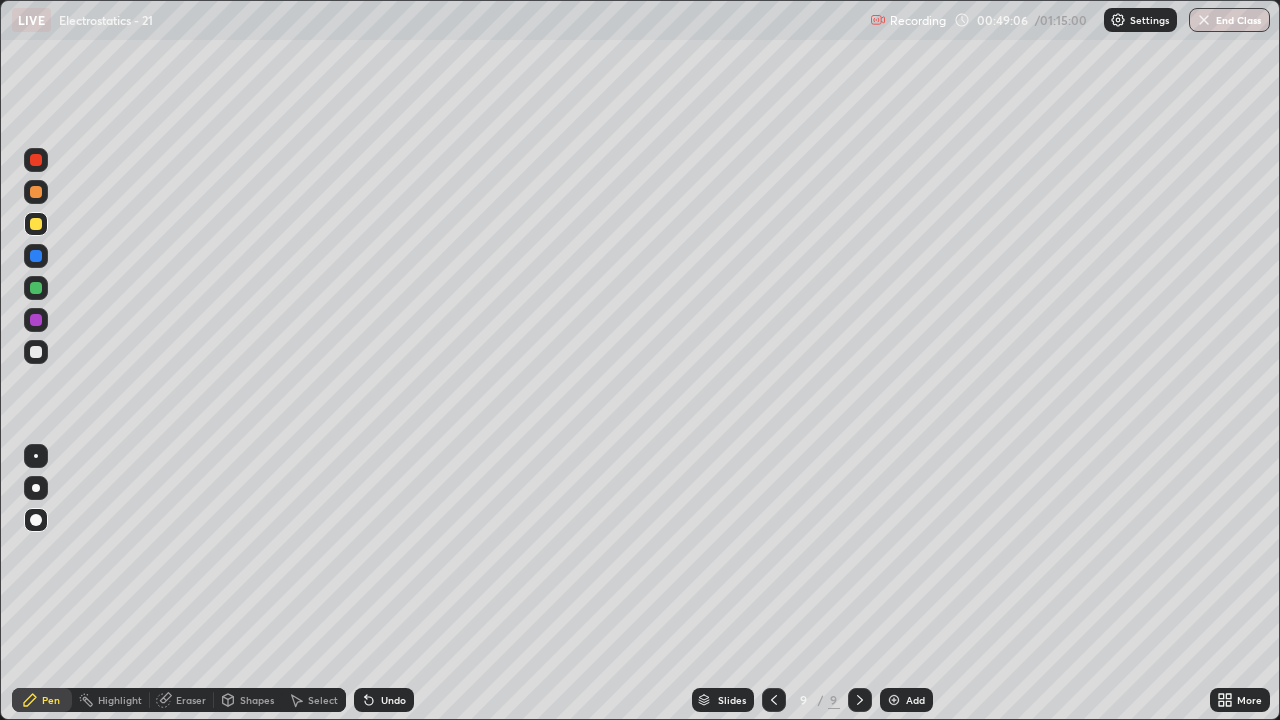 click on "Setting up your live class" at bounding box center [640, 360] 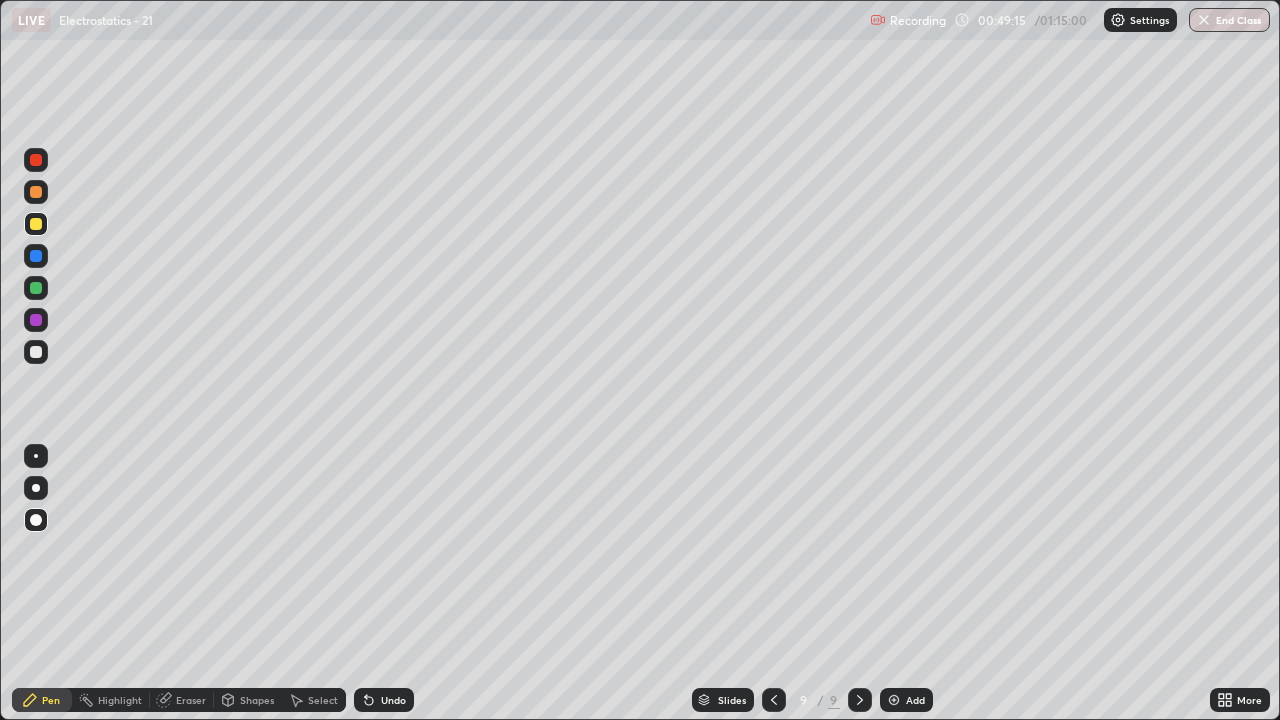 click at bounding box center [894, 700] 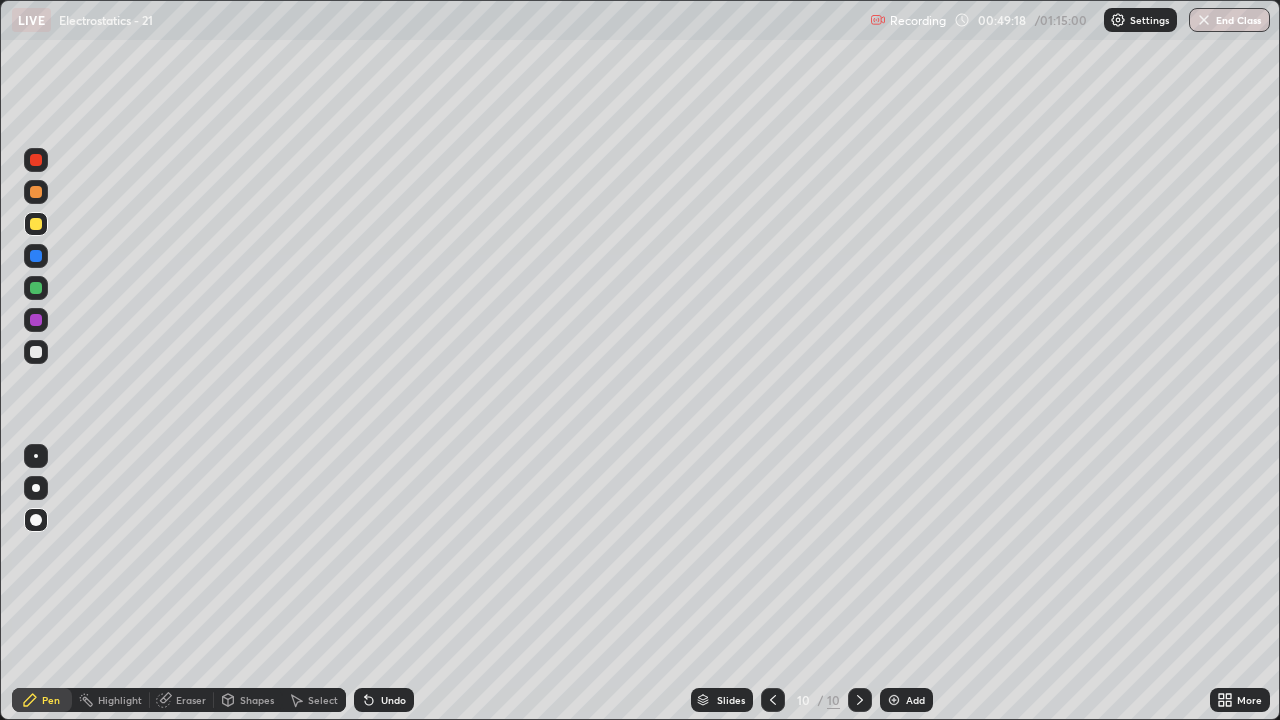 click at bounding box center [36, 352] 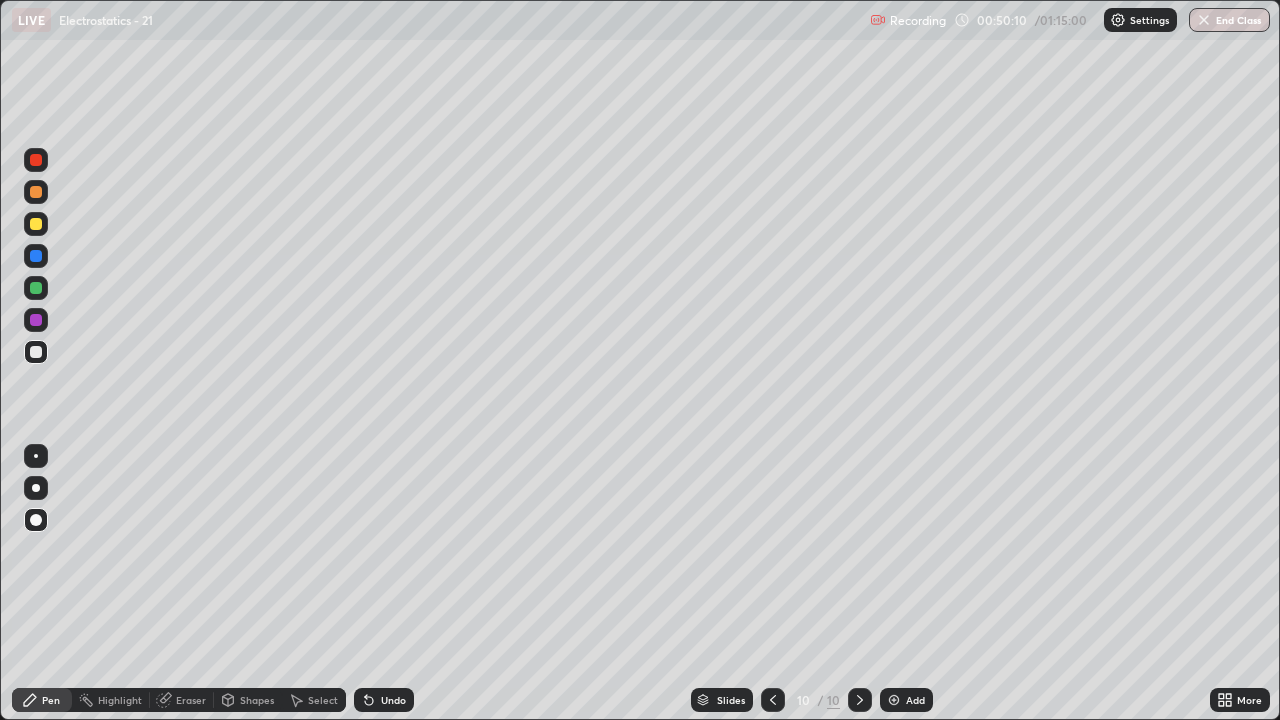 click on "Undo" at bounding box center (384, 700) 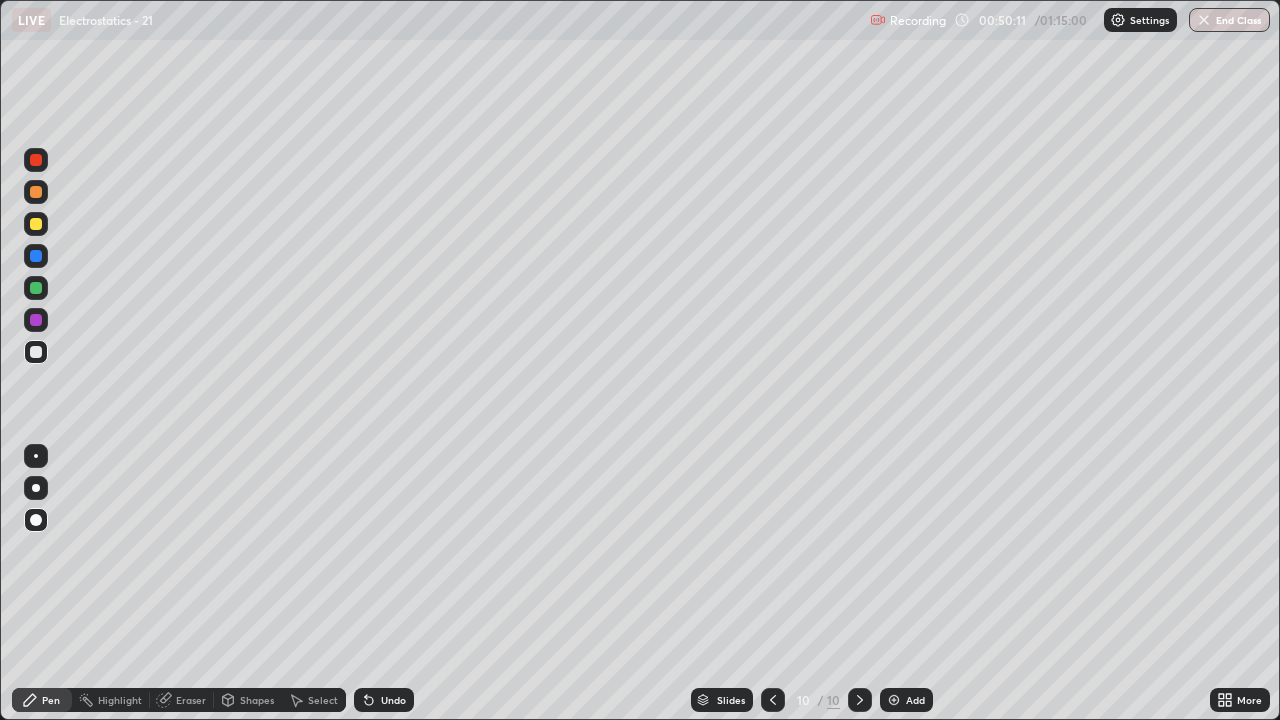 click on "Undo" at bounding box center (384, 700) 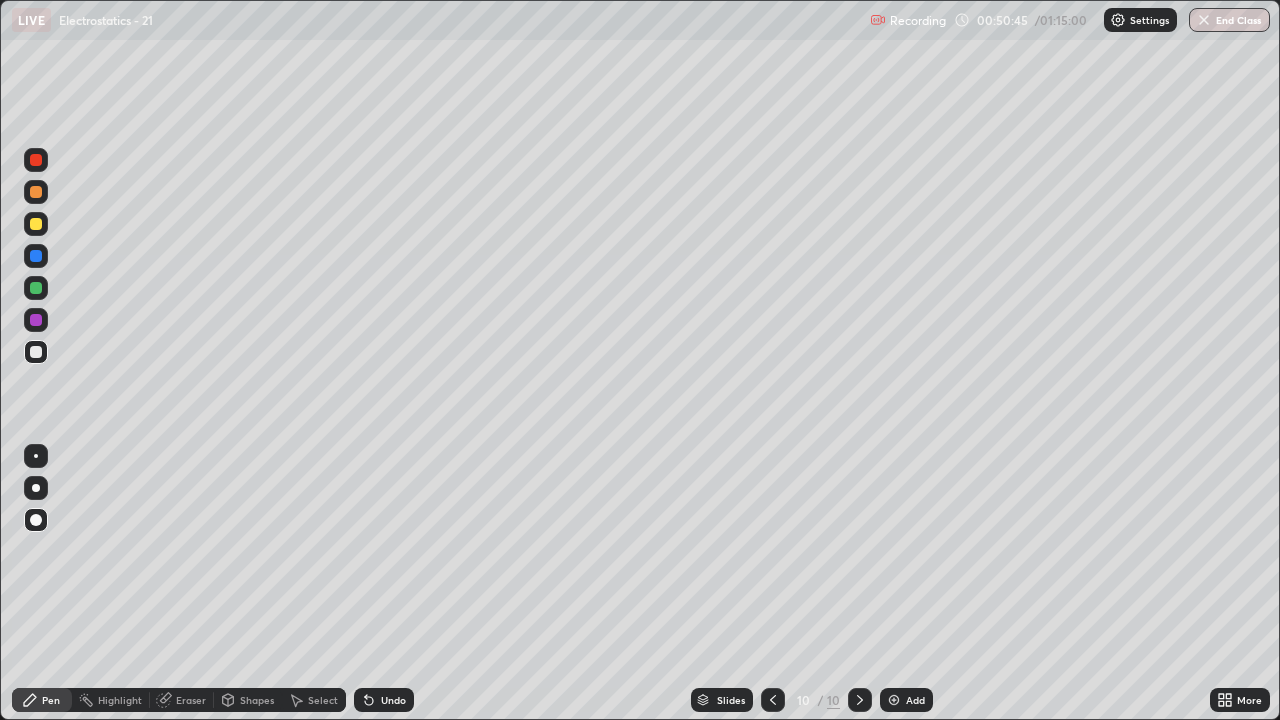 click 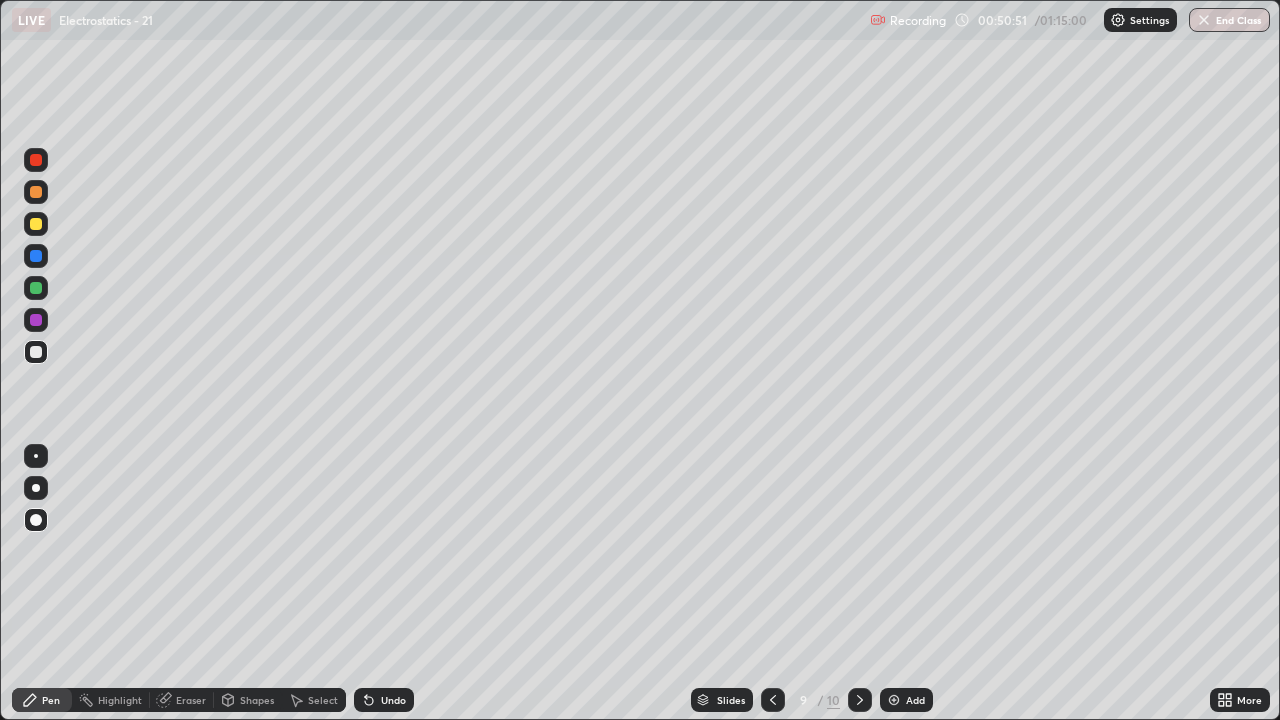 click 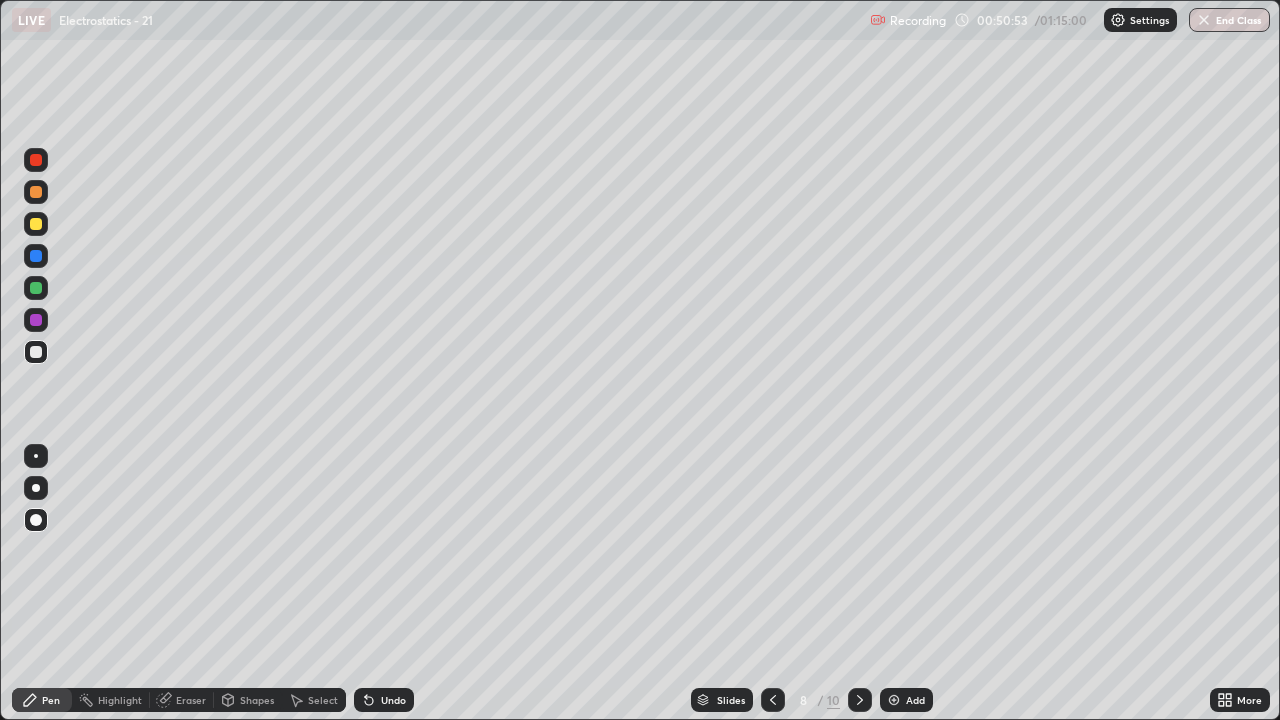 click 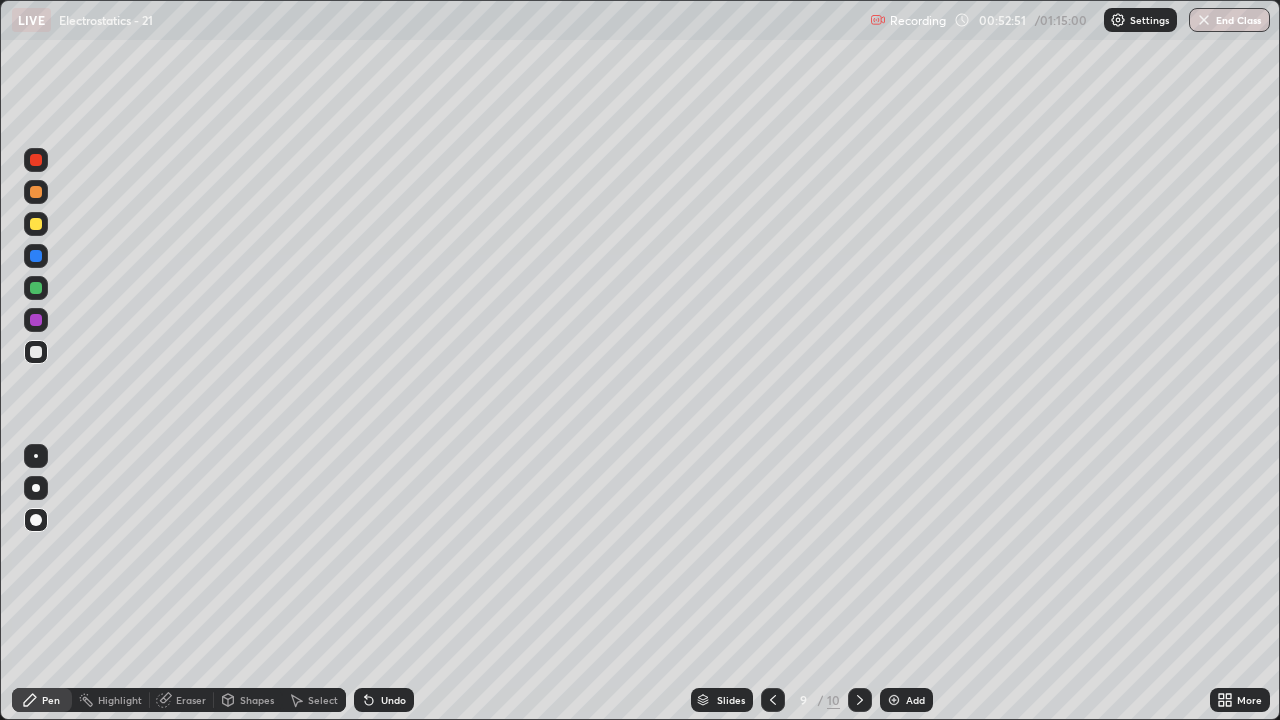 click on "Eraser" at bounding box center (191, 700) 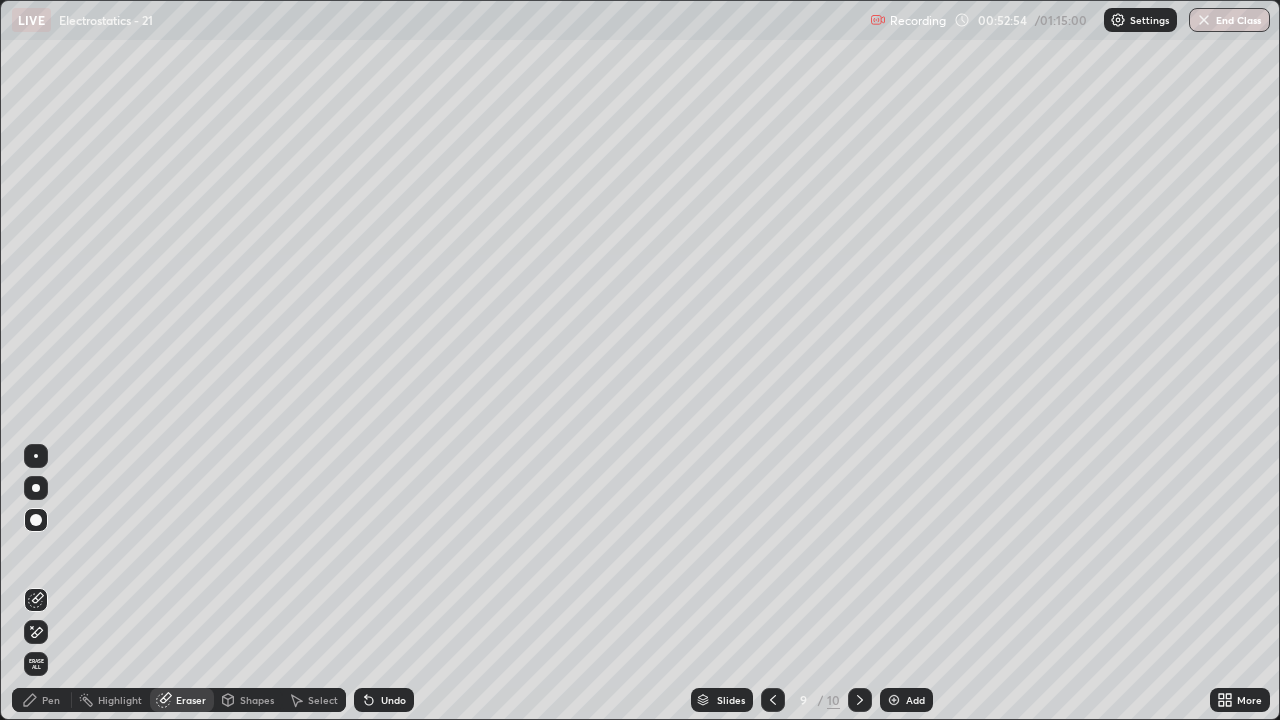 click on "Pen" at bounding box center (51, 700) 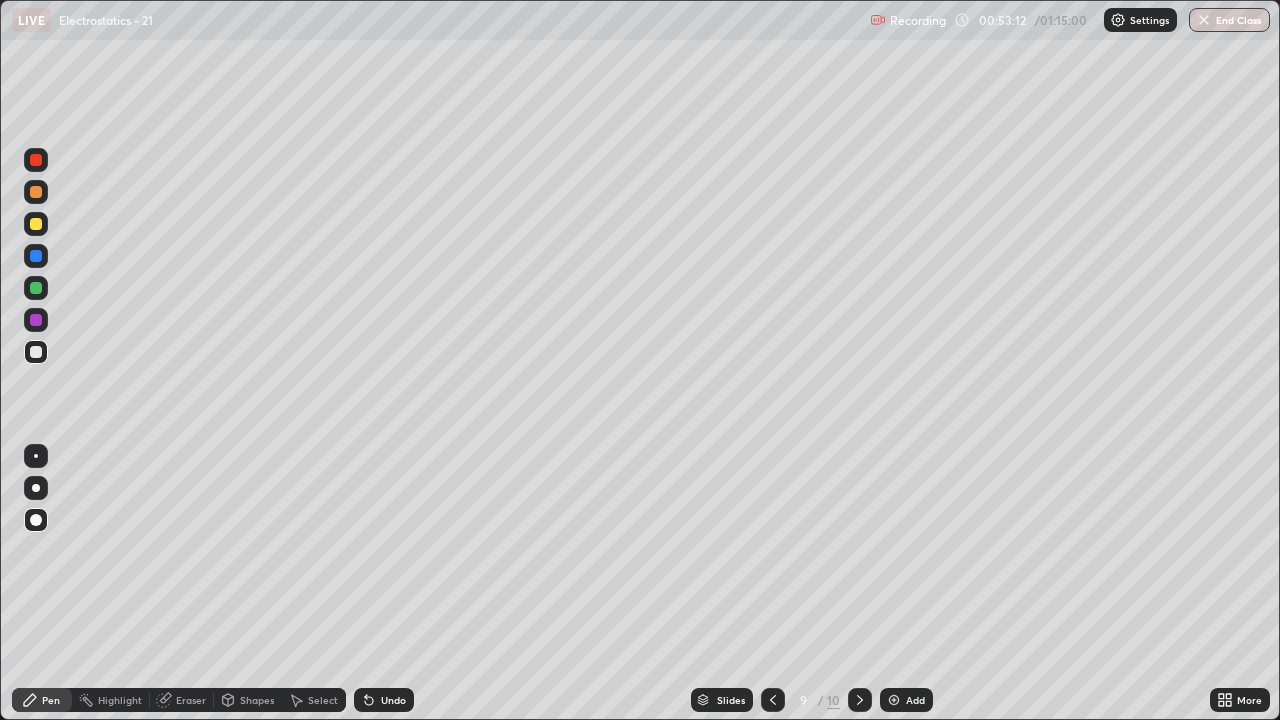 click on "More" at bounding box center [1240, 700] 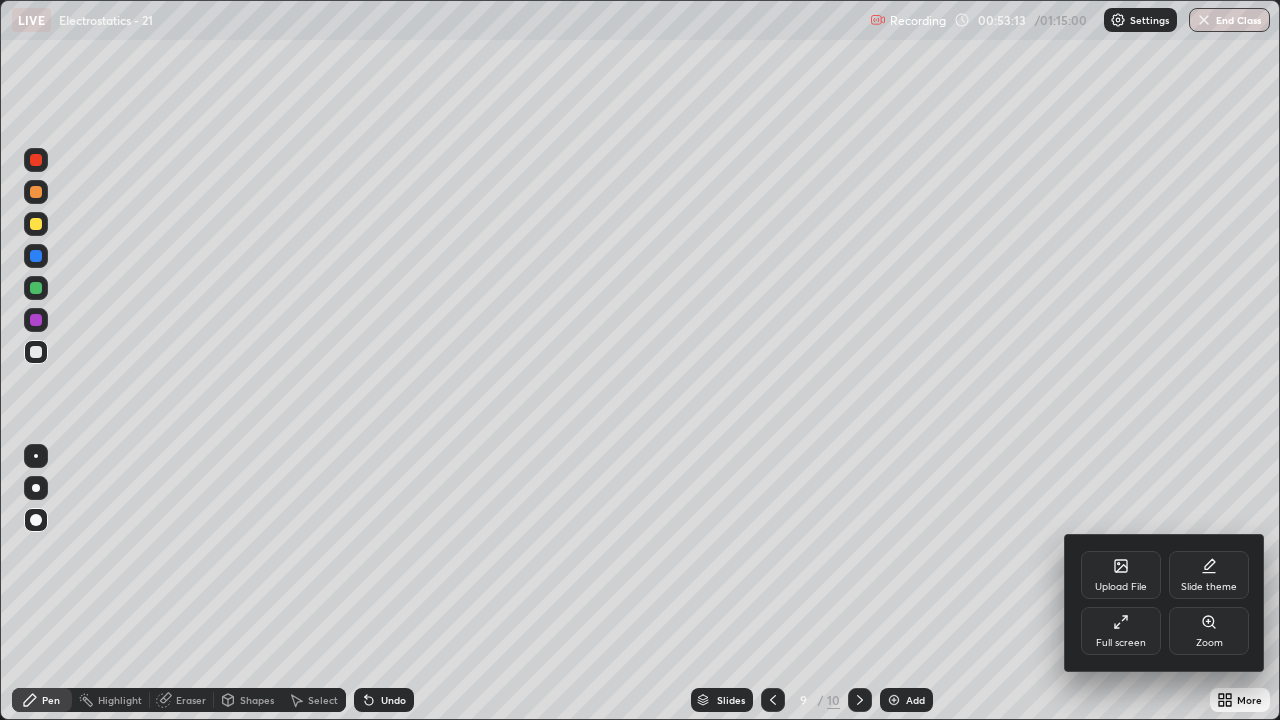 click at bounding box center [640, 360] 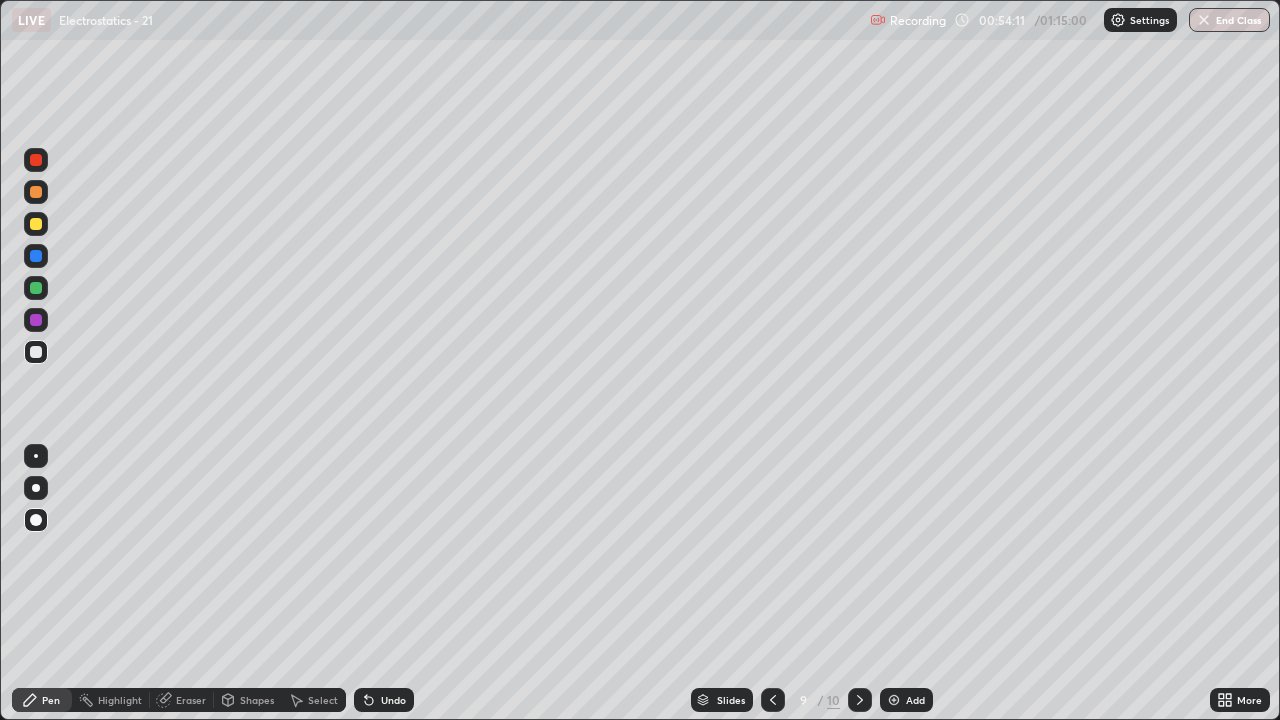 click at bounding box center [36, 520] 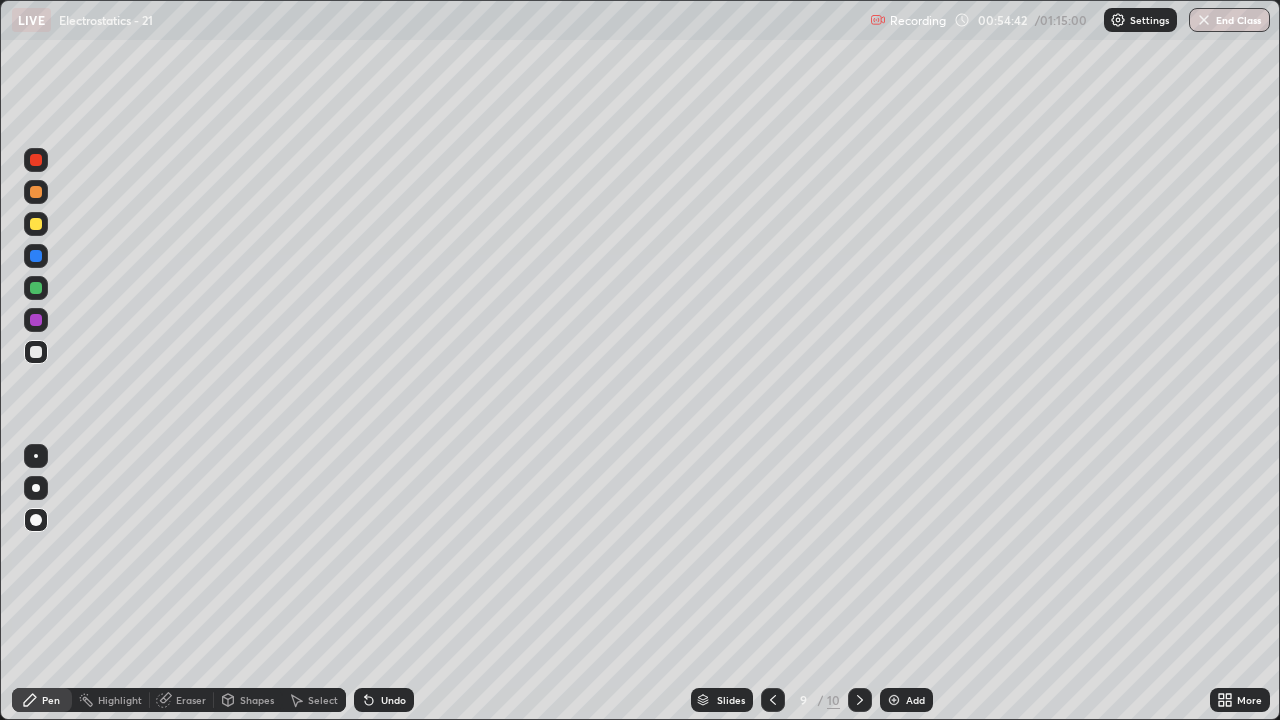 click 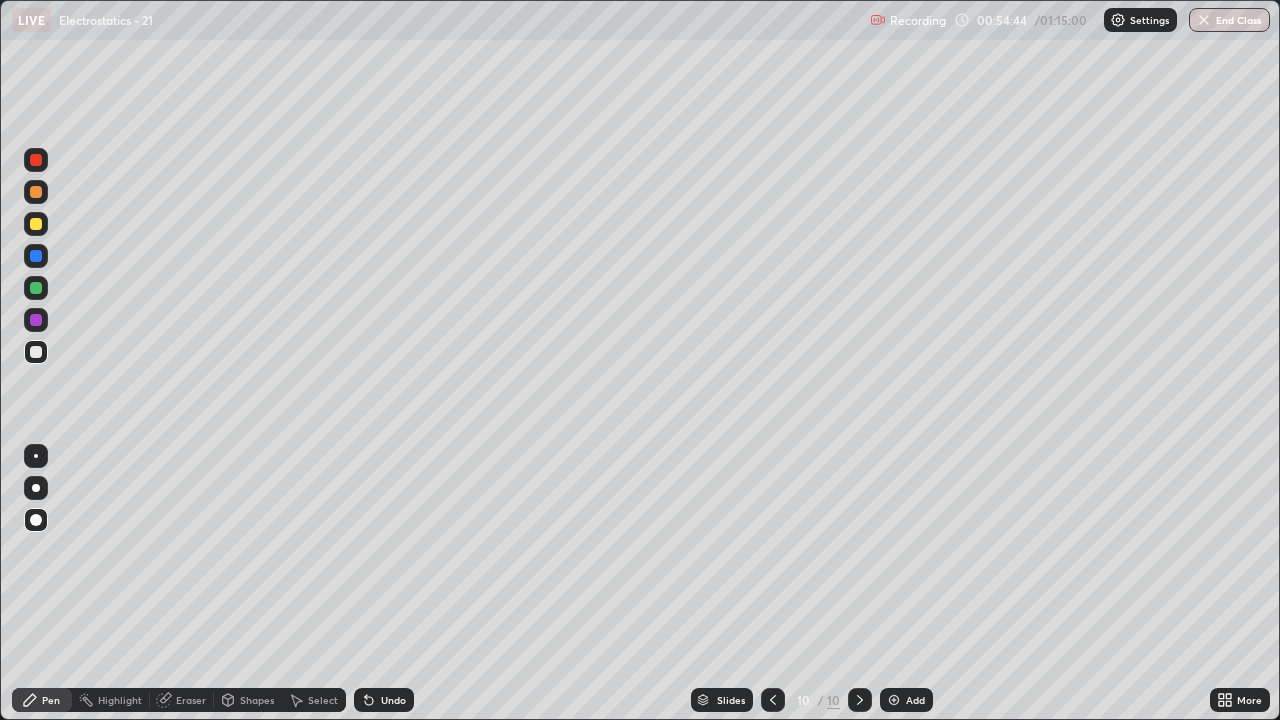 click 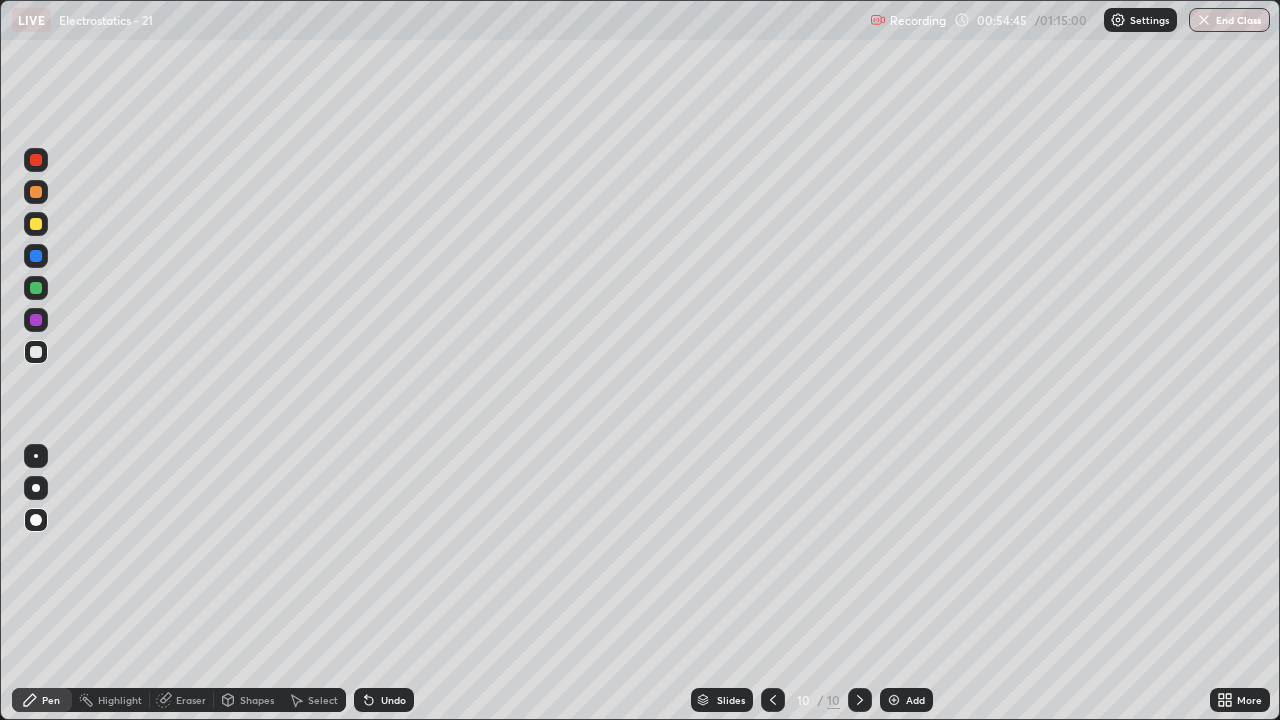 click at bounding box center [894, 700] 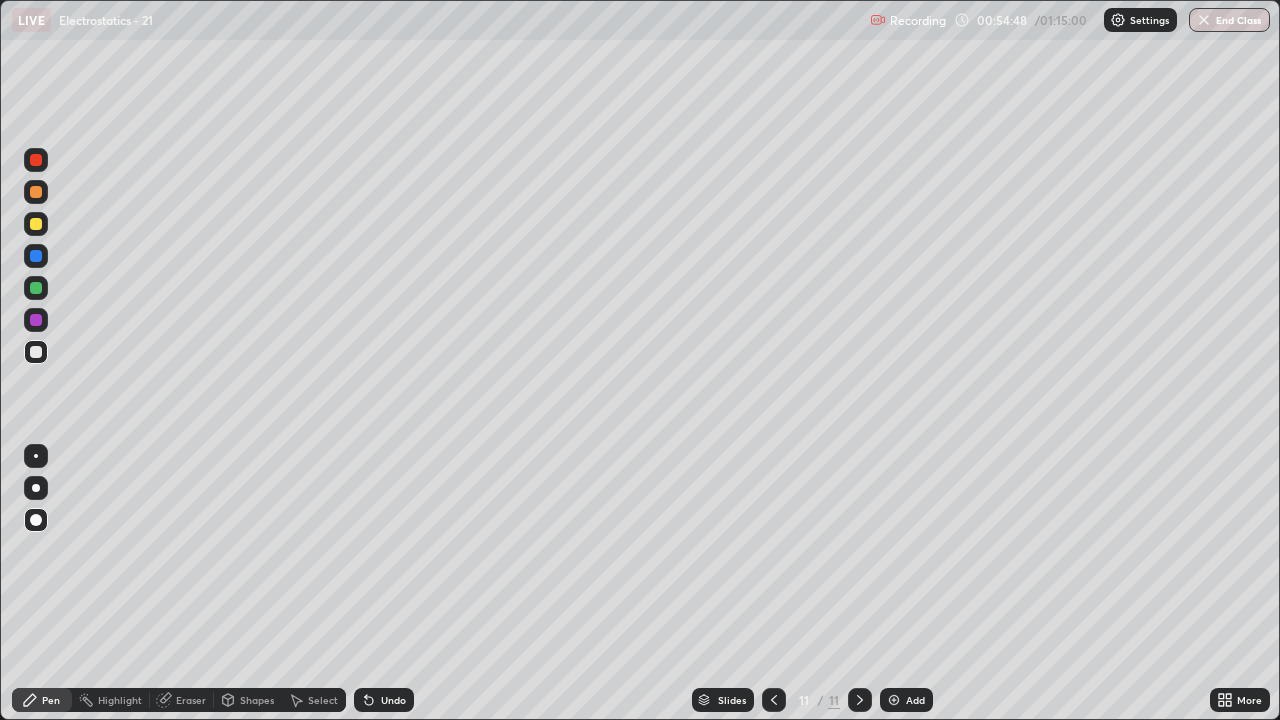 click at bounding box center [36, 352] 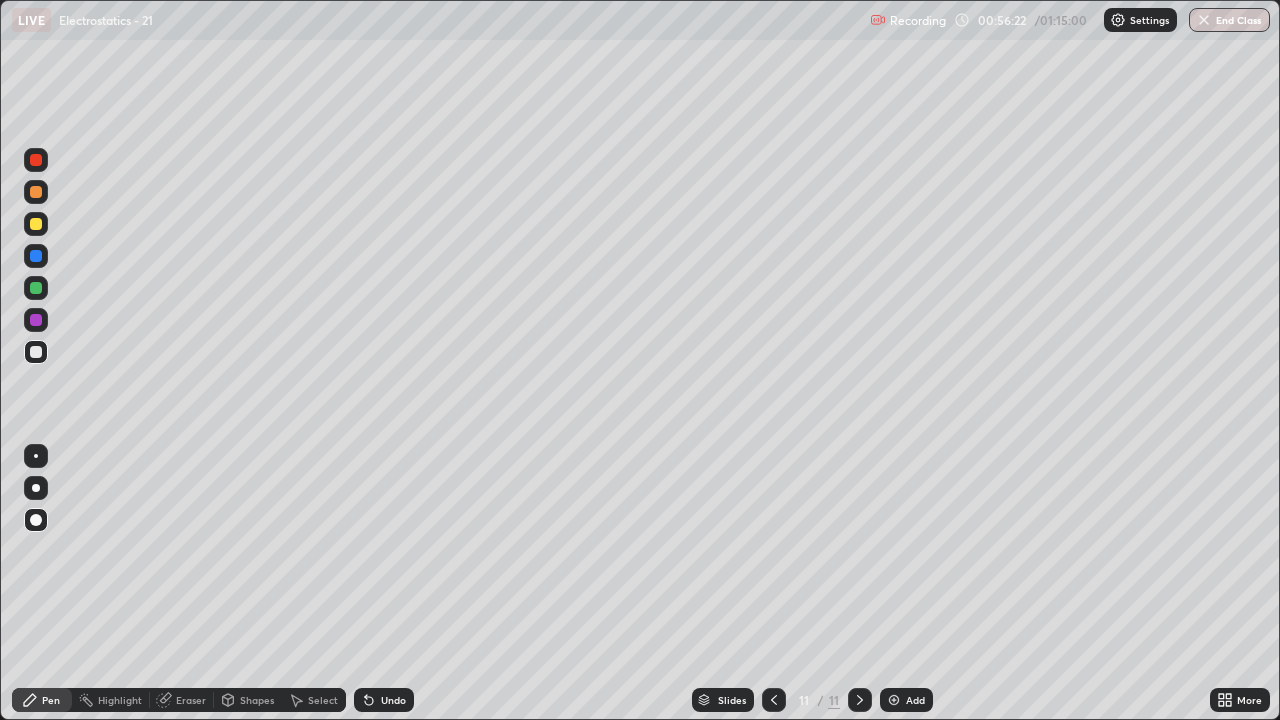 click 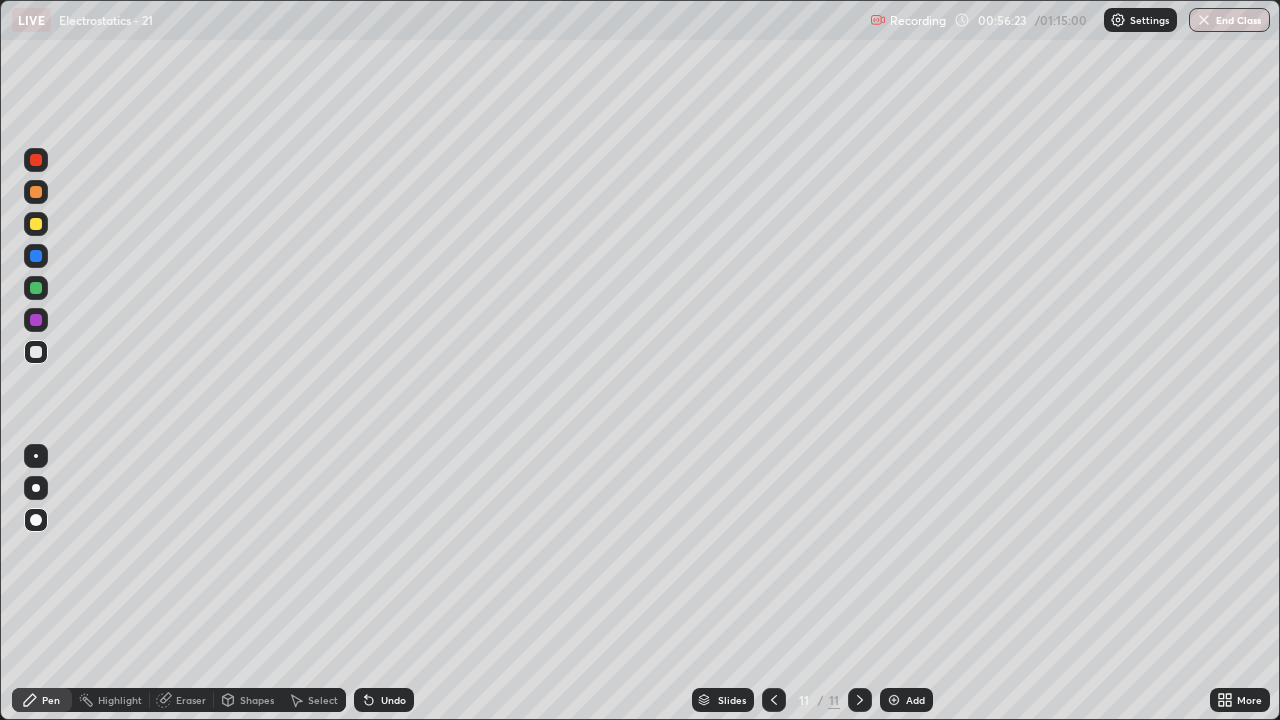 click 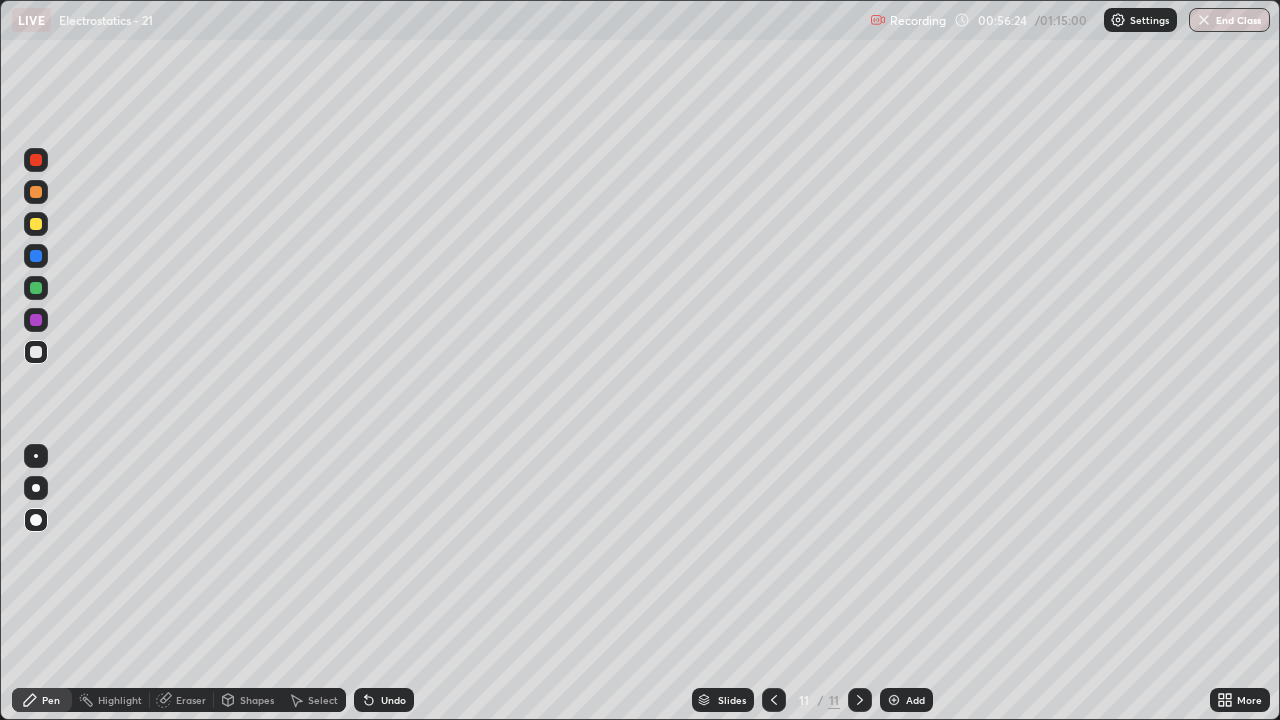 click 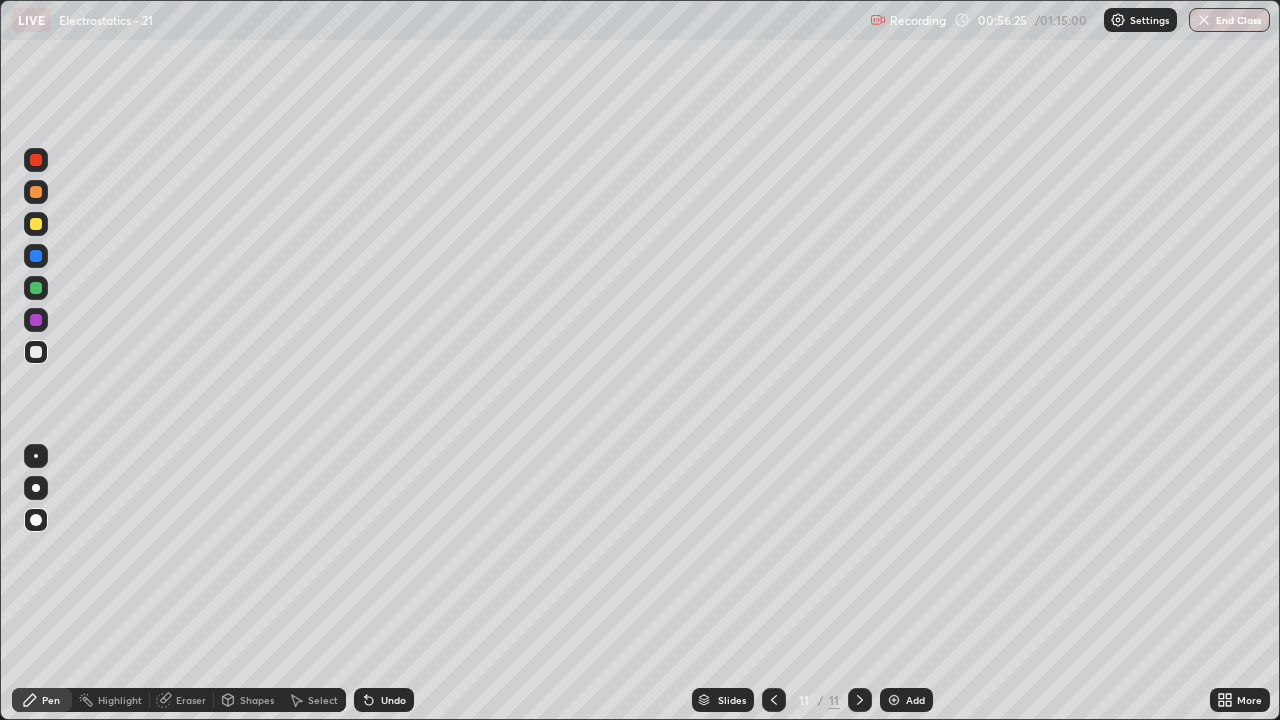 click 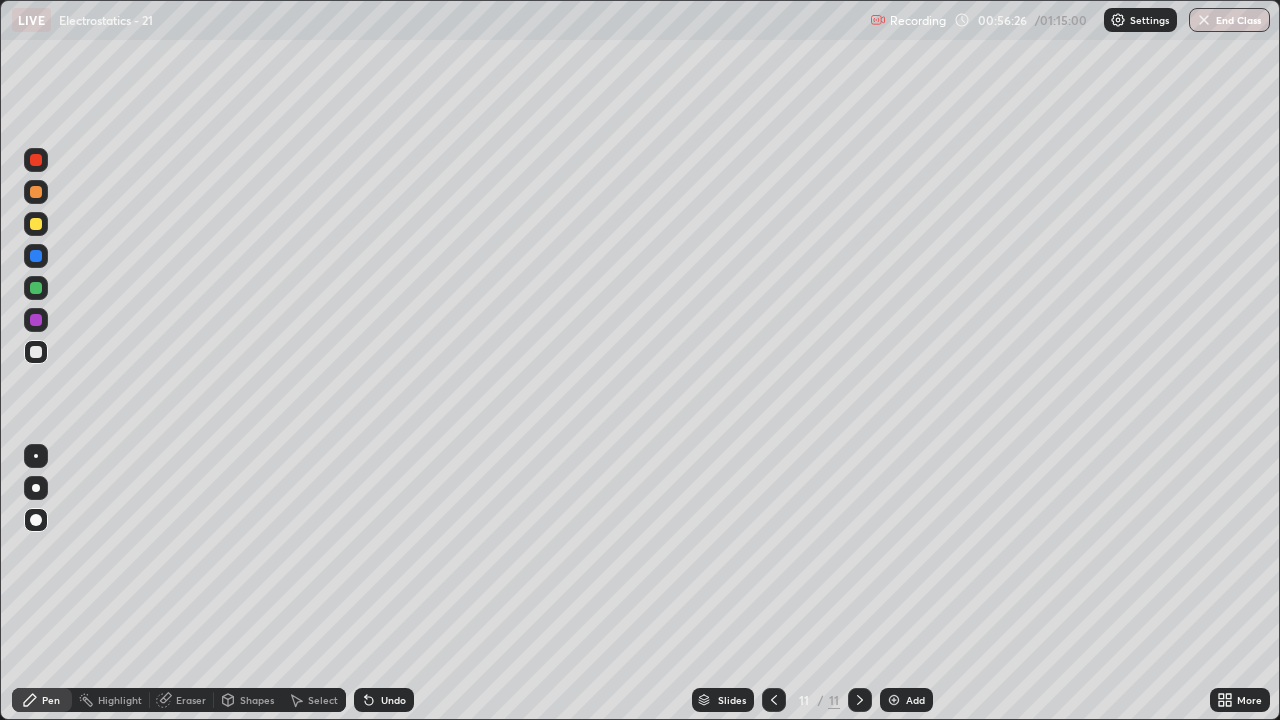 click on "Undo" at bounding box center [384, 700] 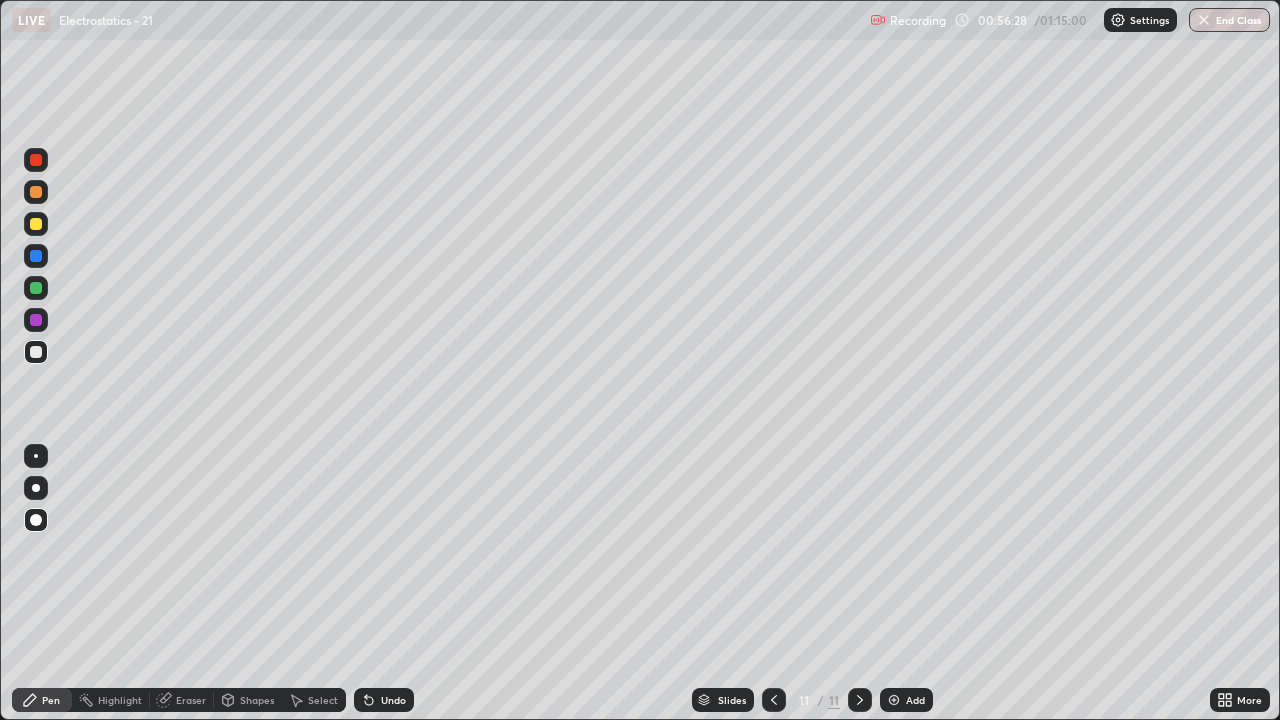 click 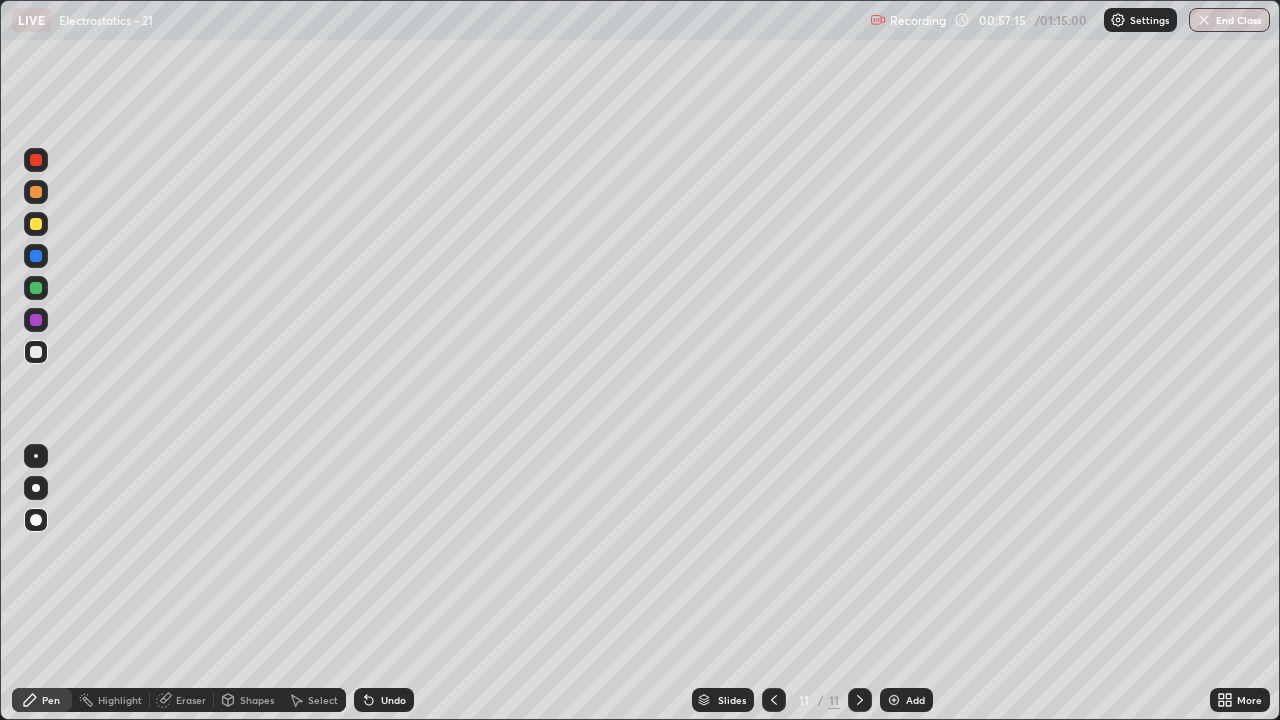 click at bounding box center [36, 352] 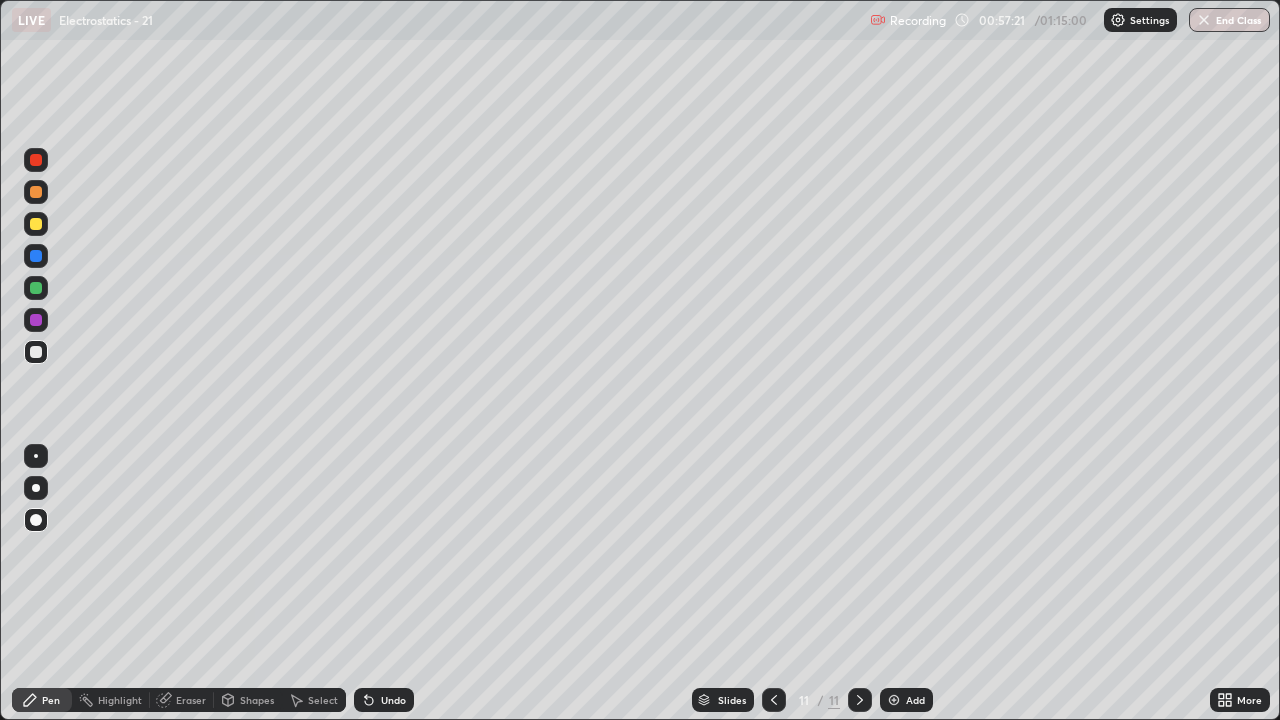 click on "LIVE Electrostatics - 21" at bounding box center (437, 20) 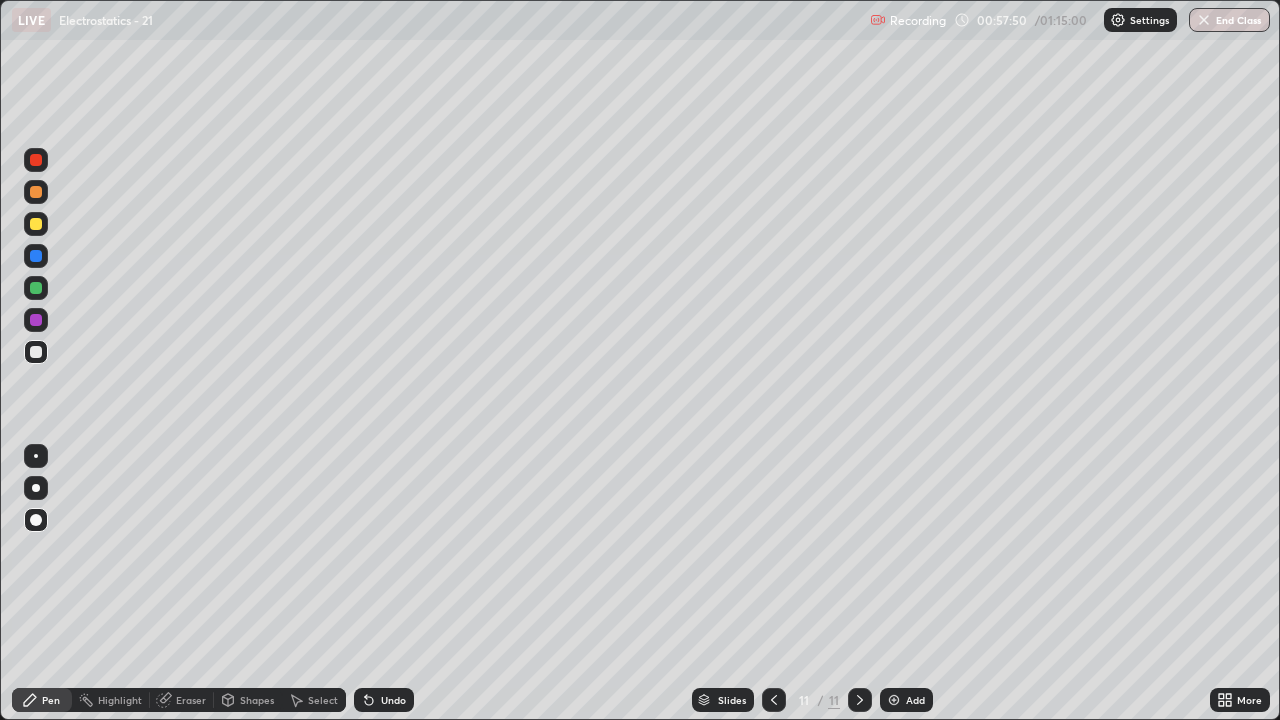 click on "Add" at bounding box center (906, 700) 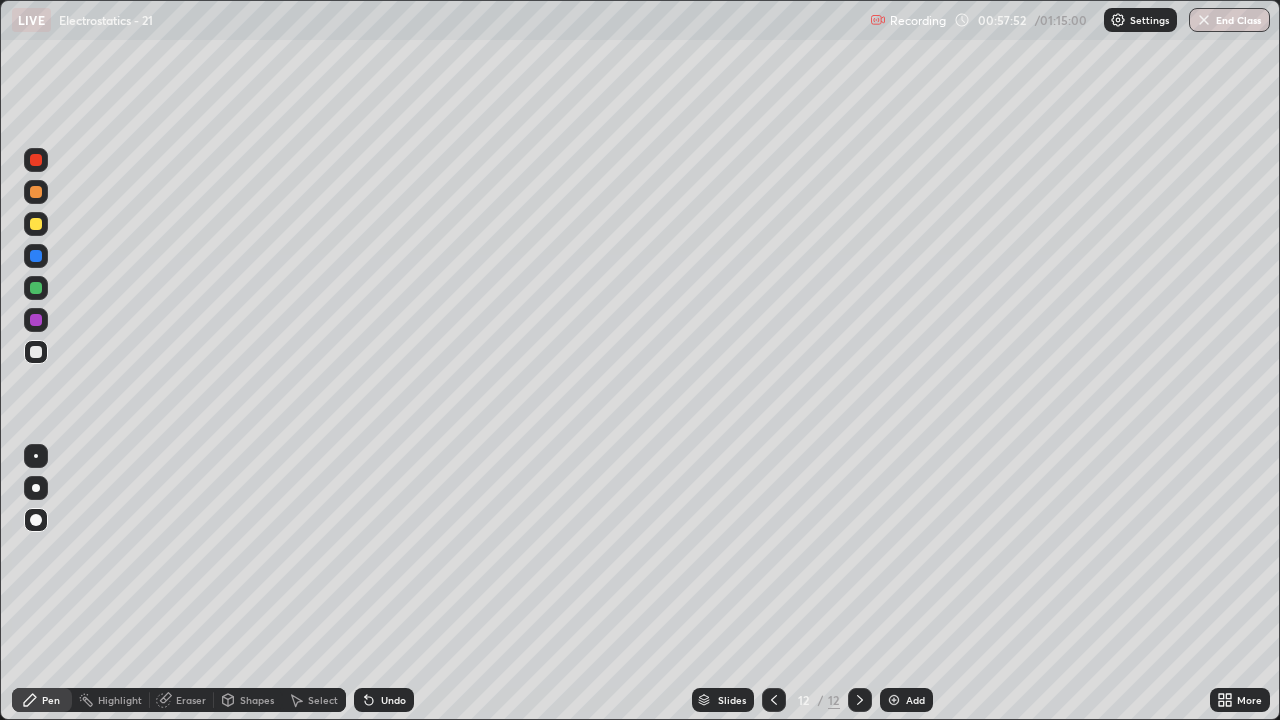 click at bounding box center [36, 520] 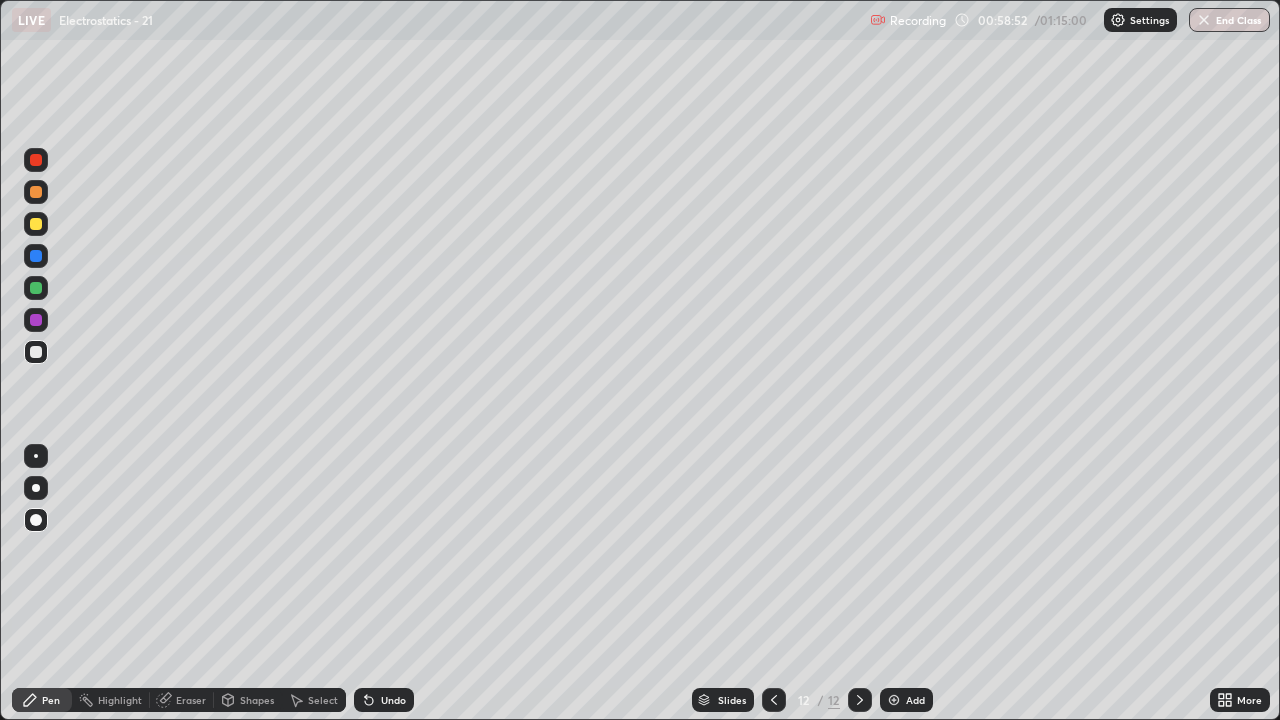click at bounding box center (36, 352) 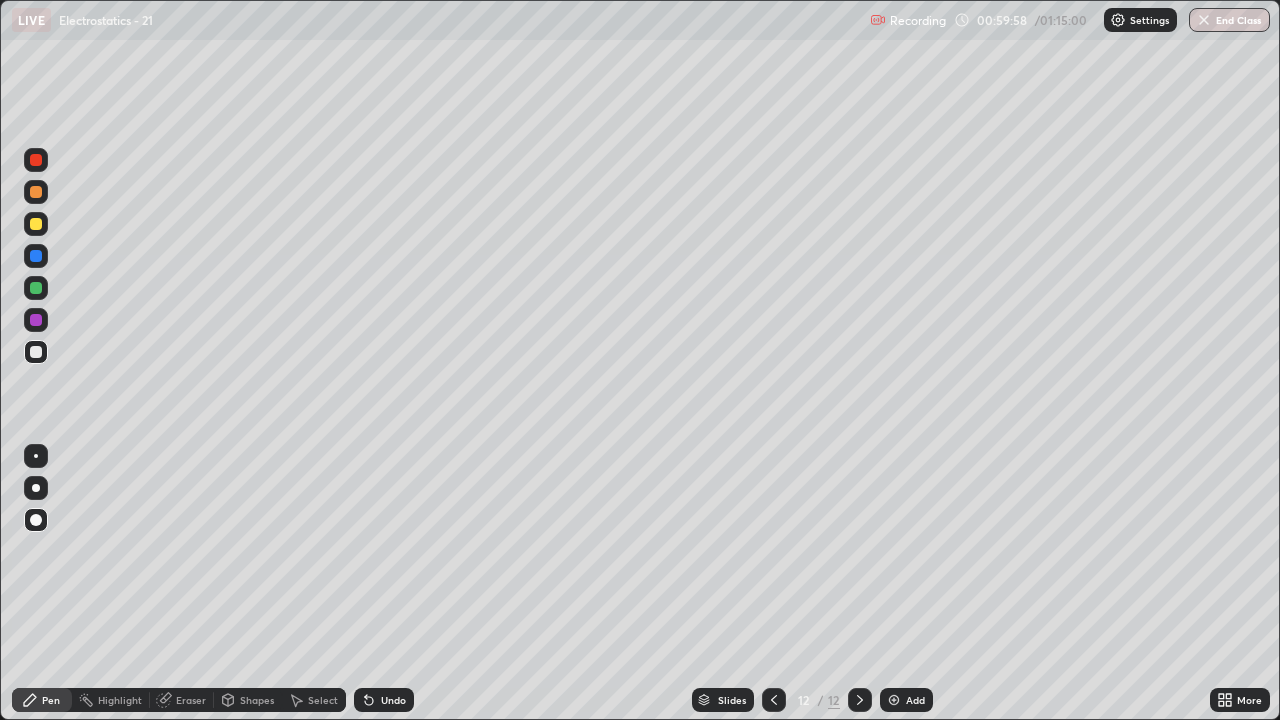 click on "Shapes" at bounding box center (257, 700) 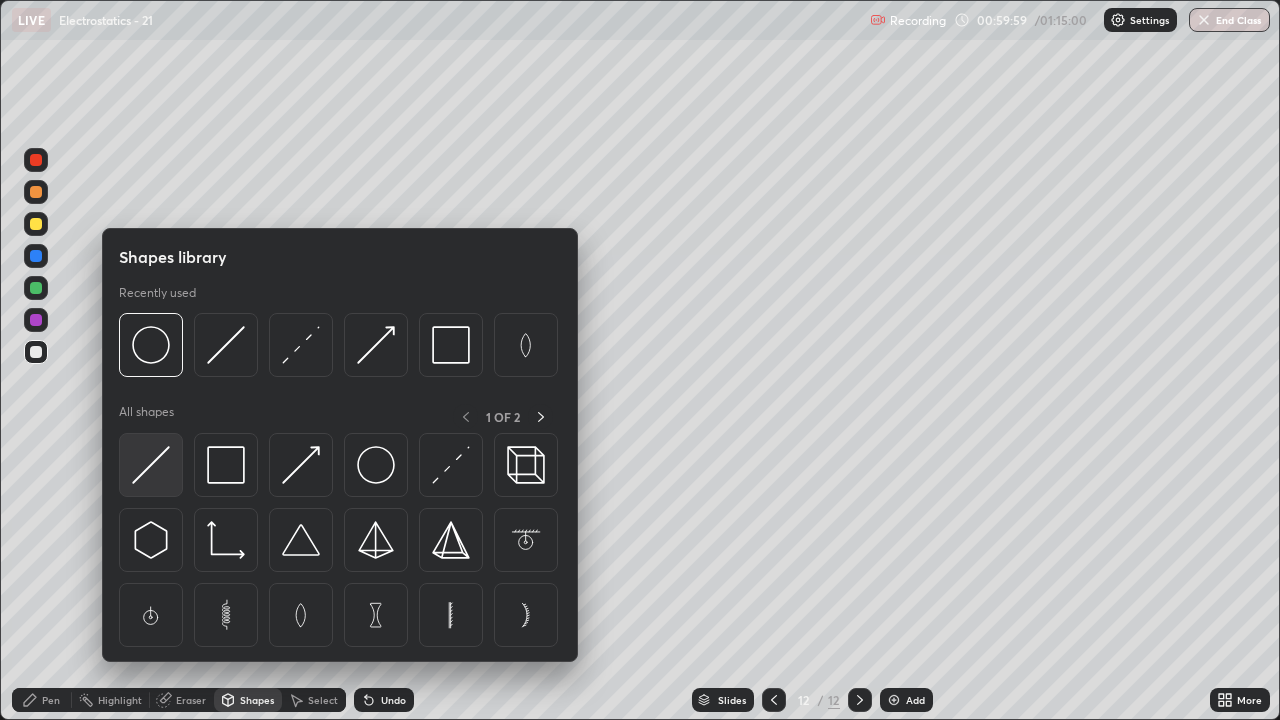 click at bounding box center (151, 465) 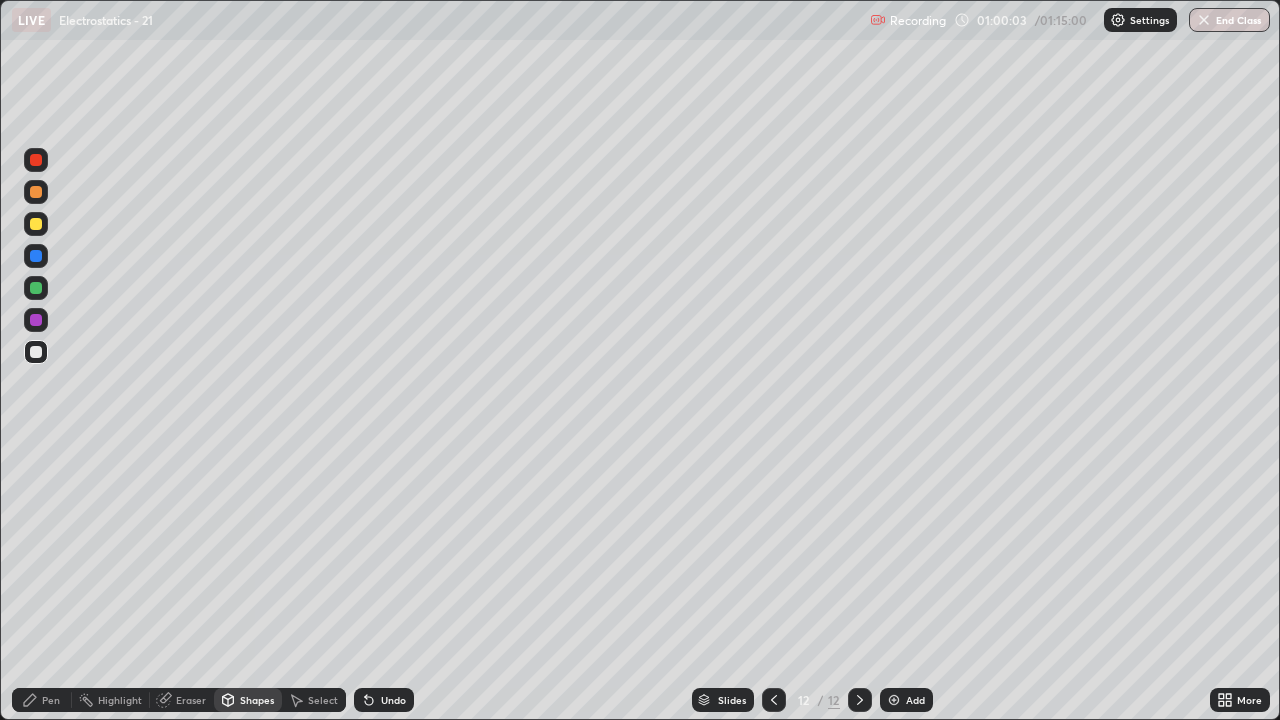 click on "Pen" at bounding box center [51, 700] 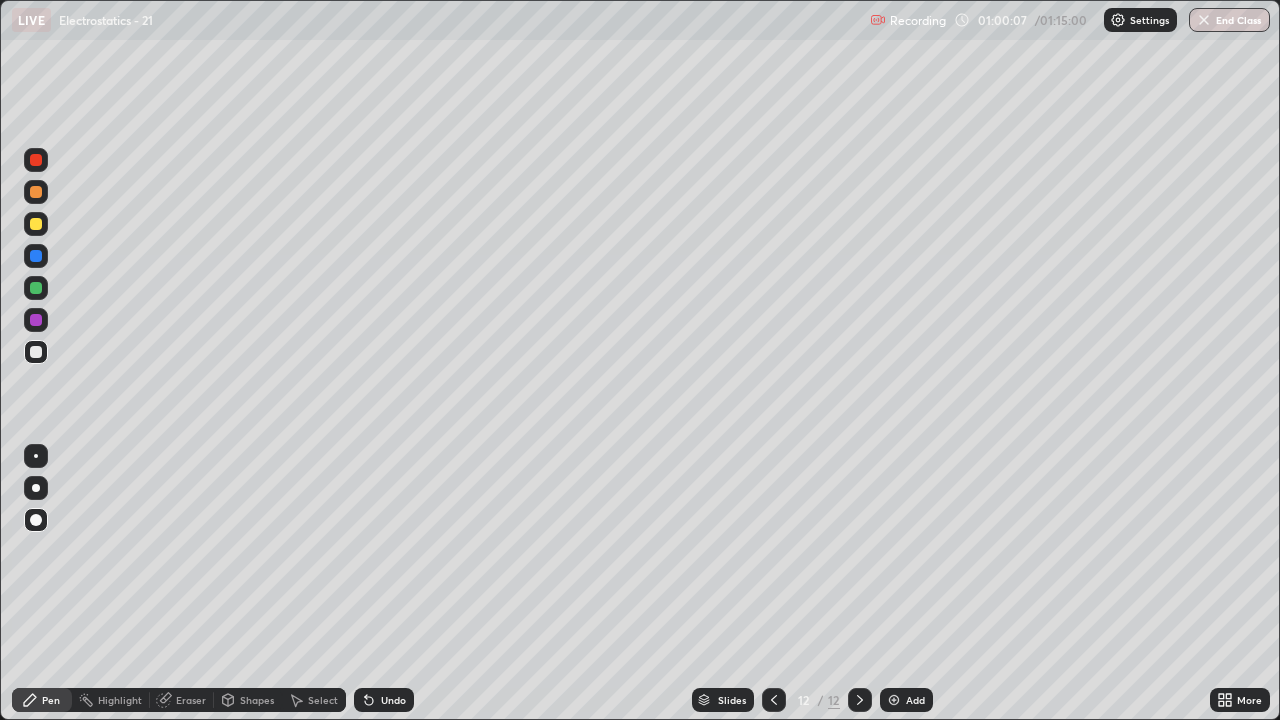 click on "Shapes" at bounding box center [257, 700] 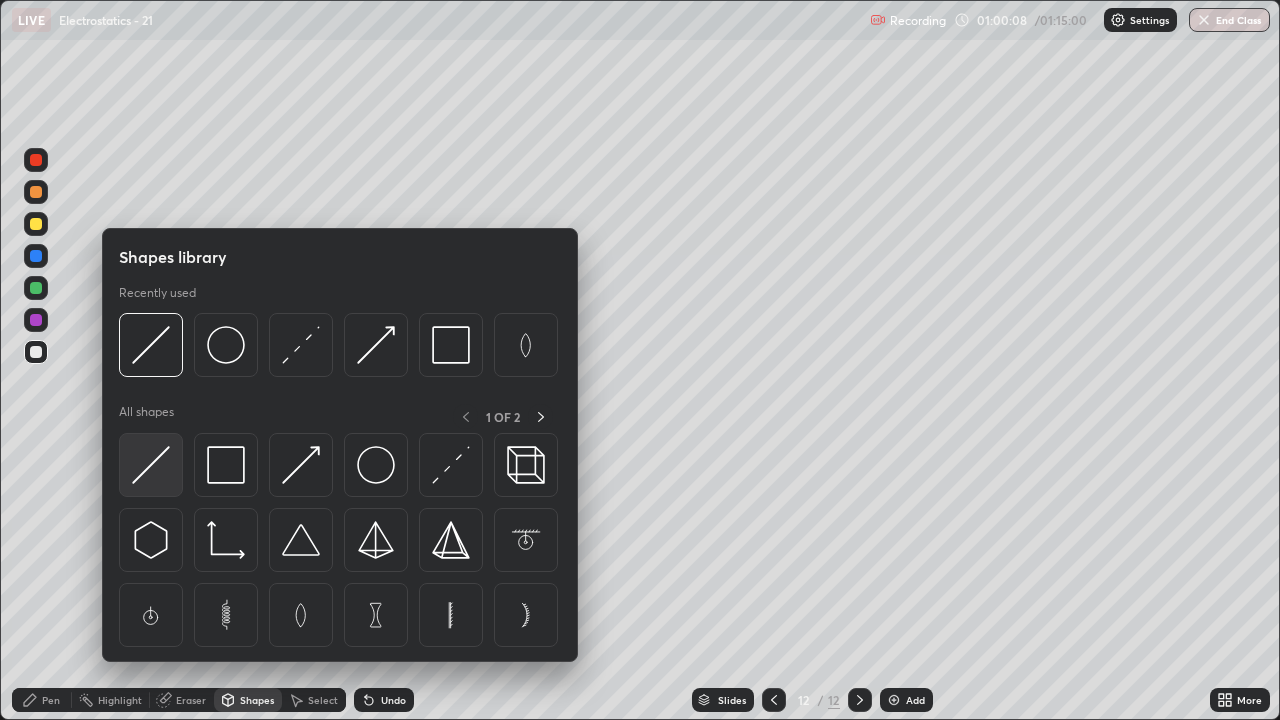 click at bounding box center (151, 465) 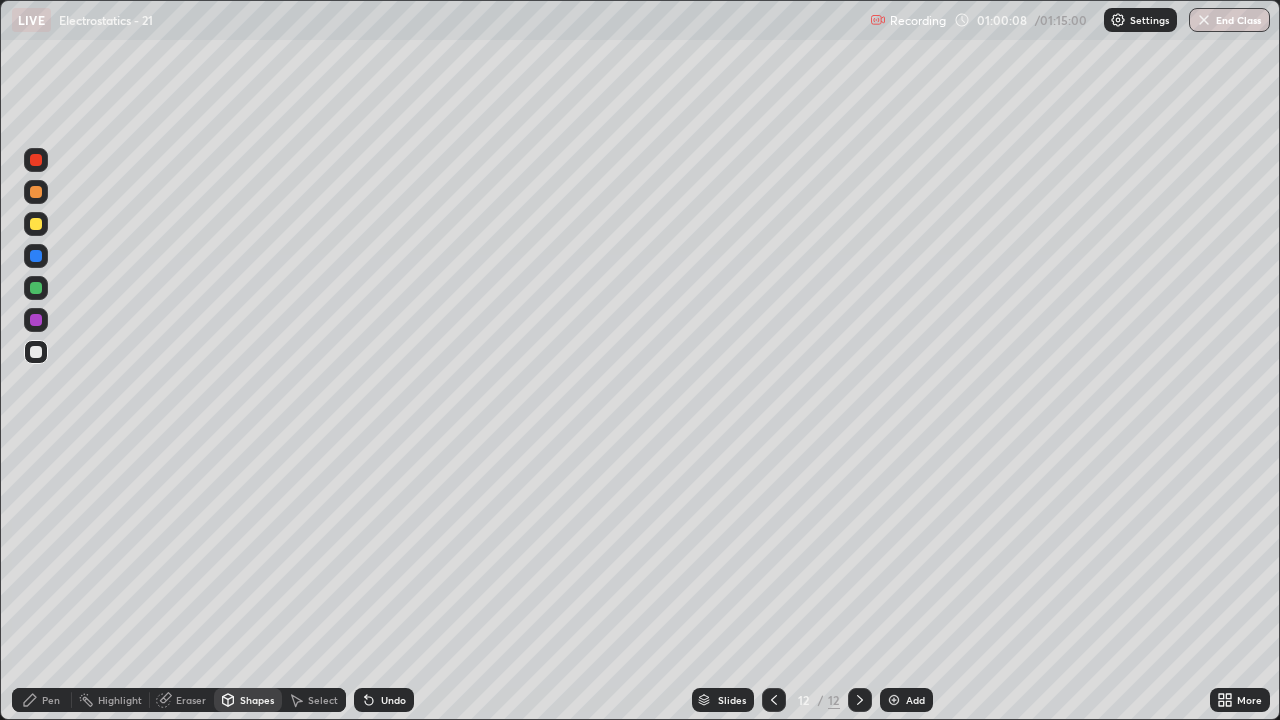 click at bounding box center (36, 224) 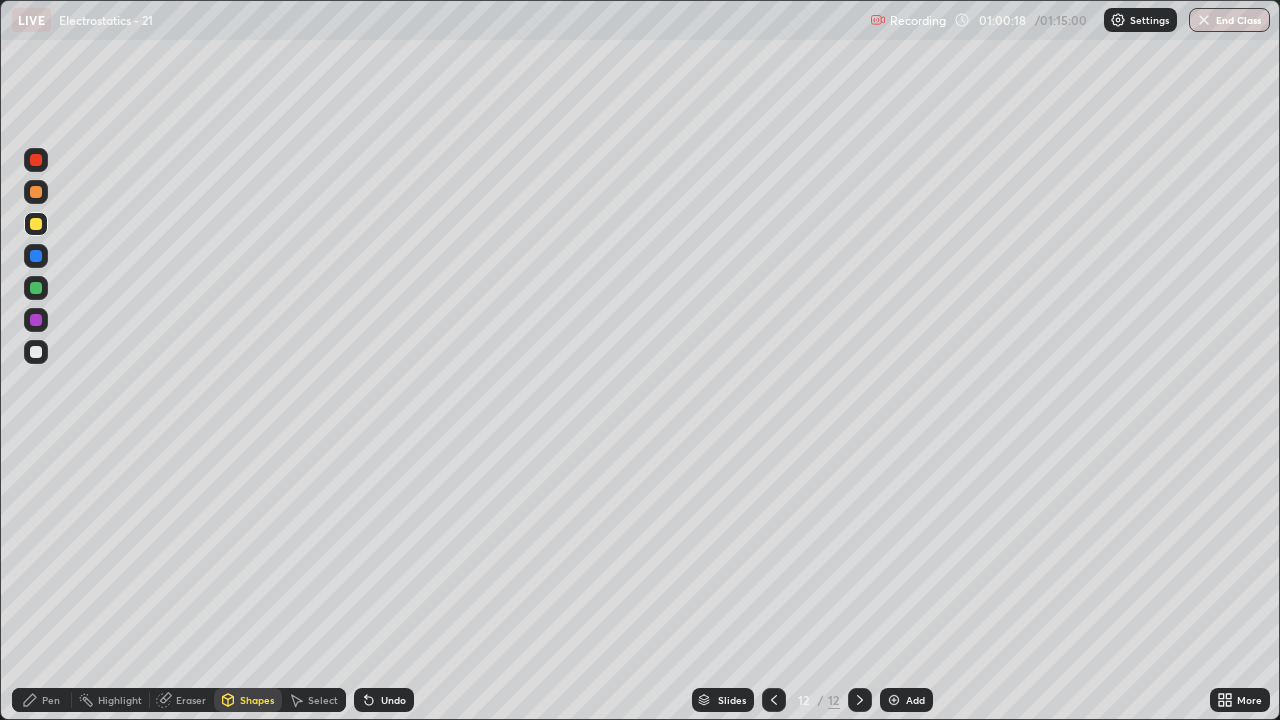 click on "Shapes" at bounding box center (257, 700) 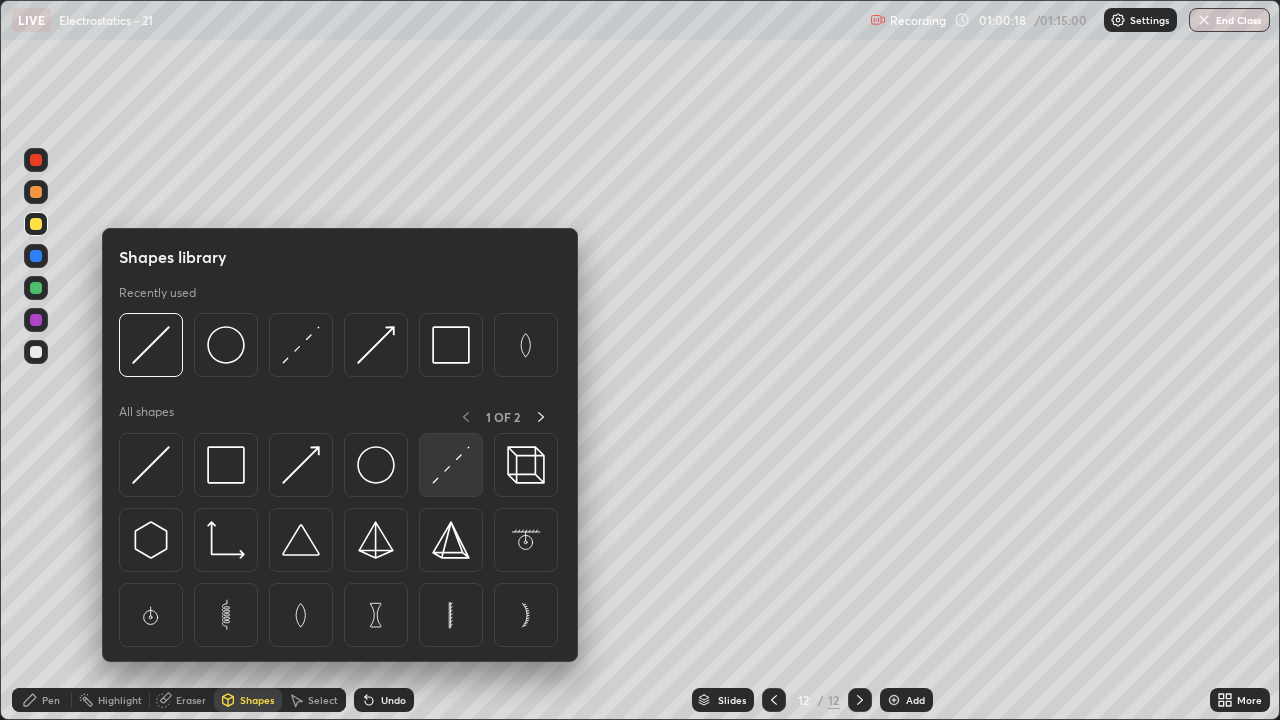 click at bounding box center [451, 465] 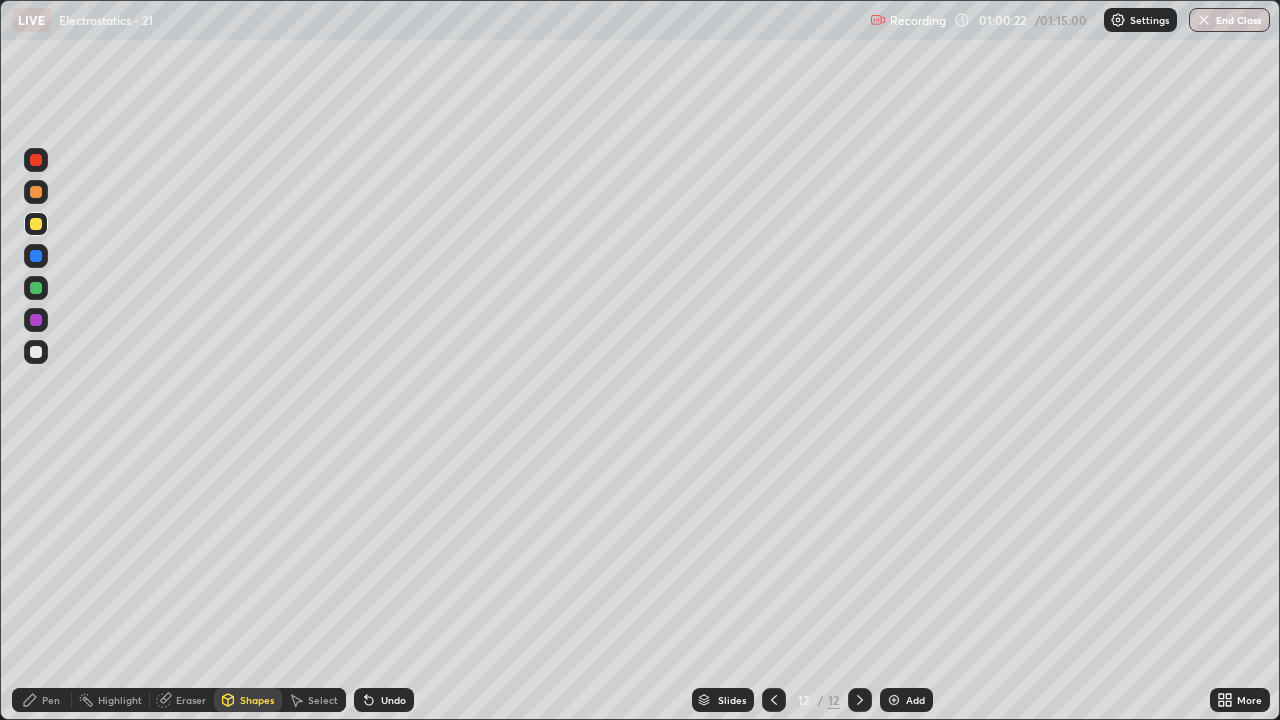 click on "Pen" at bounding box center [42, 700] 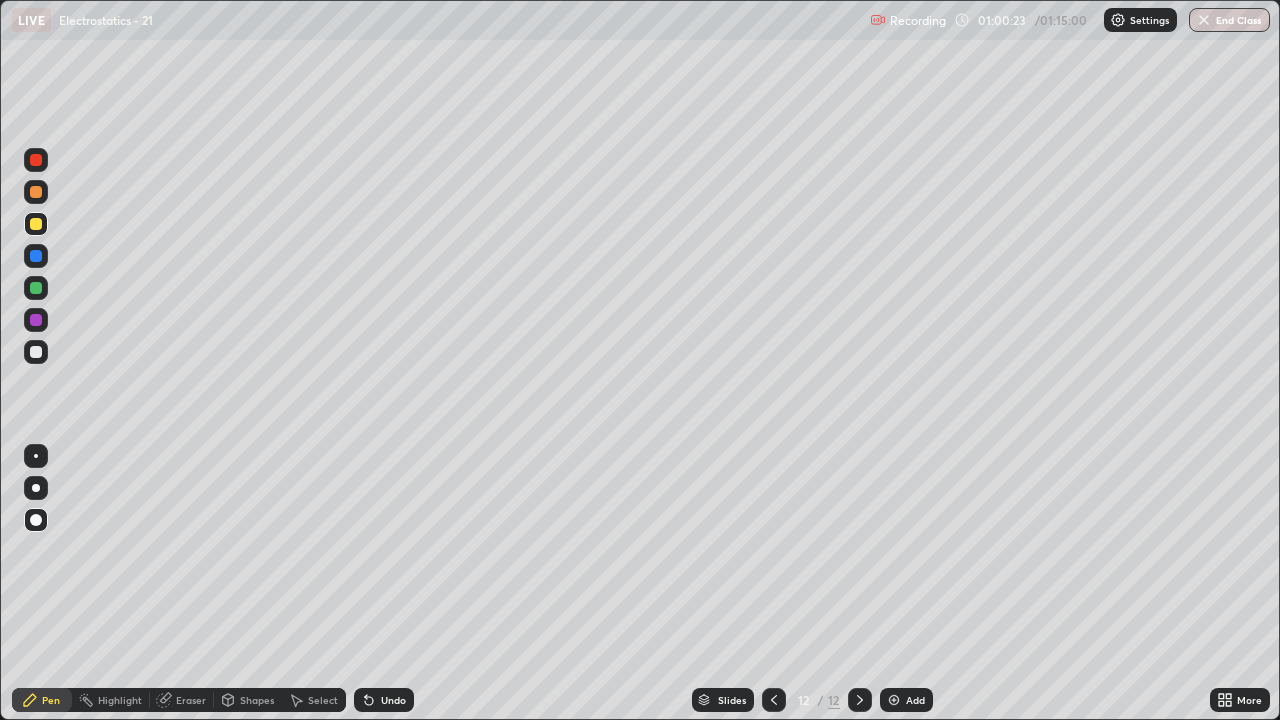 click at bounding box center [36, 352] 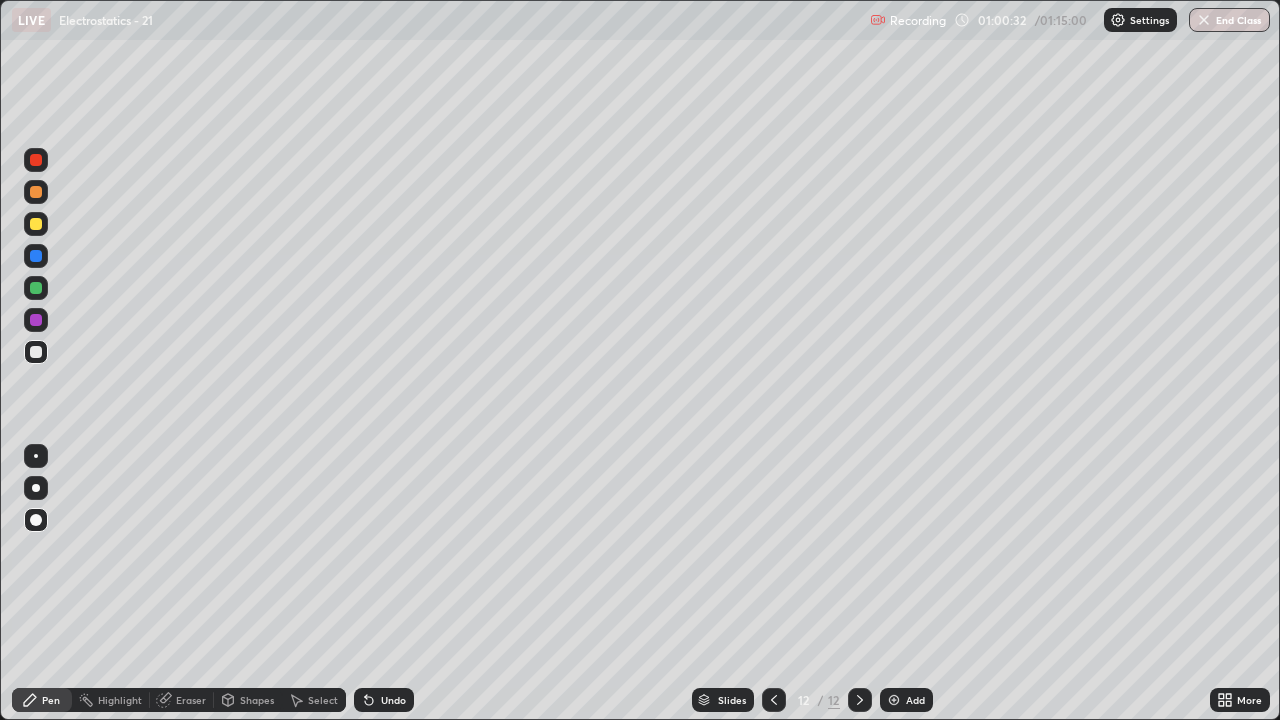 click on "Eraser" at bounding box center [191, 700] 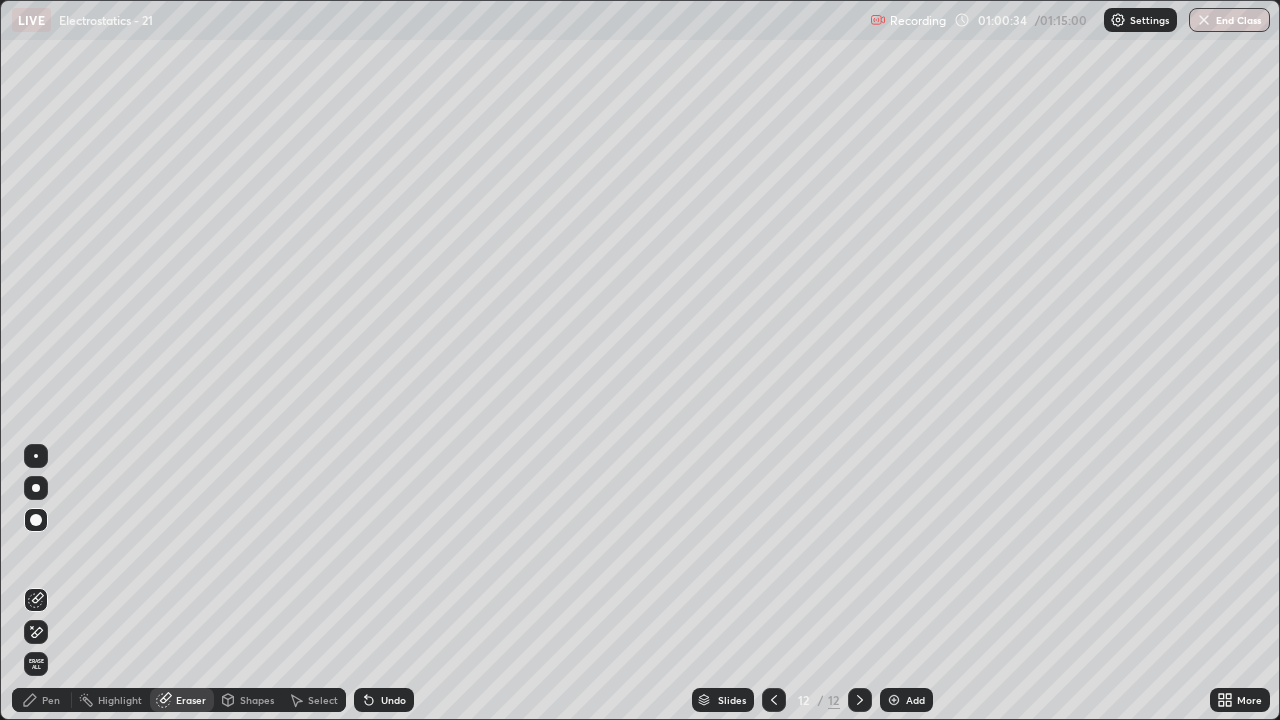 click on "Pen" at bounding box center (51, 700) 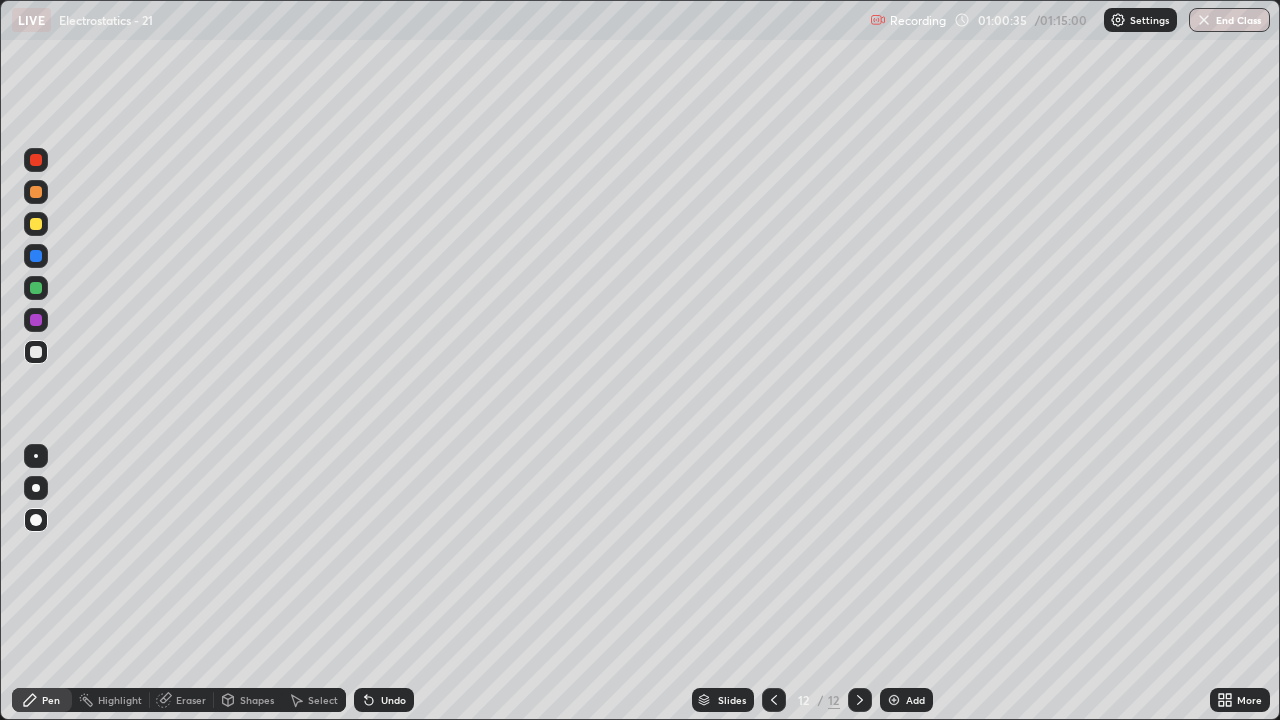 click on "Shapes" at bounding box center [257, 700] 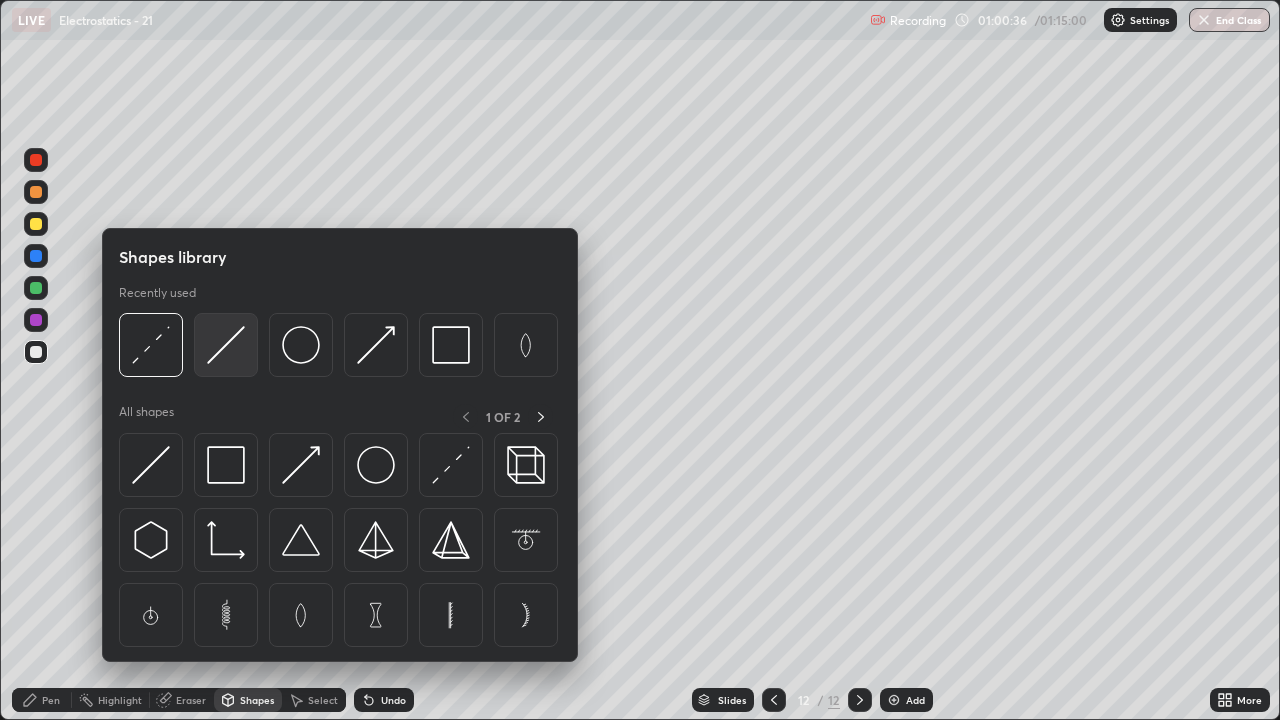 click at bounding box center (226, 345) 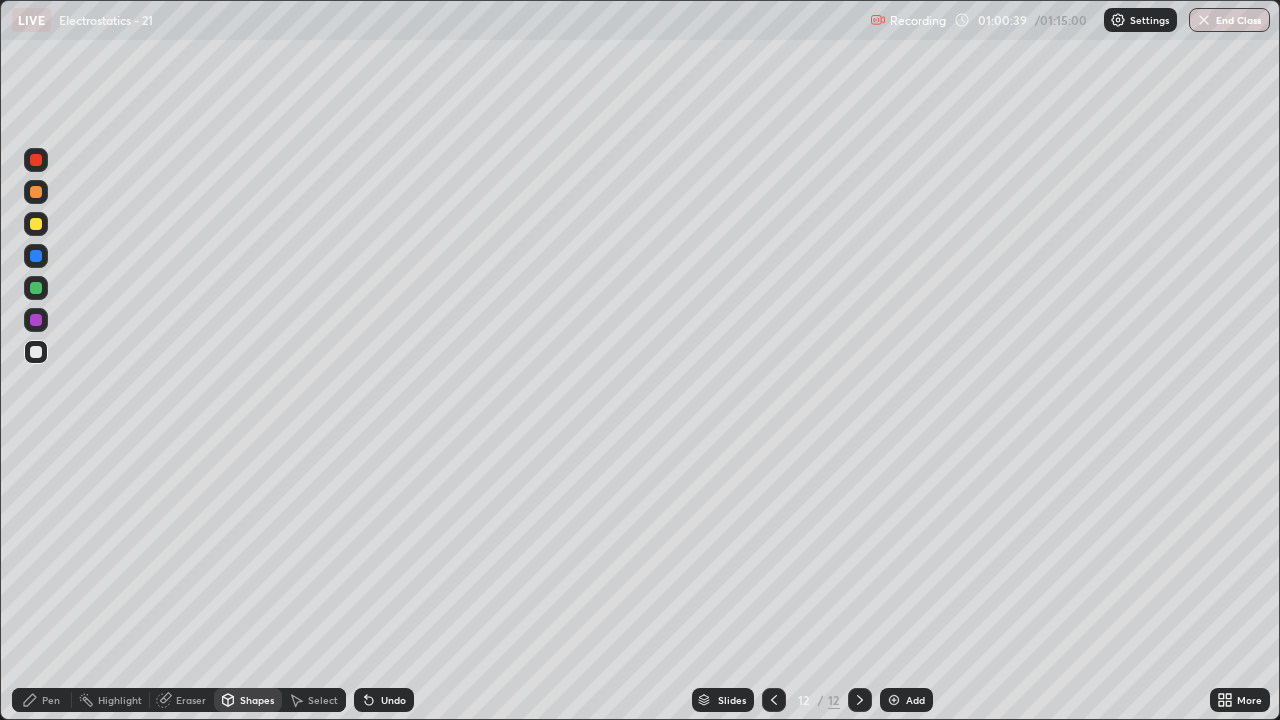 click on "Pen" at bounding box center (51, 700) 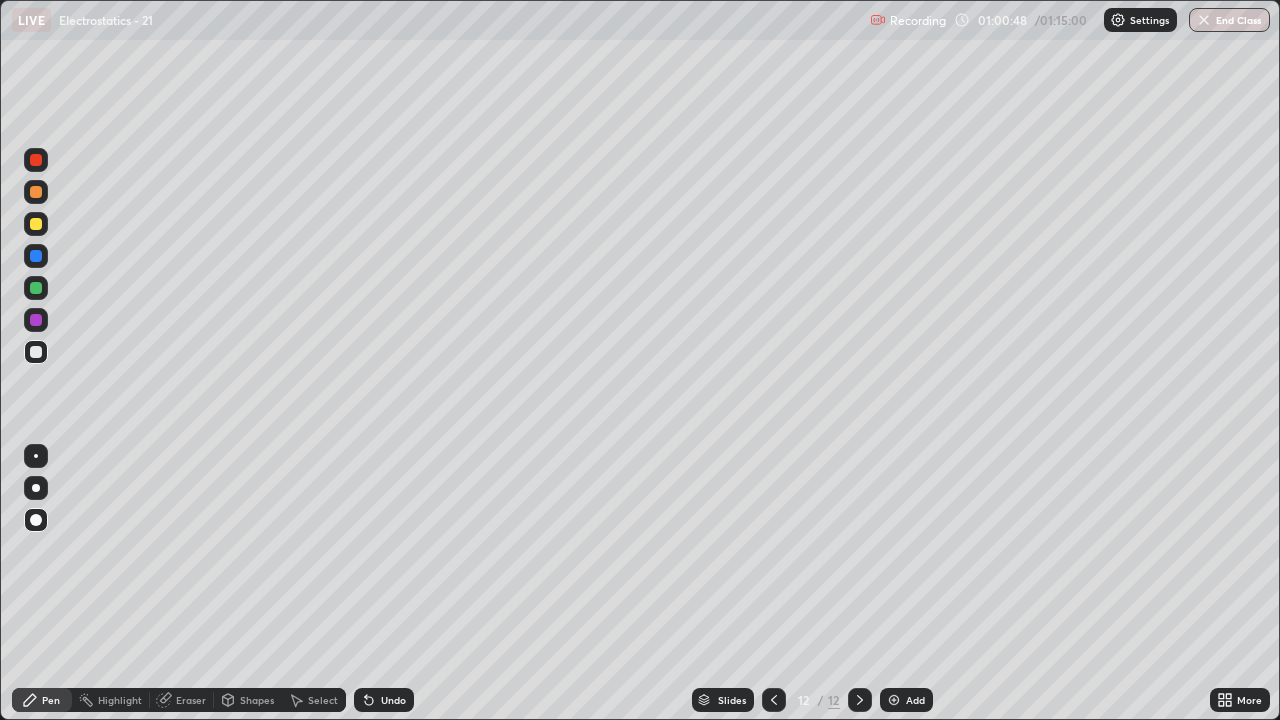 click at bounding box center (36, 192) 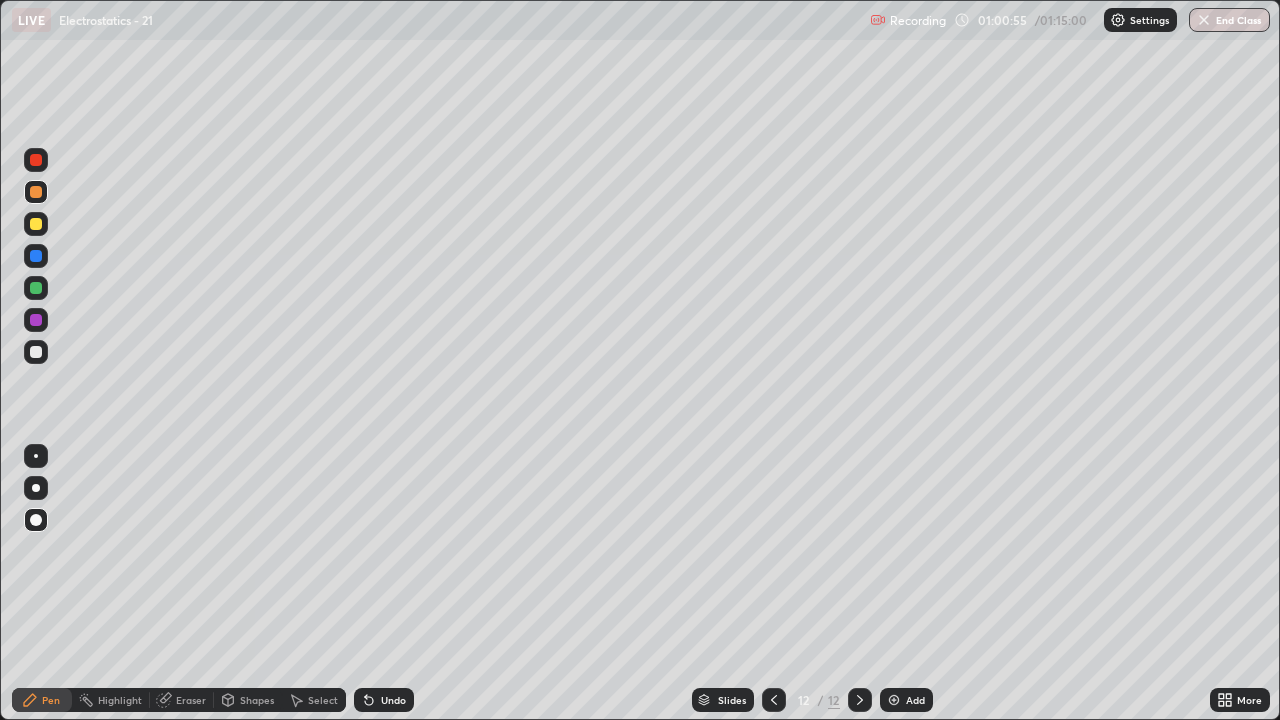 click 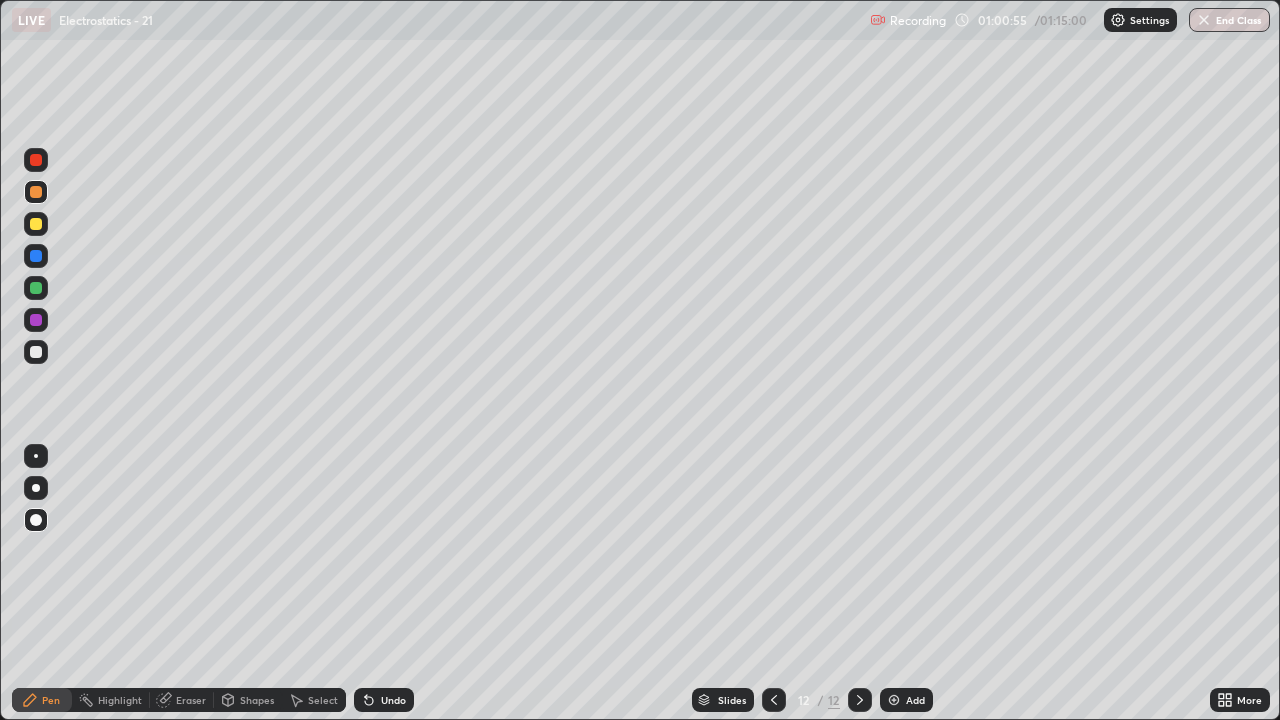 click 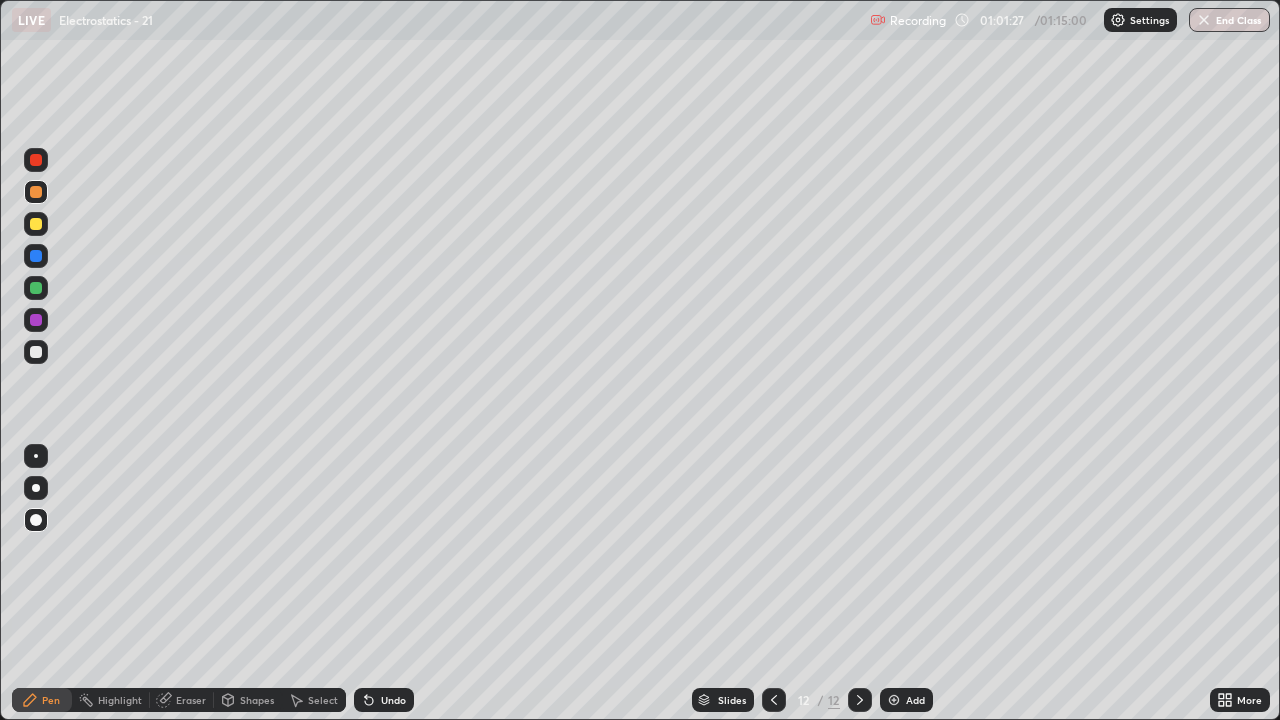 click at bounding box center [36, 352] 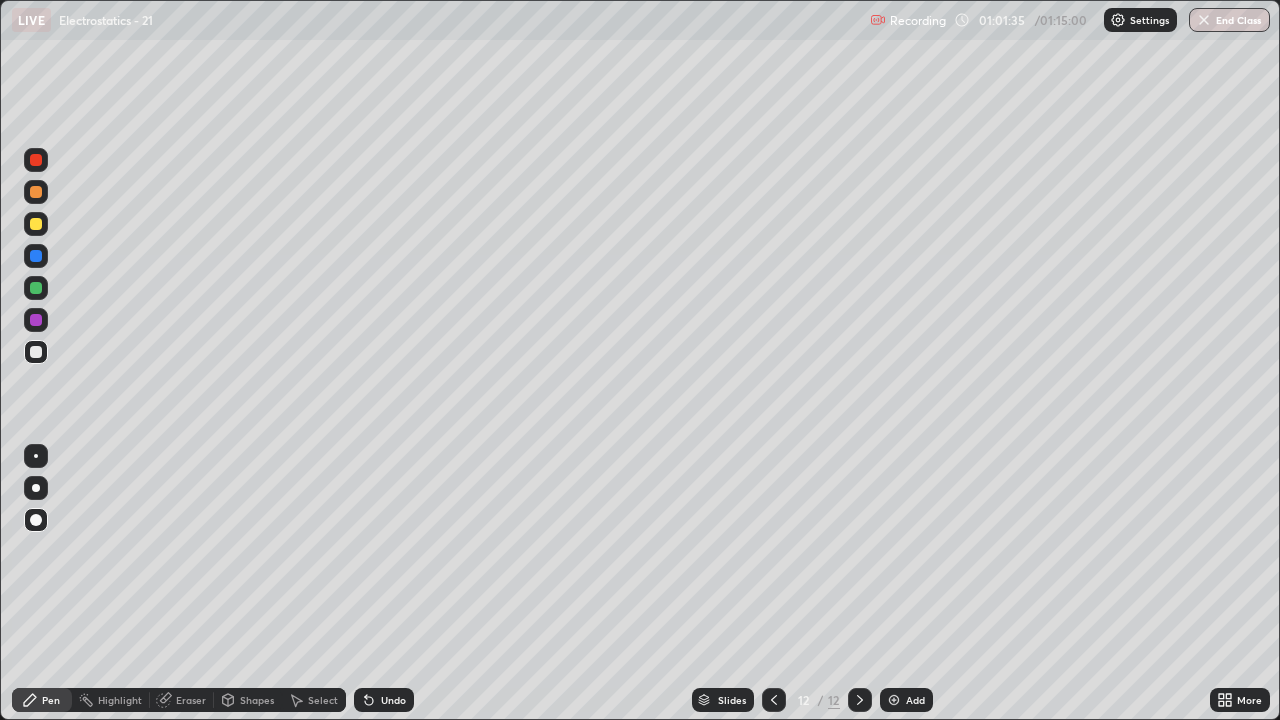 click at bounding box center [36, 160] 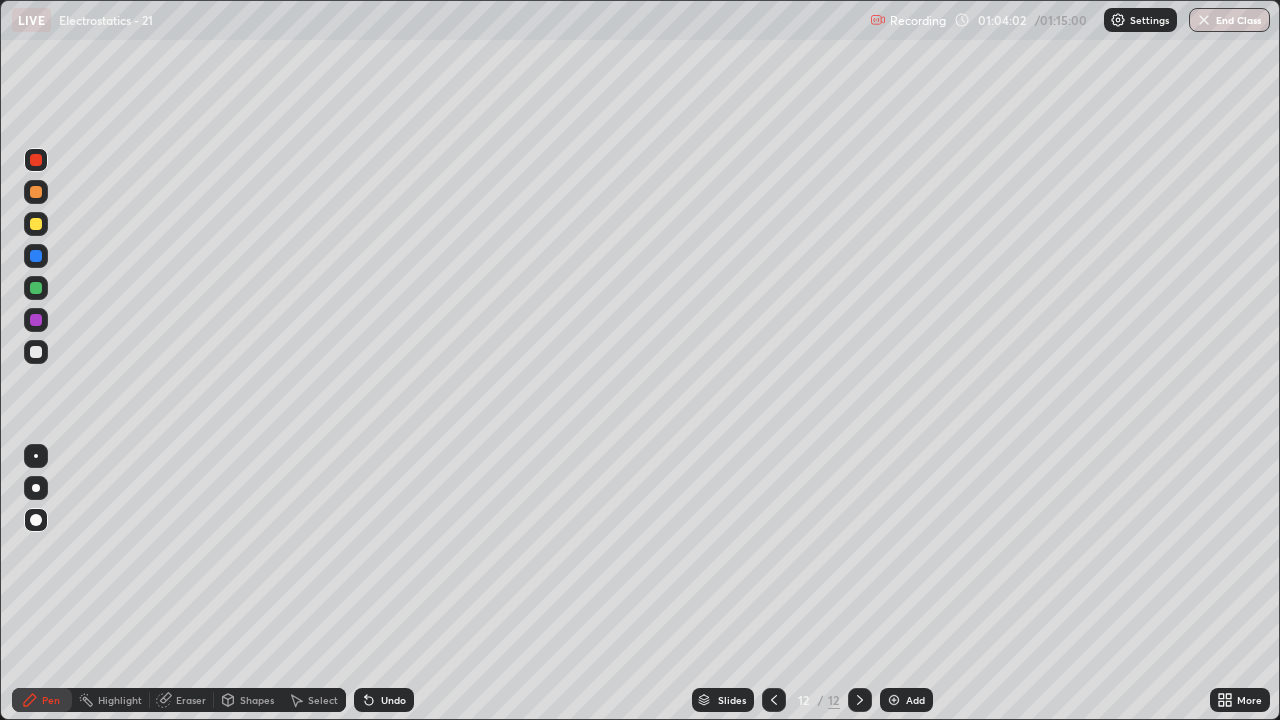 click at bounding box center [36, 192] 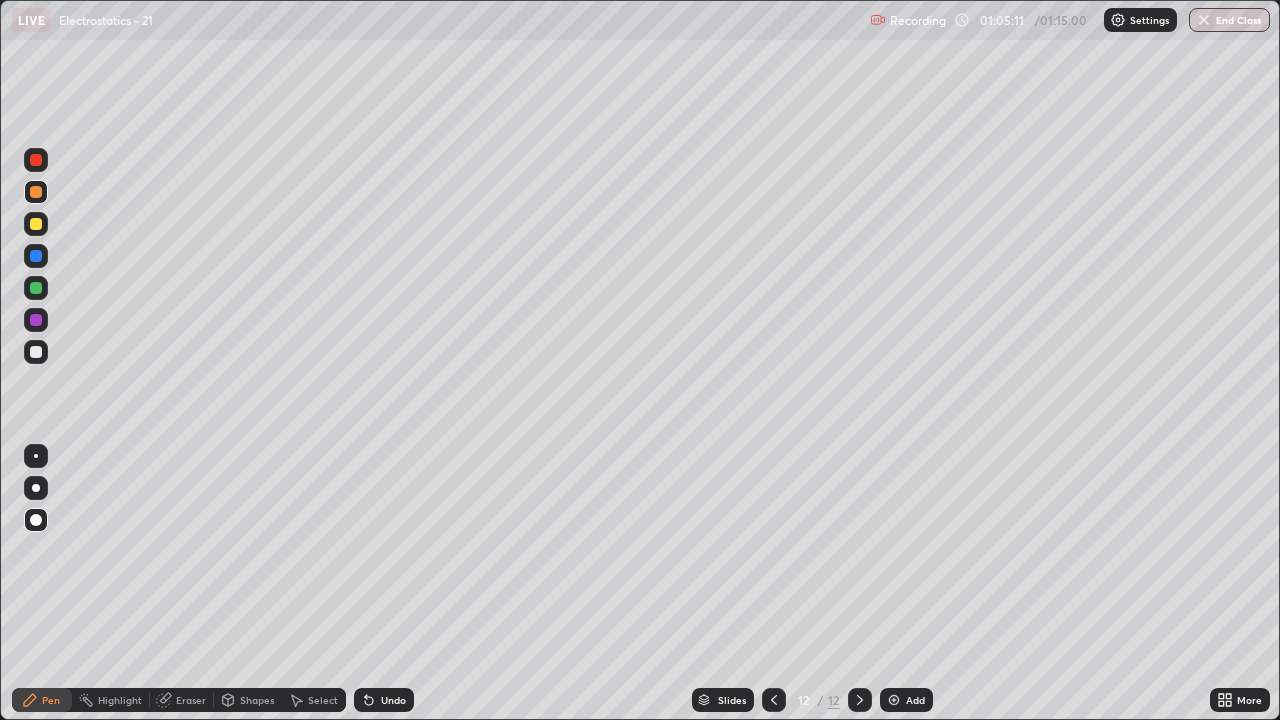 click on "Pen" at bounding box center (51, 700) 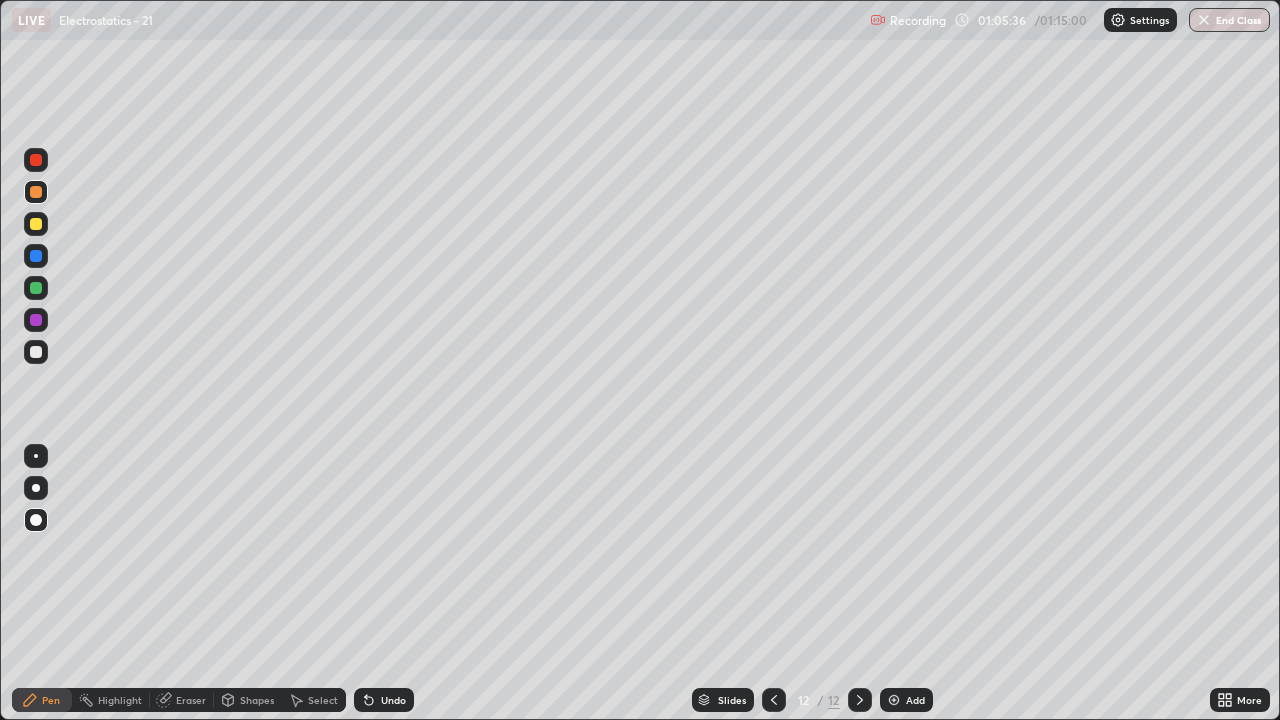 click at bounding box center [36, 352] 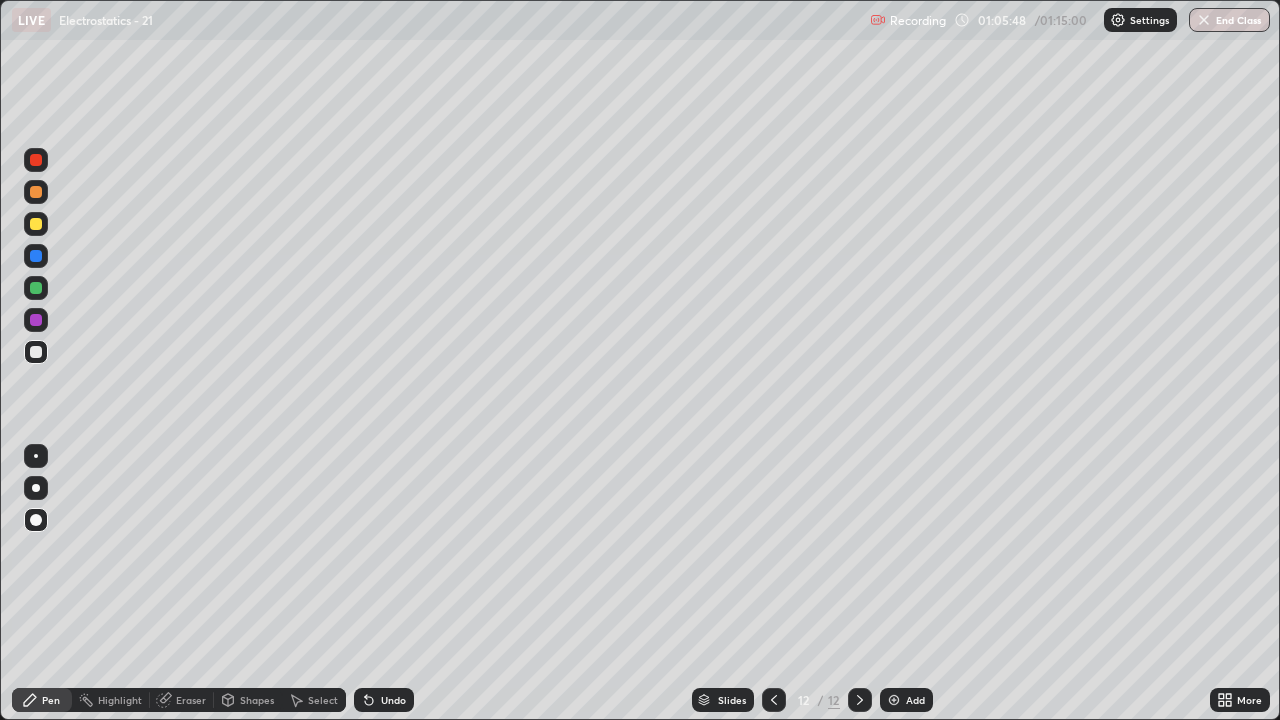 click at bounding box center [894, 700] 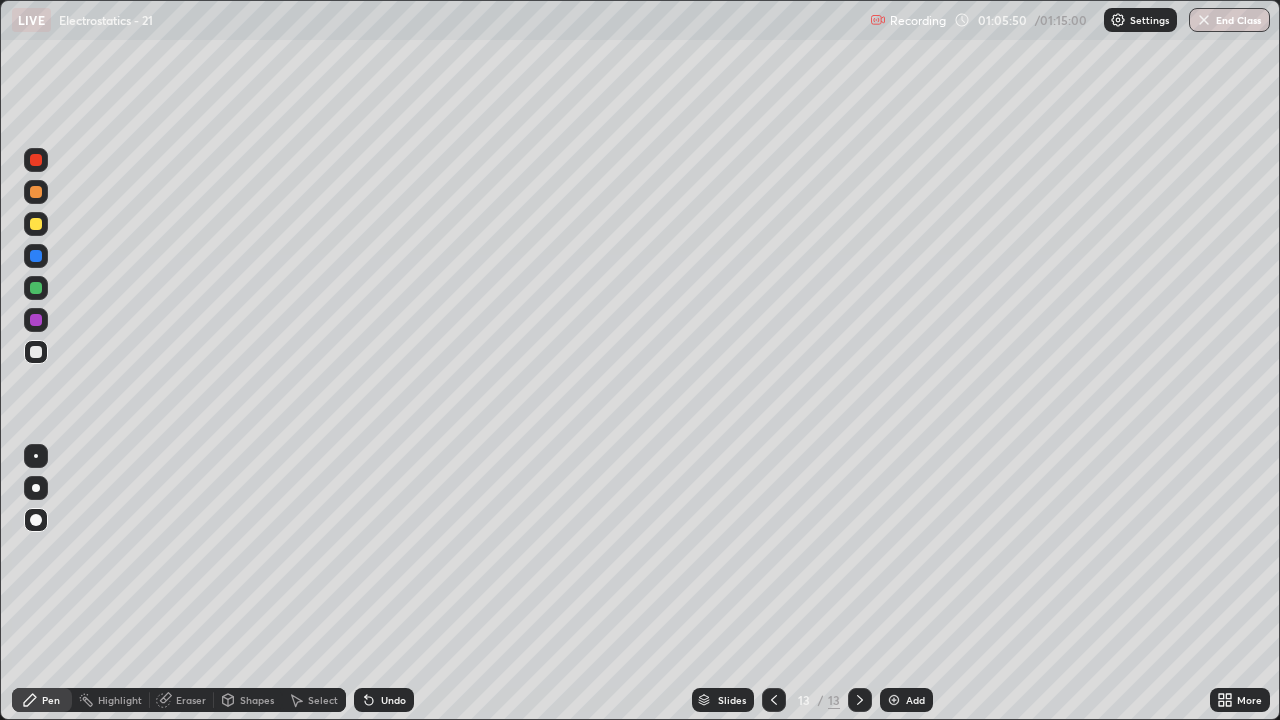 click at bounding box center (36, 352) 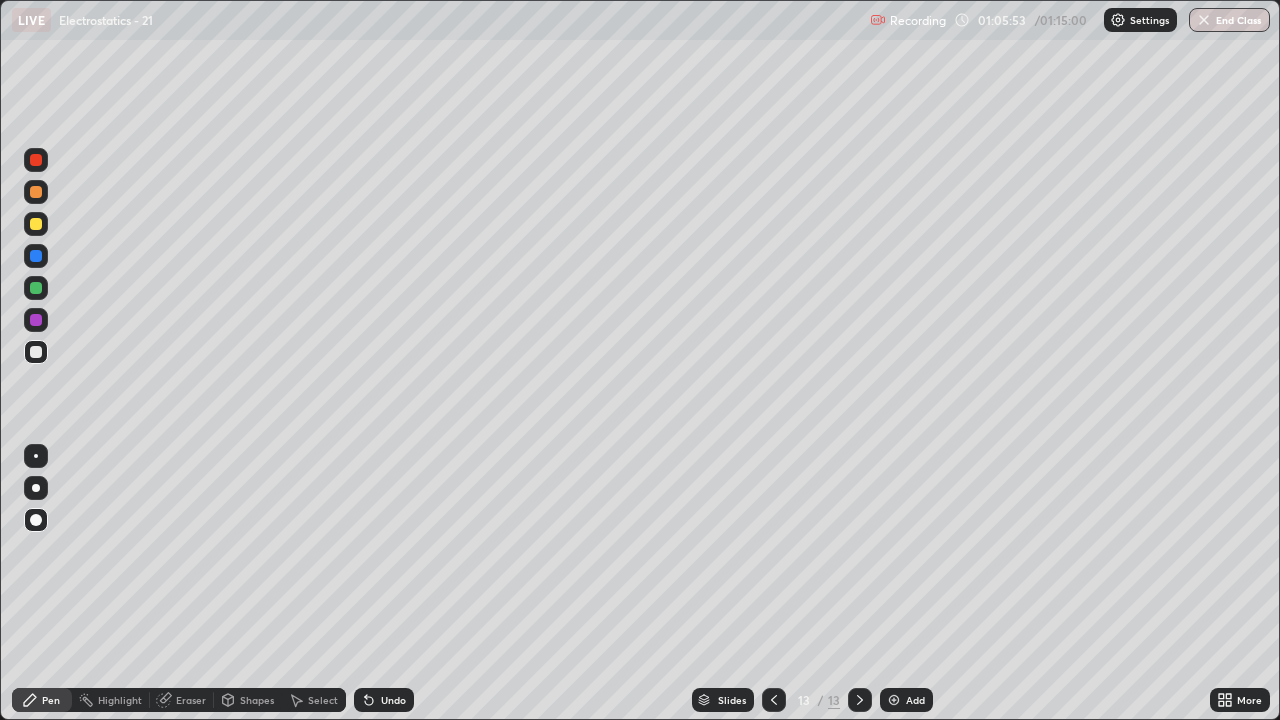 click 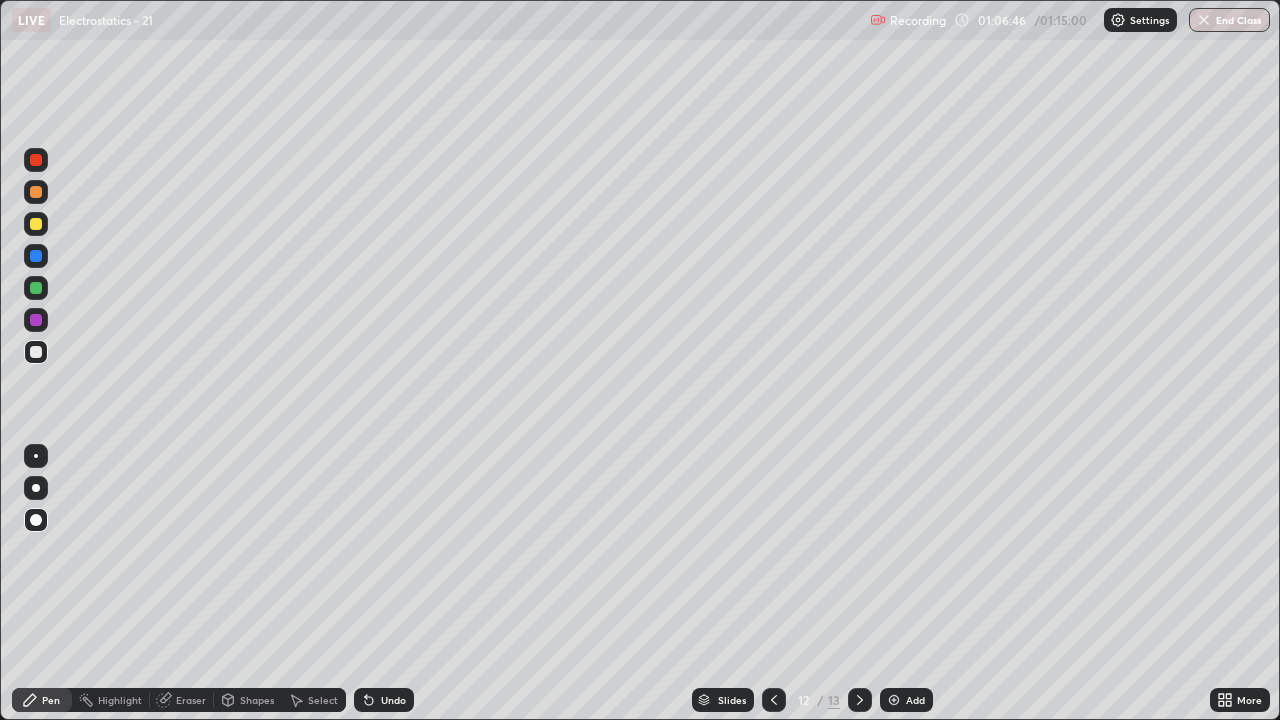 click 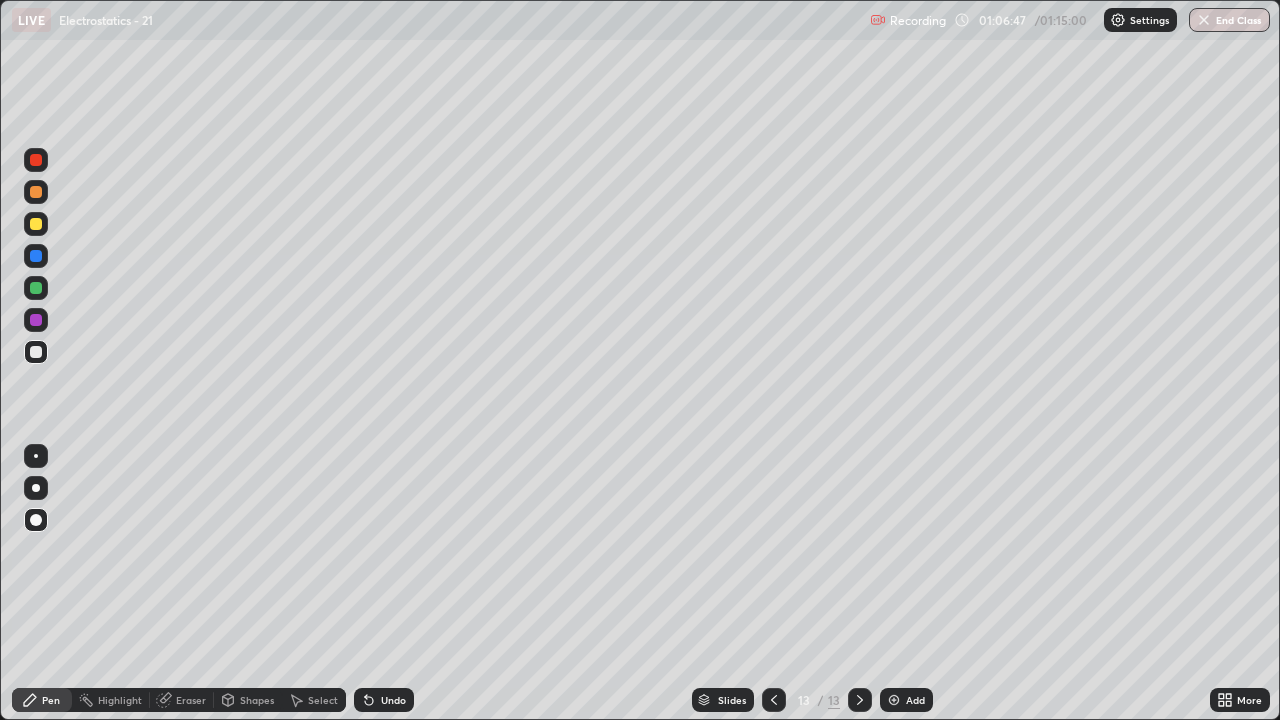 click at bounding box center (36, 520) 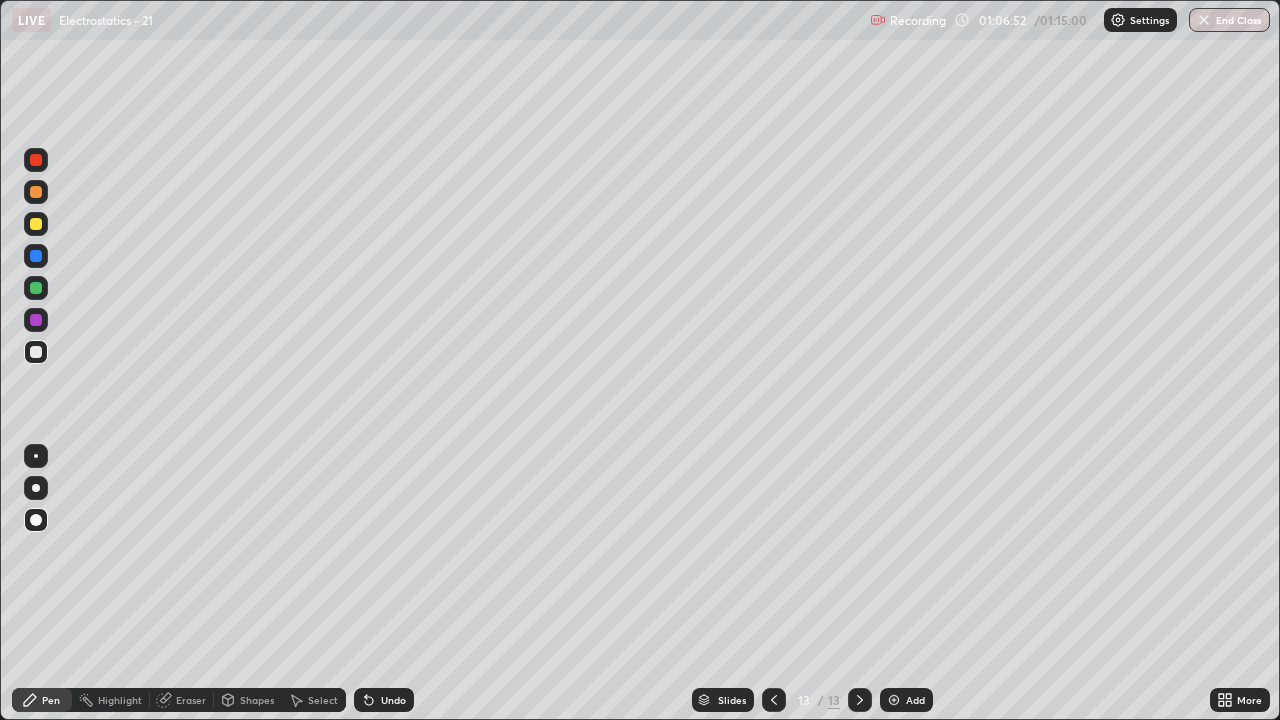 click 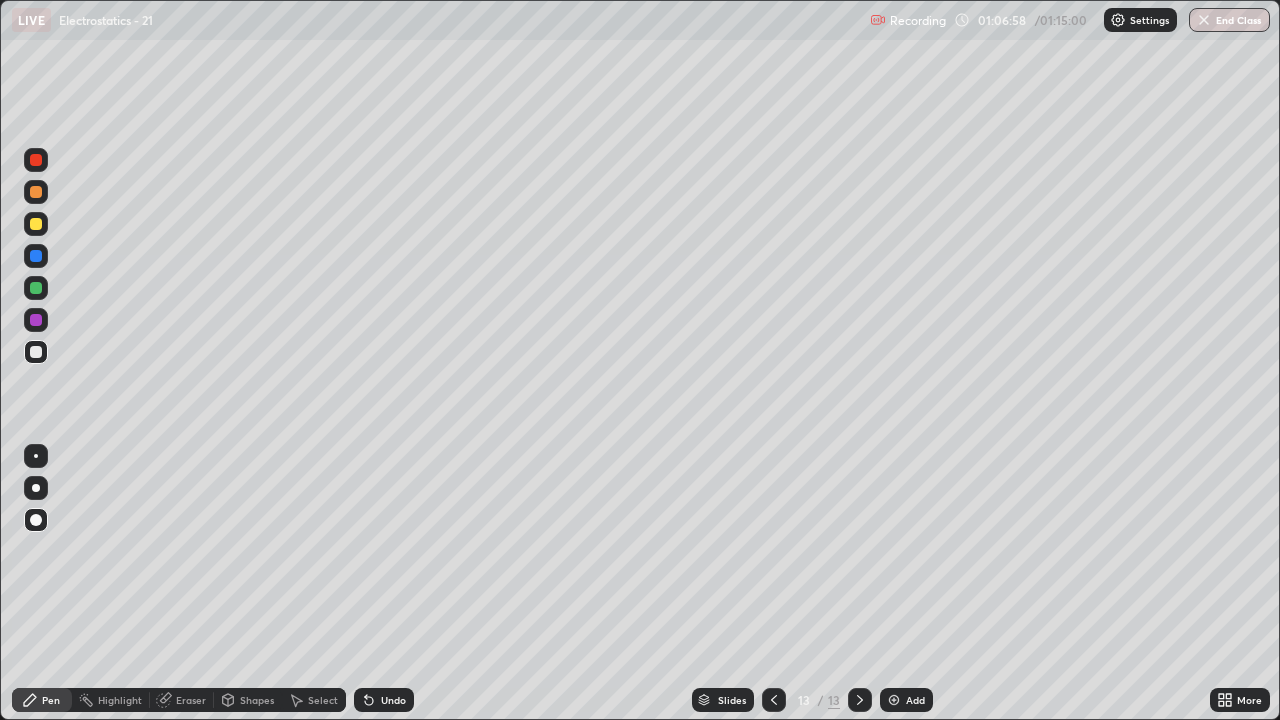 click on "Shapes" at bounding box center [257, 700] 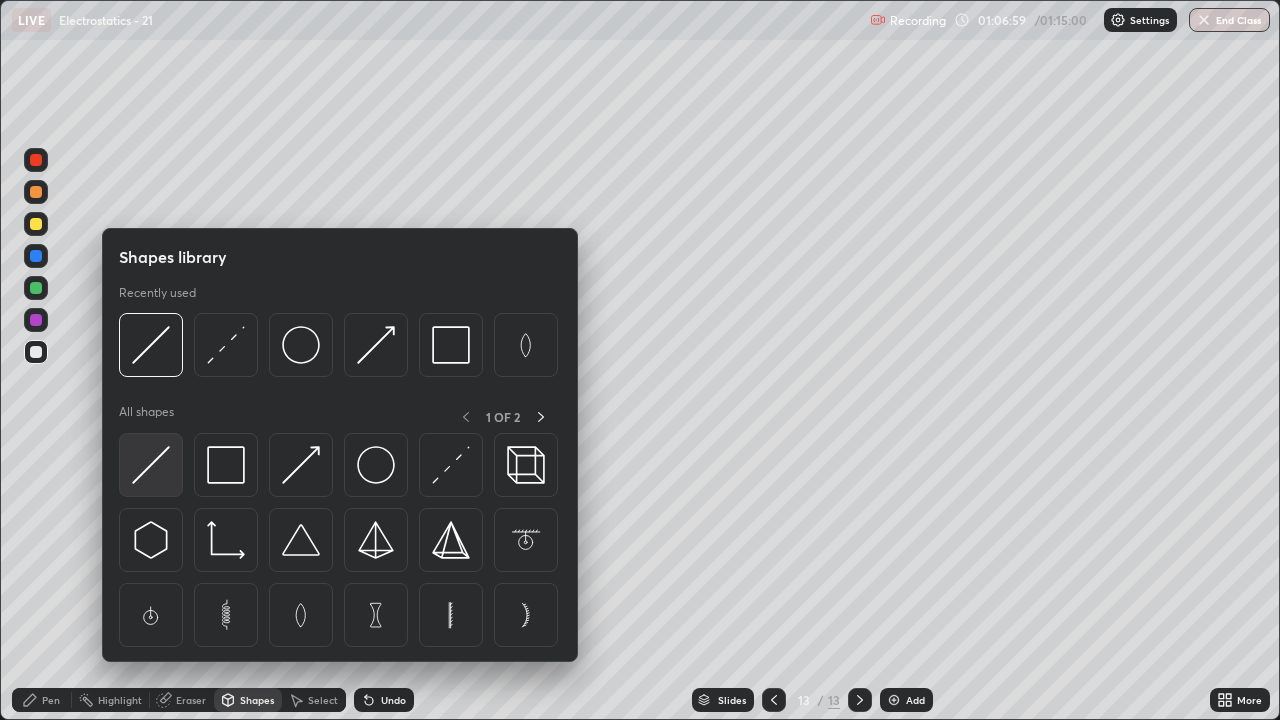 click at bounding box center [151, 465] 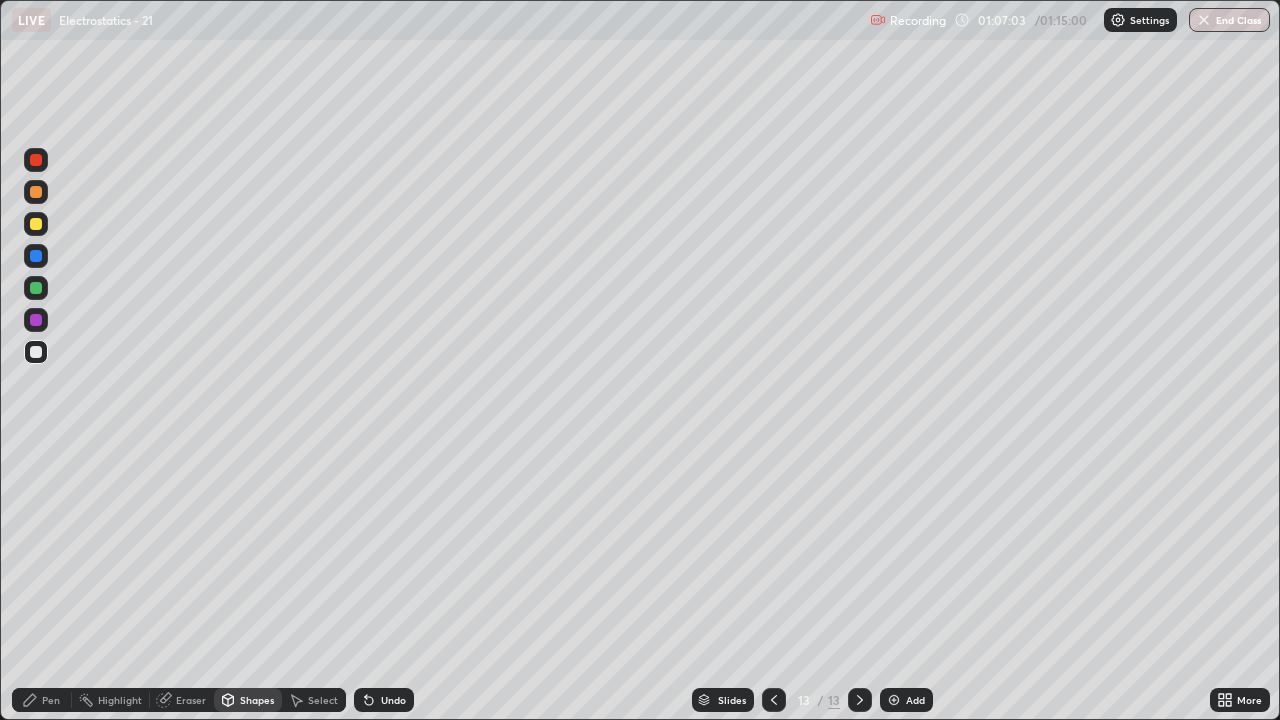 click 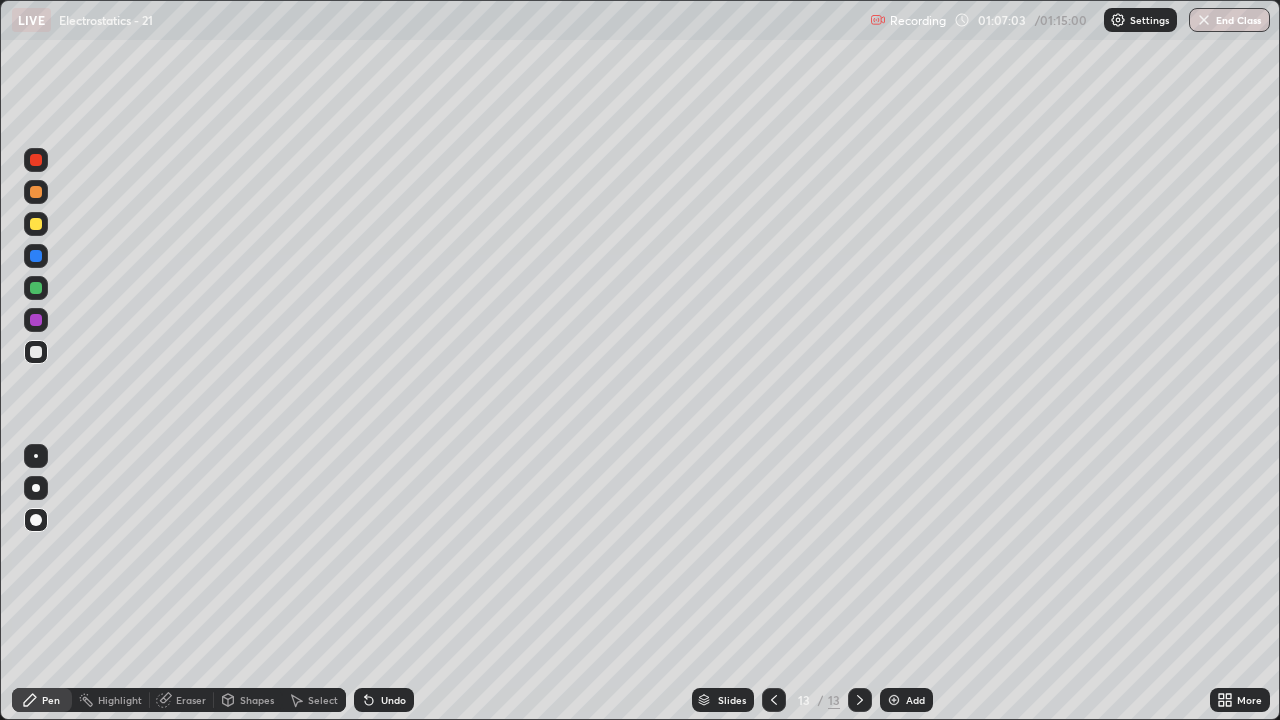 click at bounding box center (36, 352) 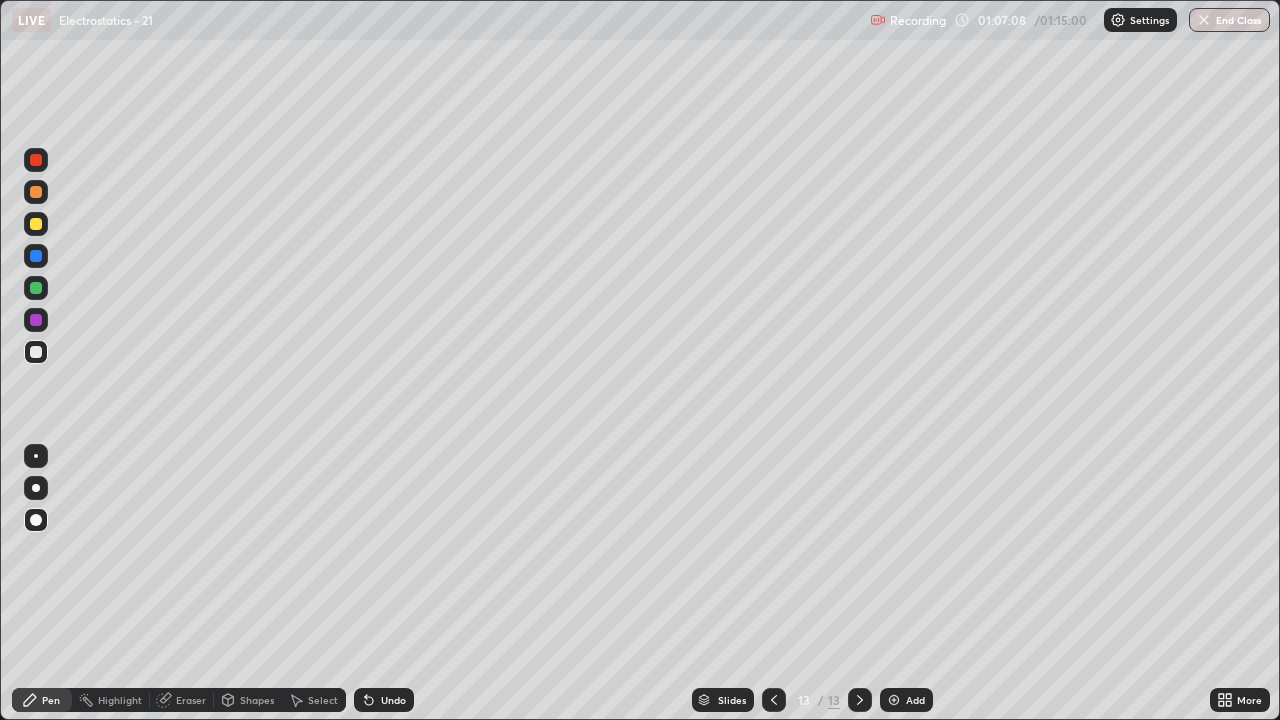 click on "Shapes" at bounding box center (257, 700) 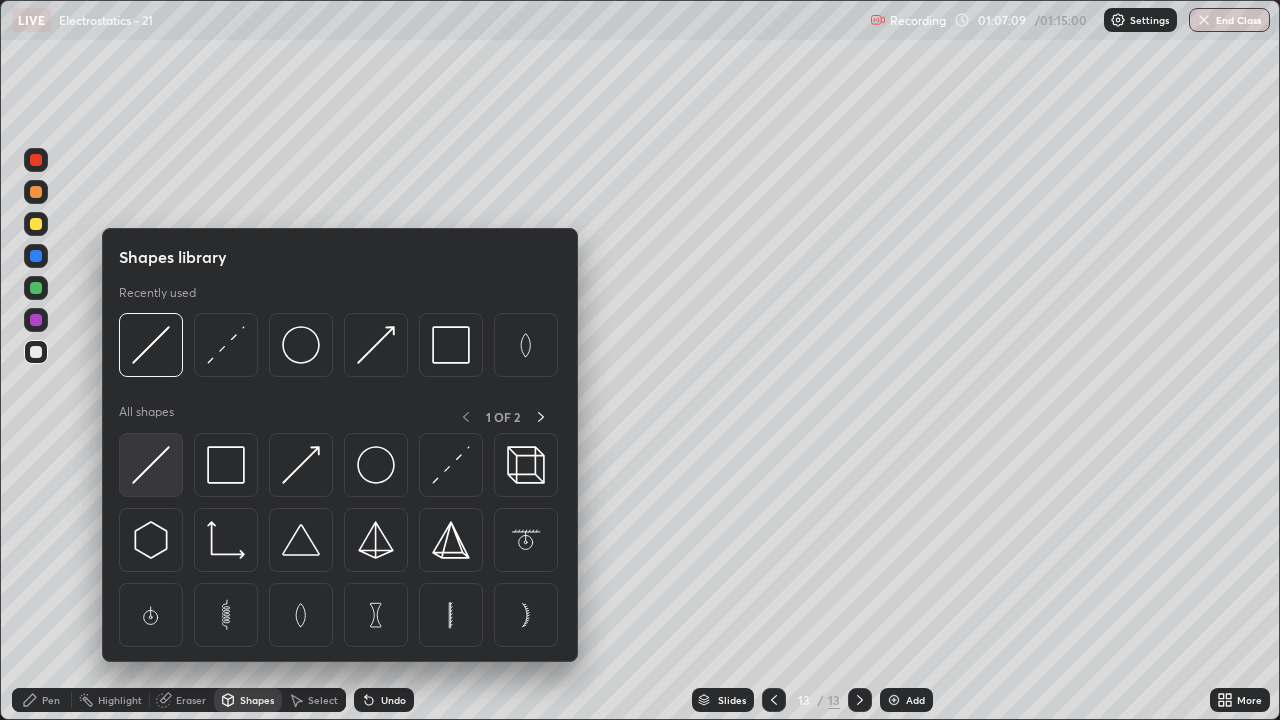 click at bounding box center [151, 465] 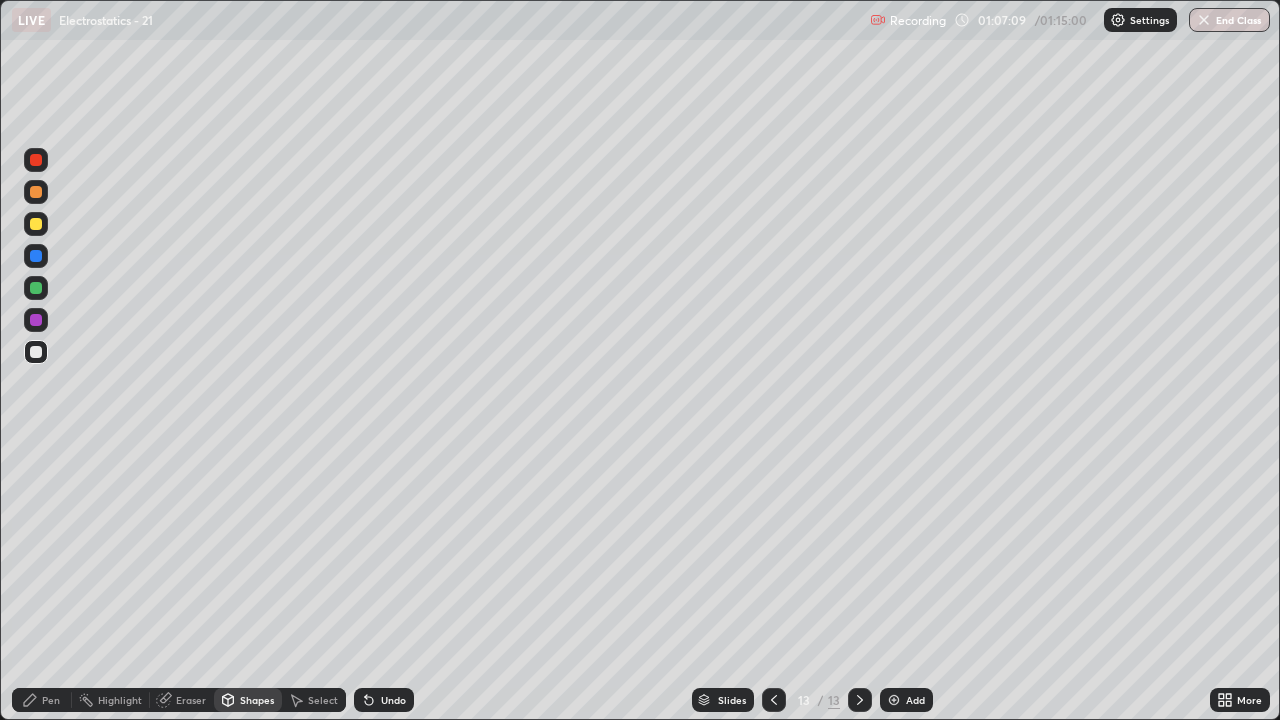 click at bounding box center [36, 224] 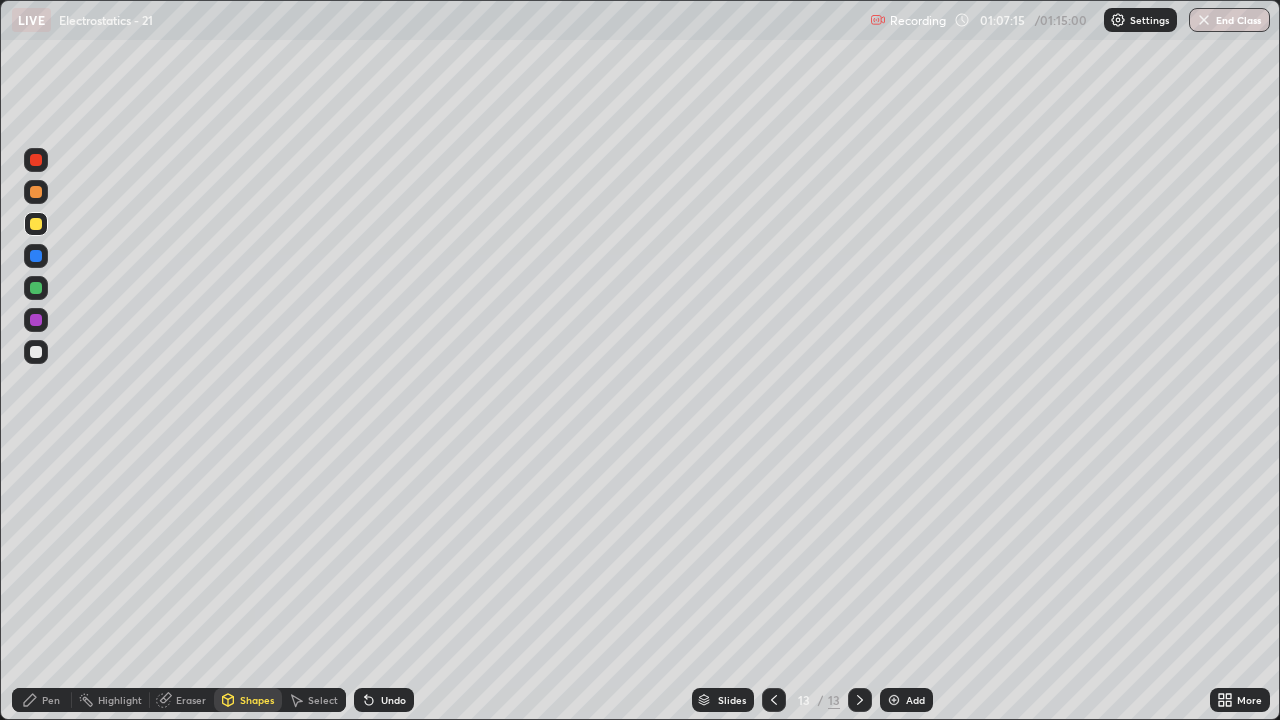 click on "Pen" at bounding box center [51, 700] 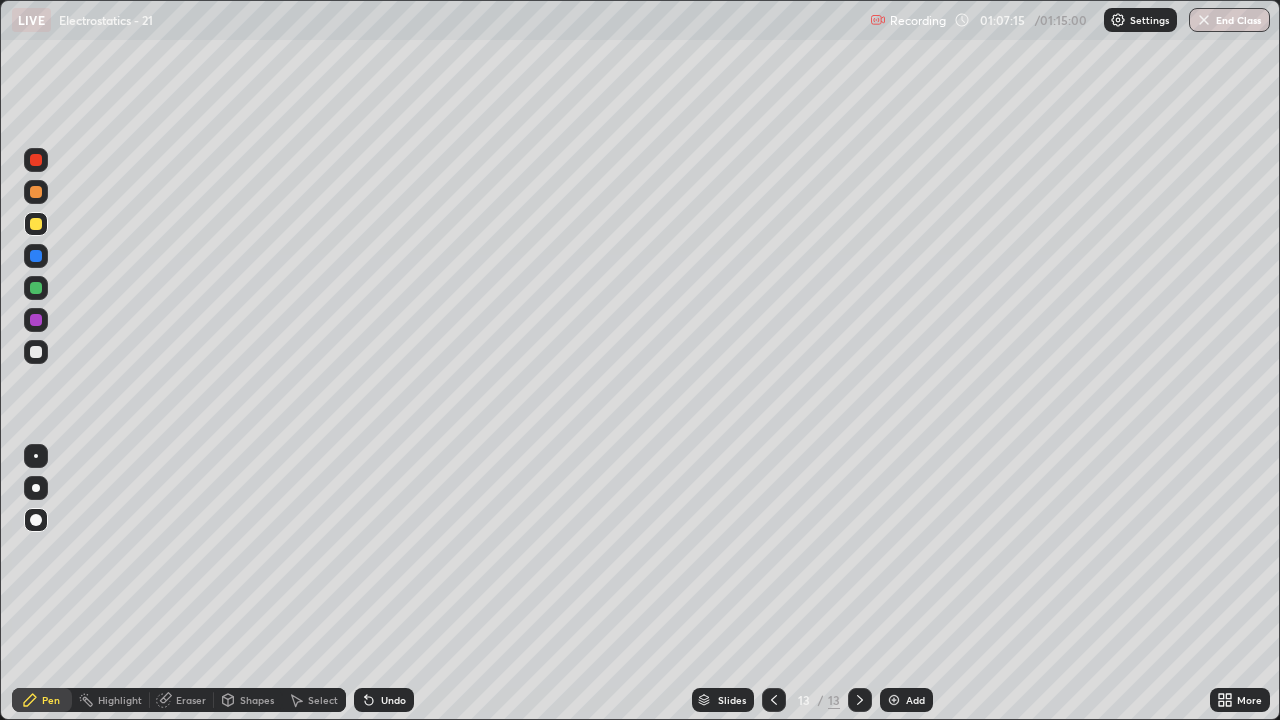 click at bounding box center (36, 352) 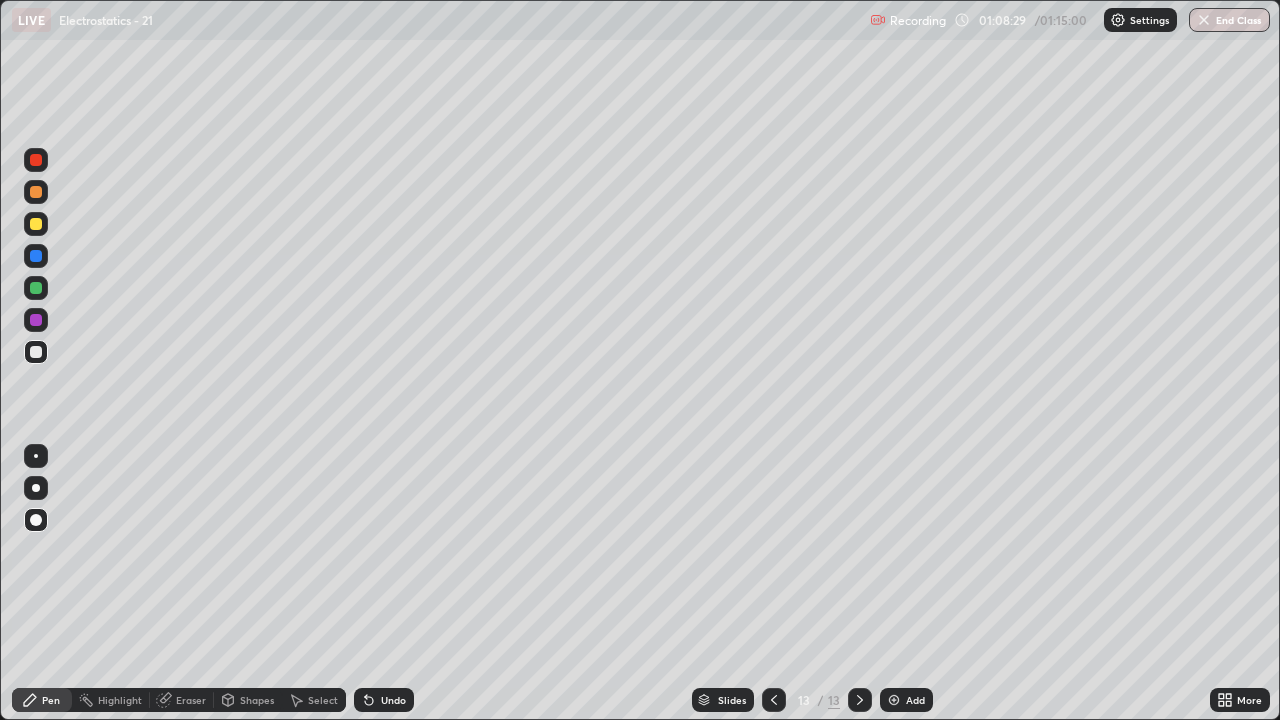 click 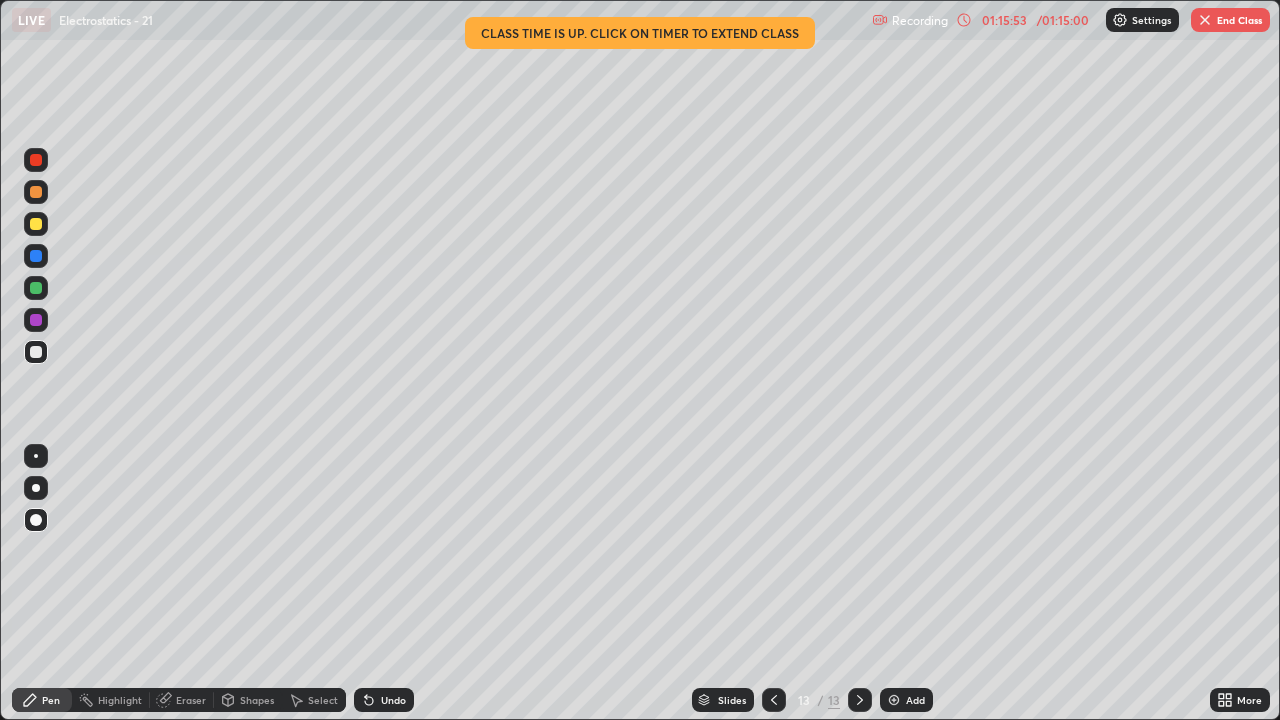 click on "End Class" at bounding box center [1230, 20] 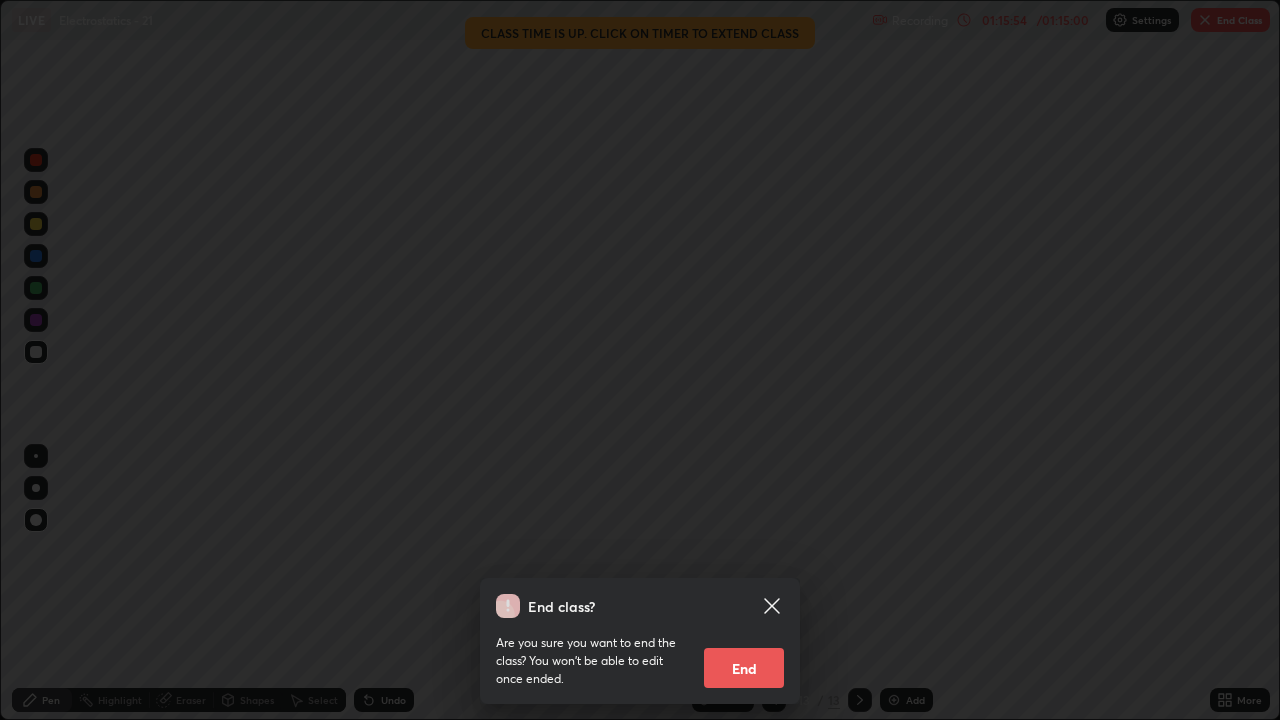 click on "End" at bounding box center (744, 668) 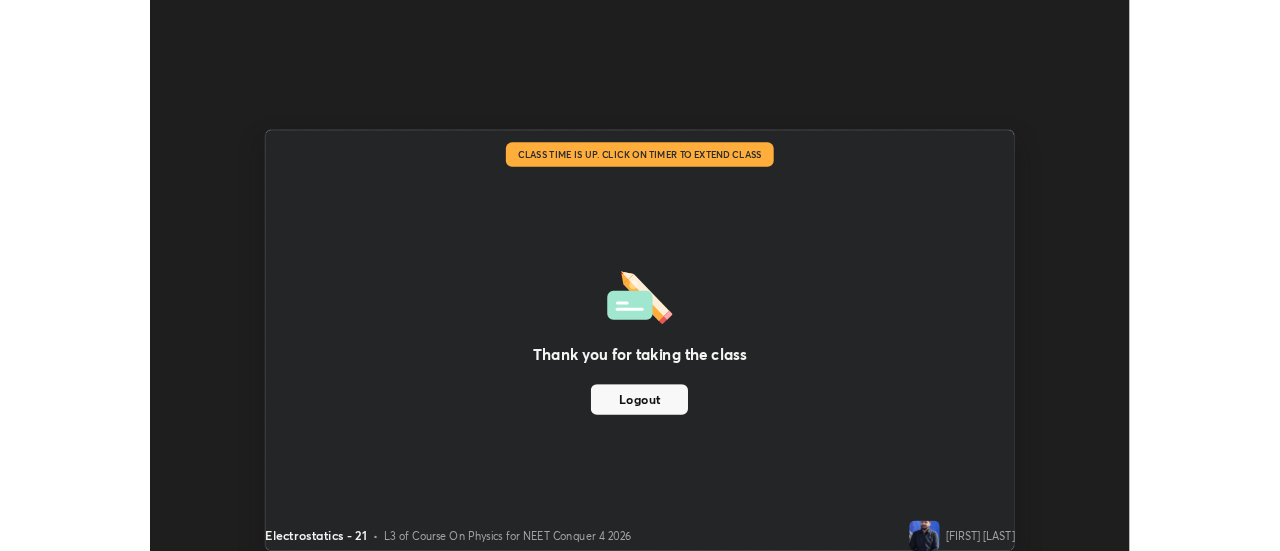 scroll, scrollTop: 551, scrollLeft: 1280, axis: both 